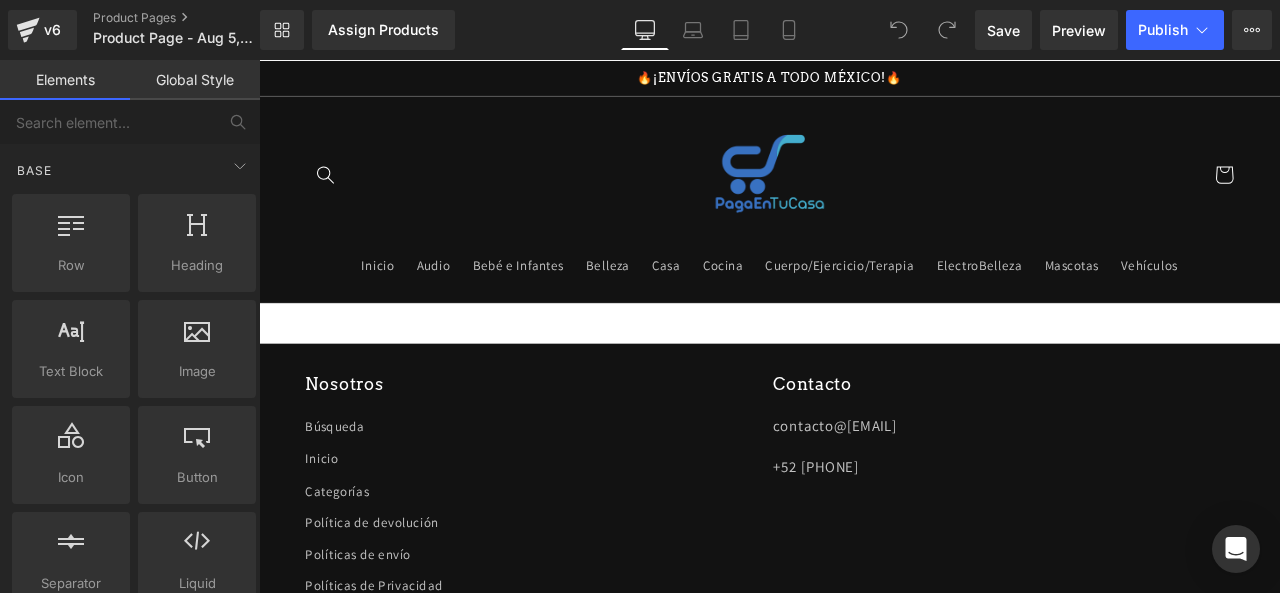 scroll, scrollTop: 0, scrollLeft: 0, axis: both 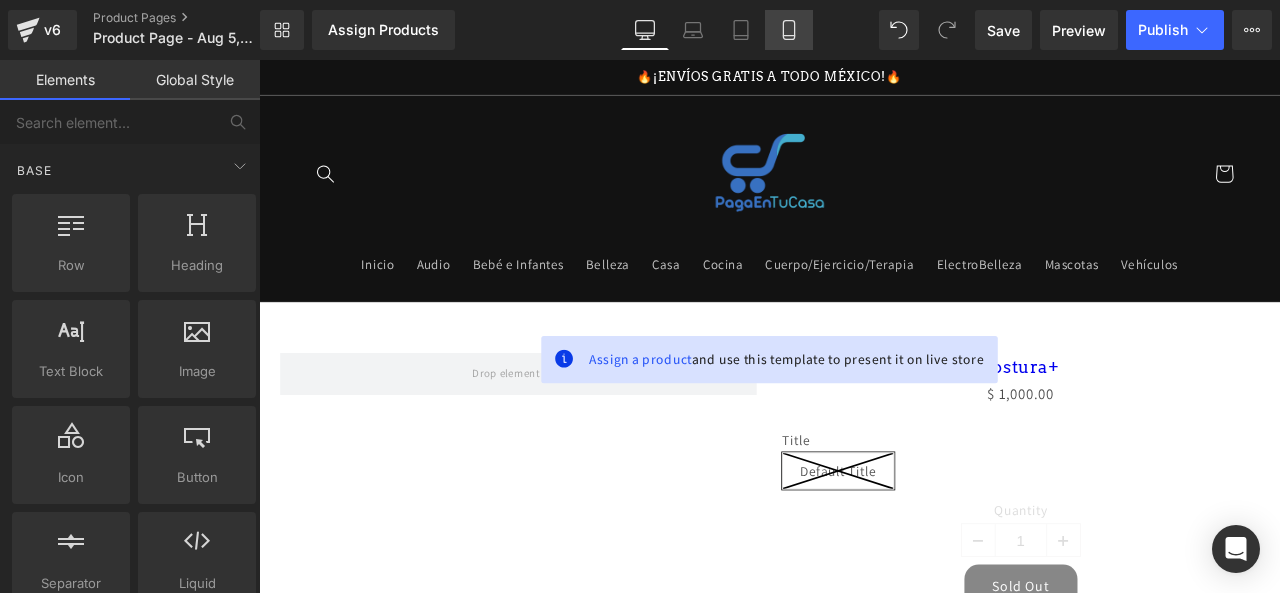 click 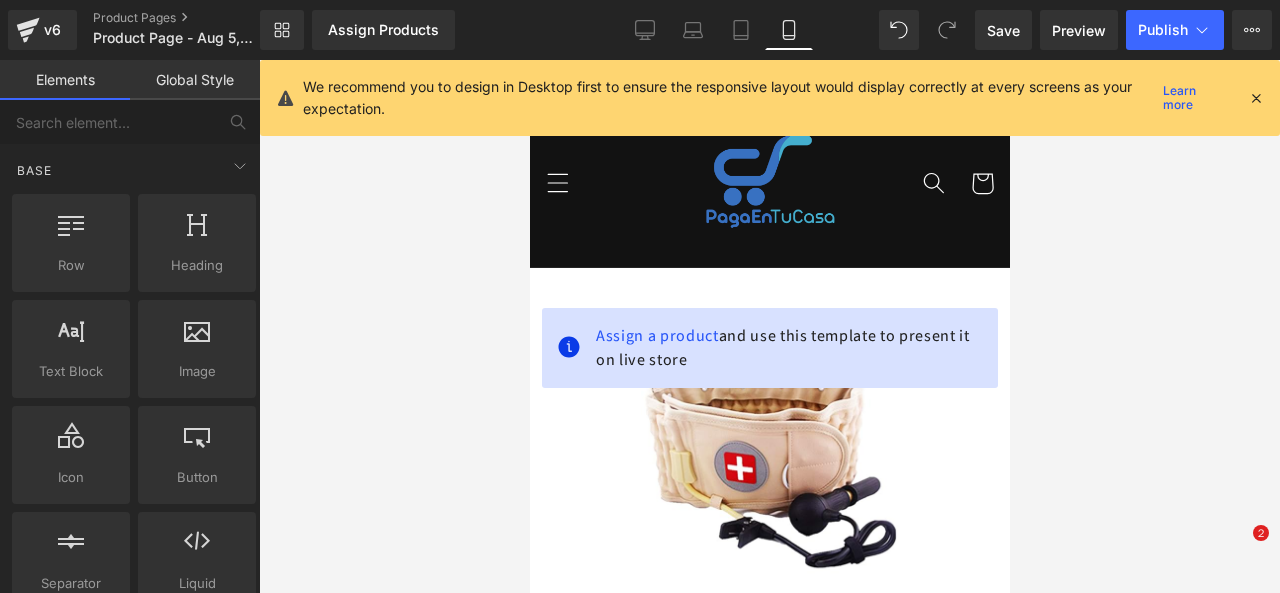 scroll, scrollTop: 206, scrollLeft: 0, axis: vertical 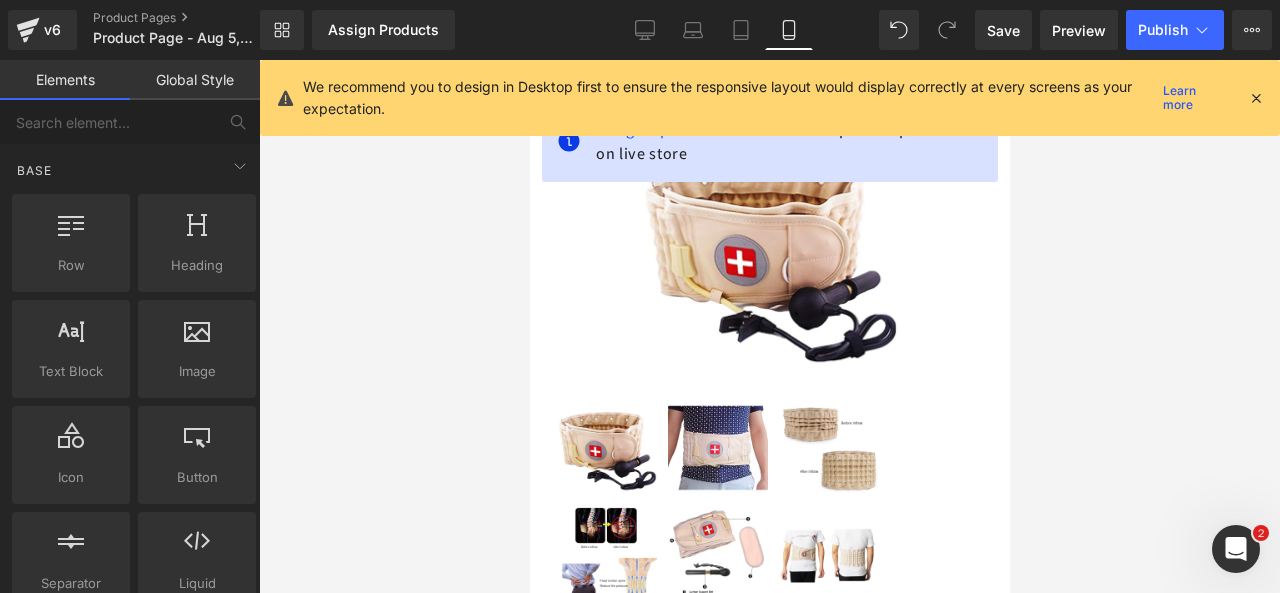 click at bounding box center (1256, 98) 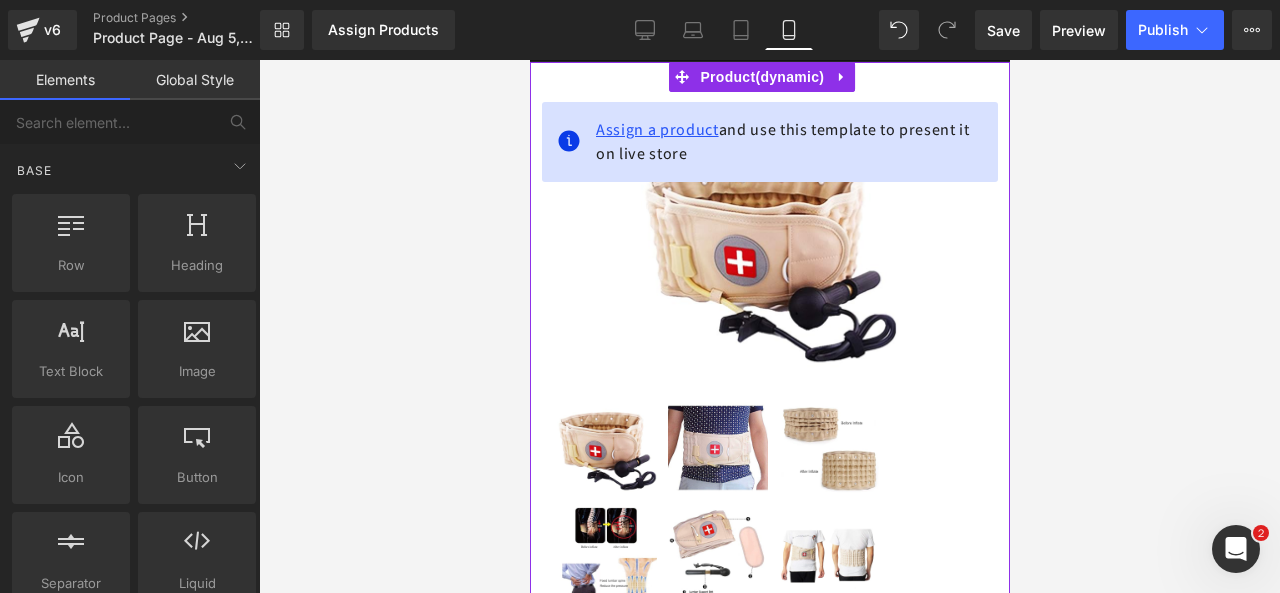 click on "Assign a product" at bounding box center [656, 129] 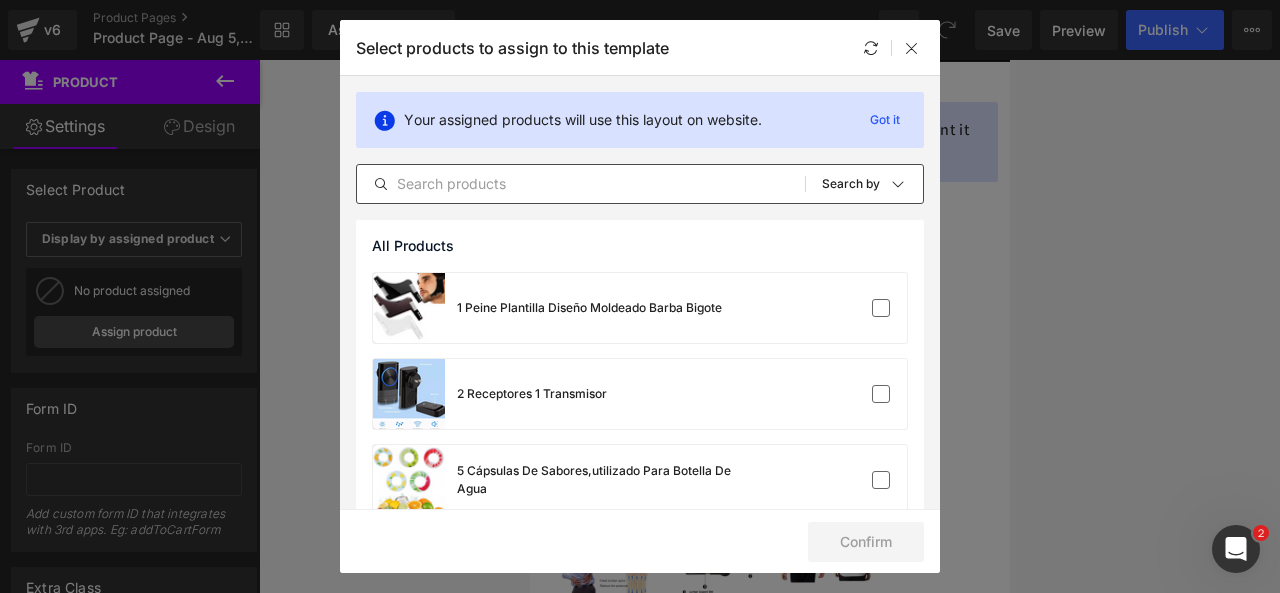 click at bounding box center (581, 184) 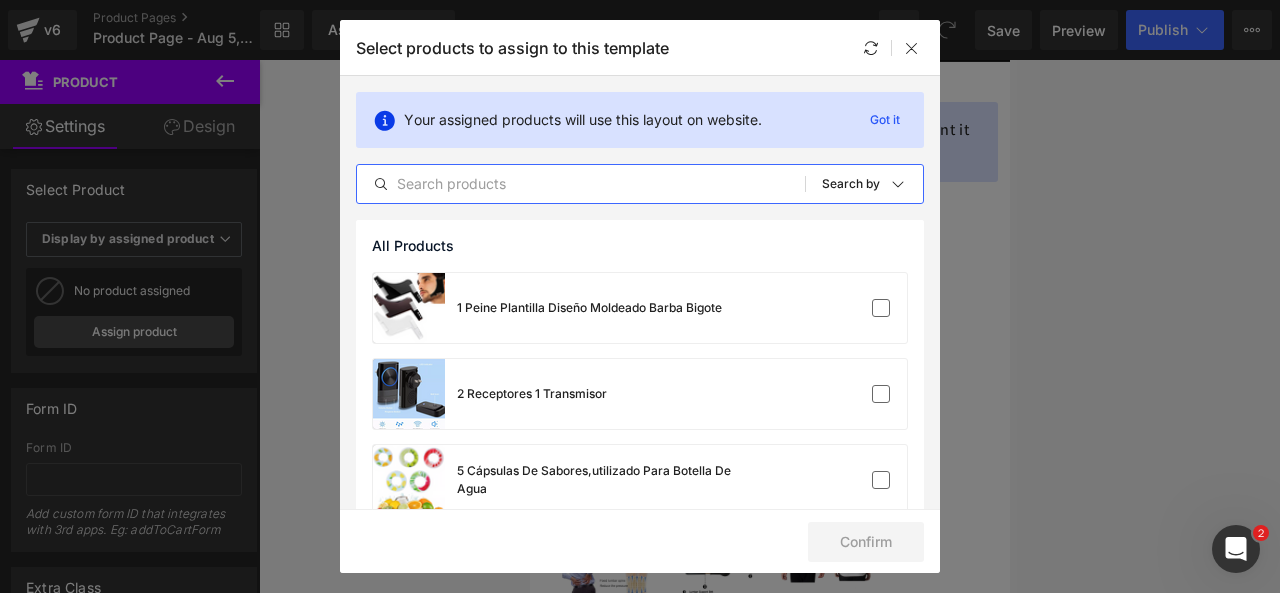 type on "O" 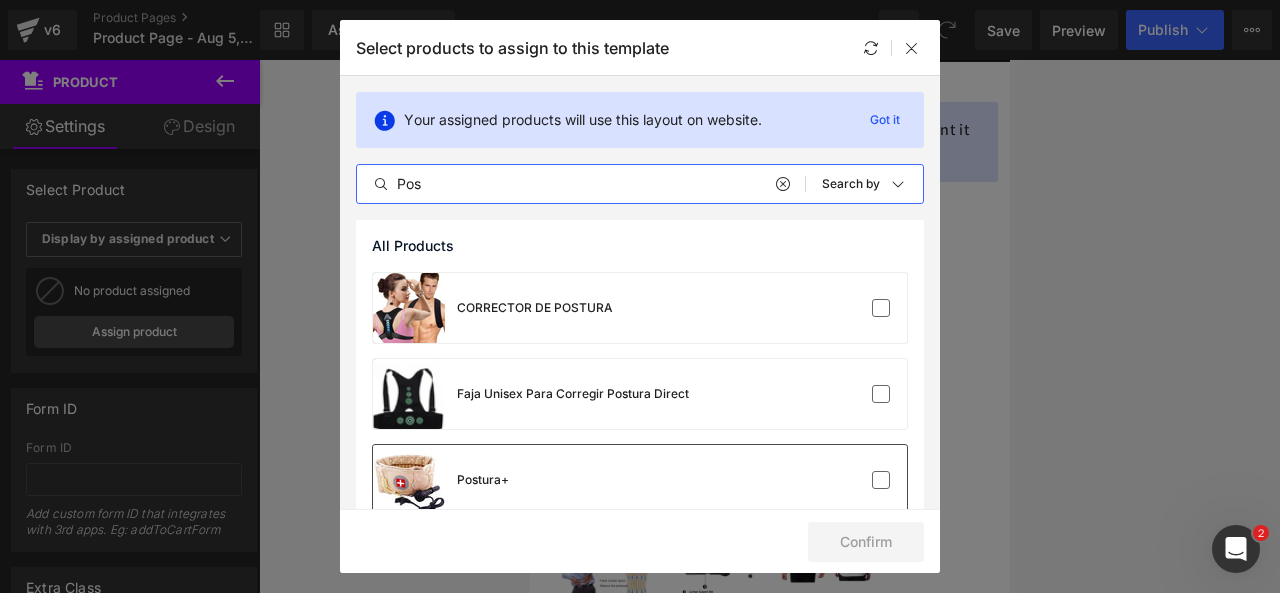 type on "Pos" 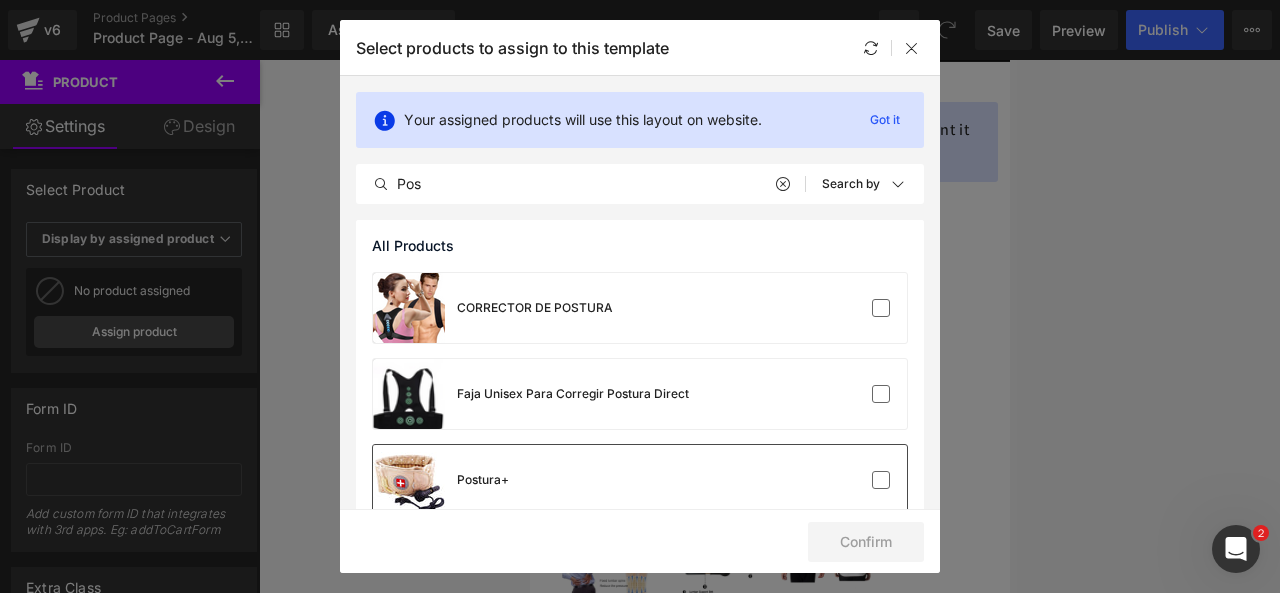 click on "Postura+" at bounding box center (640, 480) 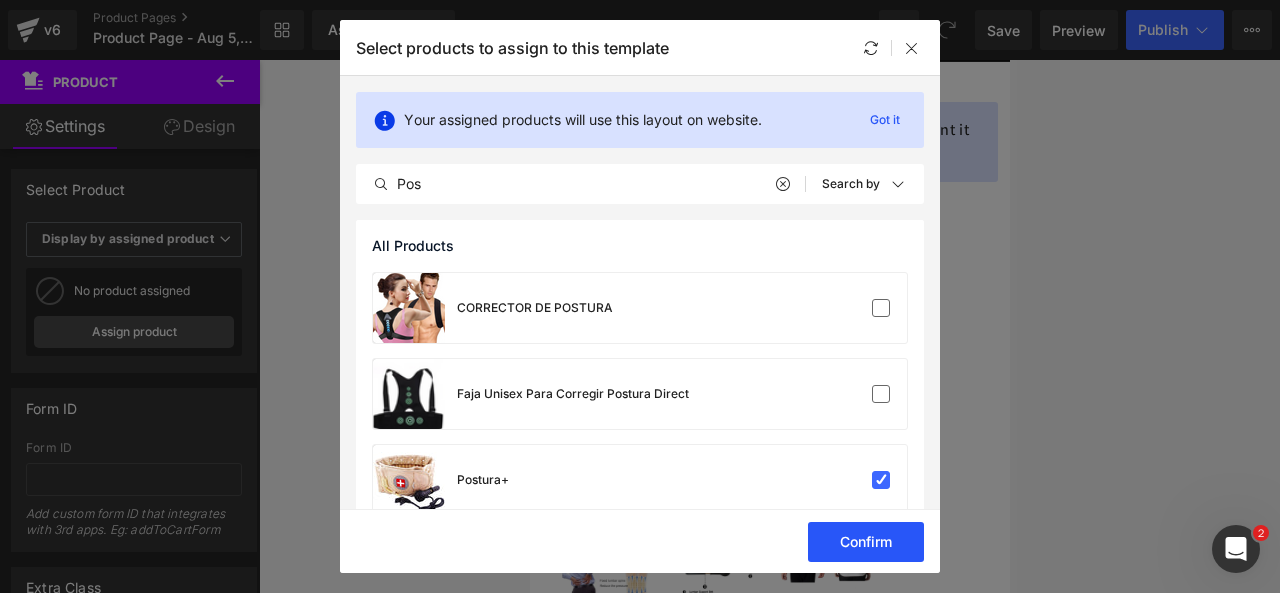 click on "Confirm" at bounding box center (866, 542) 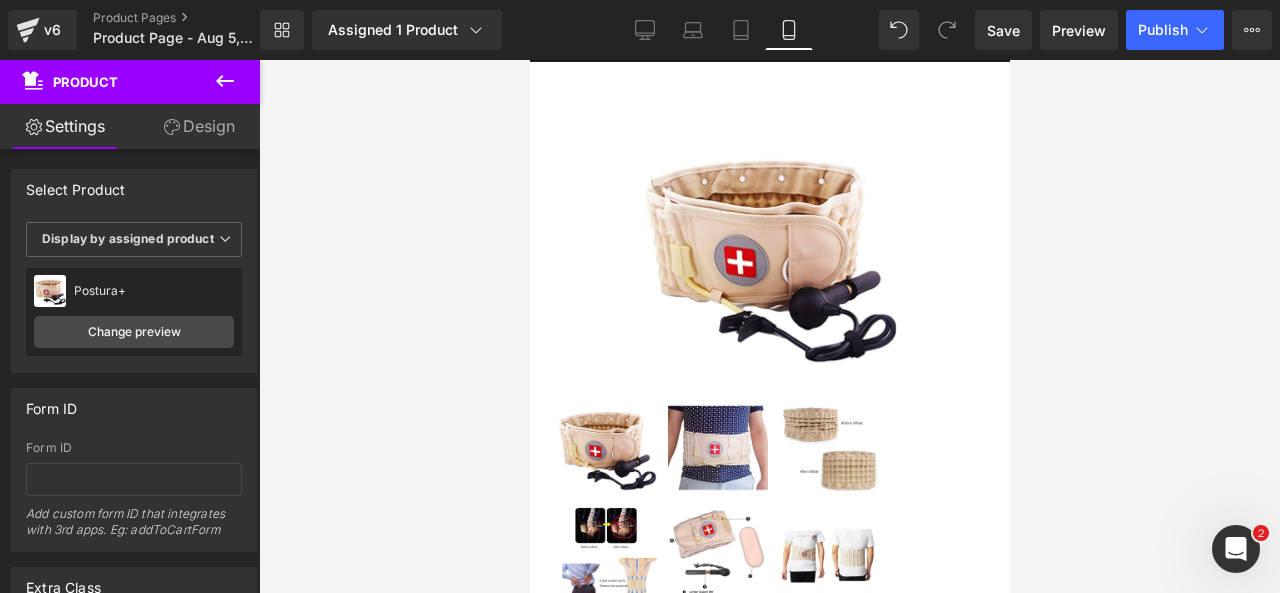 click 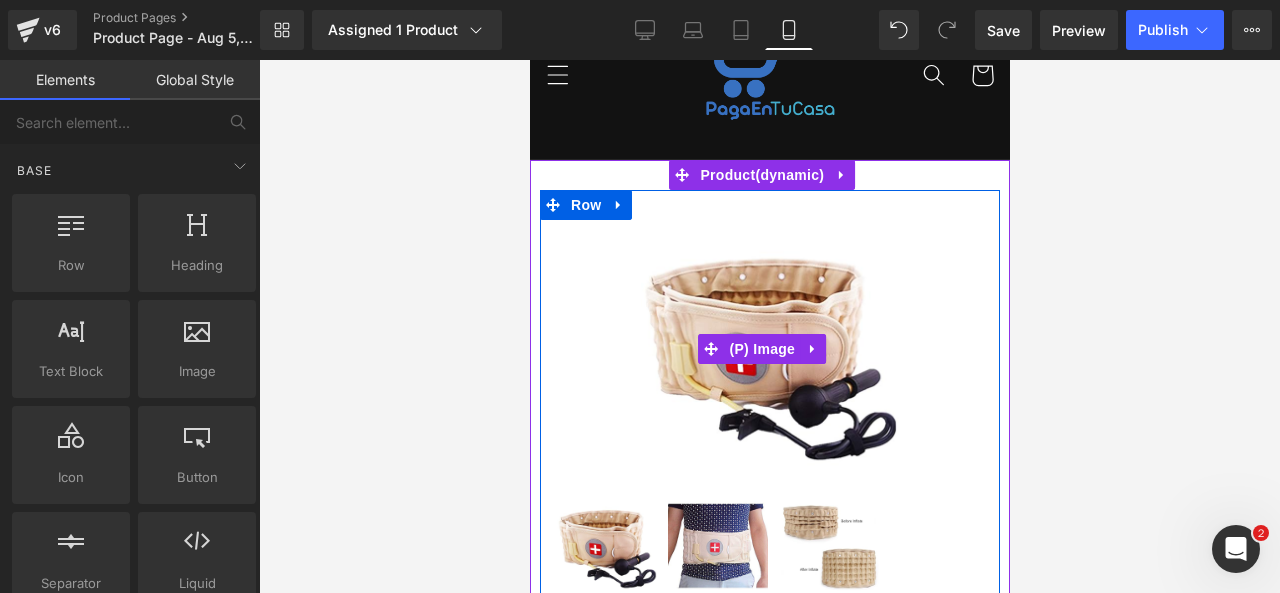 scroll, scrollTop: 104, scrollLeft: 0, axis: vertical 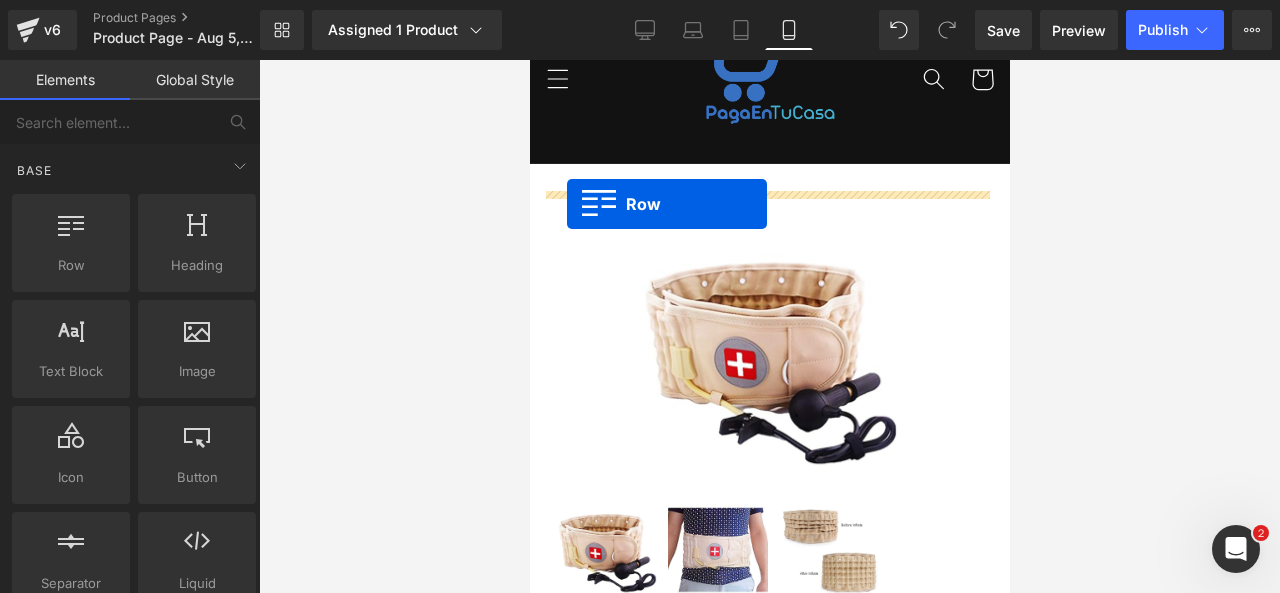 drag, startPoint x: 607, startPoint y: 344, endPoint x: 566, endPoint y: 205, distance: 144.92067 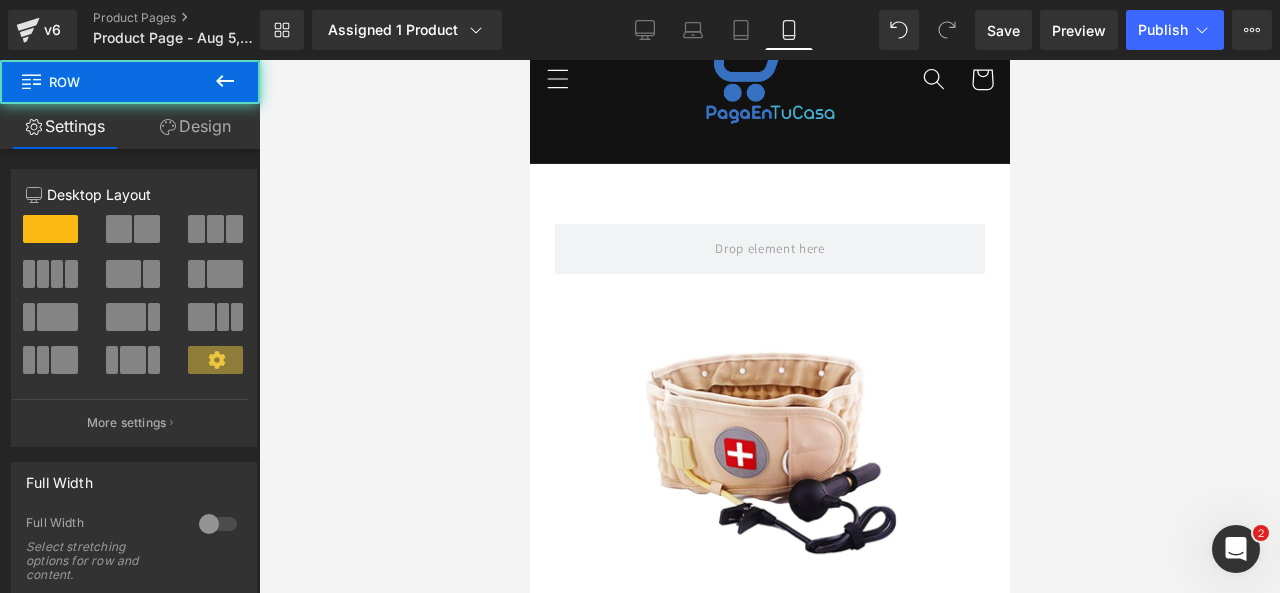click 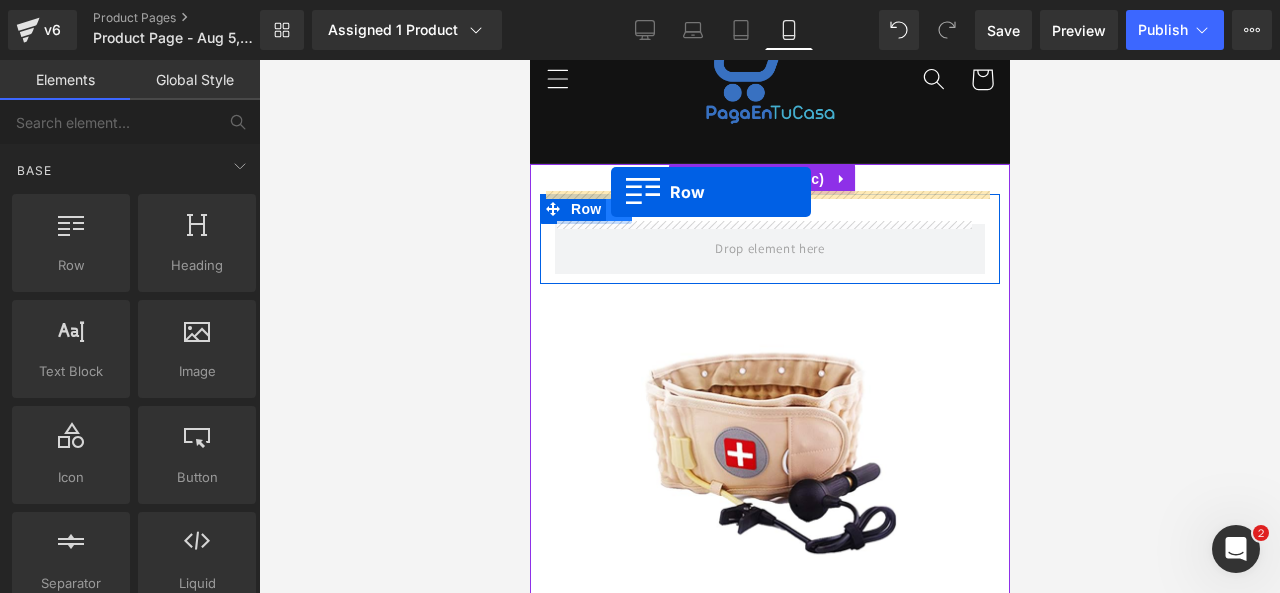drag, startPoint x: 628, startPoint y: 307, endPoint x: 610, endPoint y: 193, distance: 115.41231 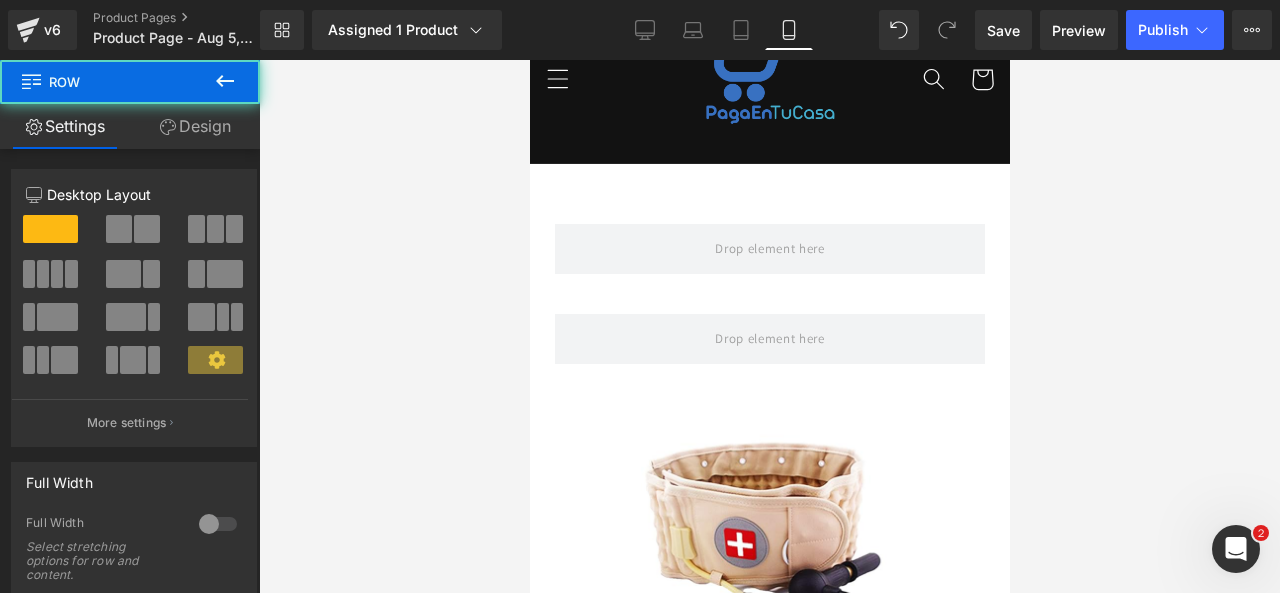 click 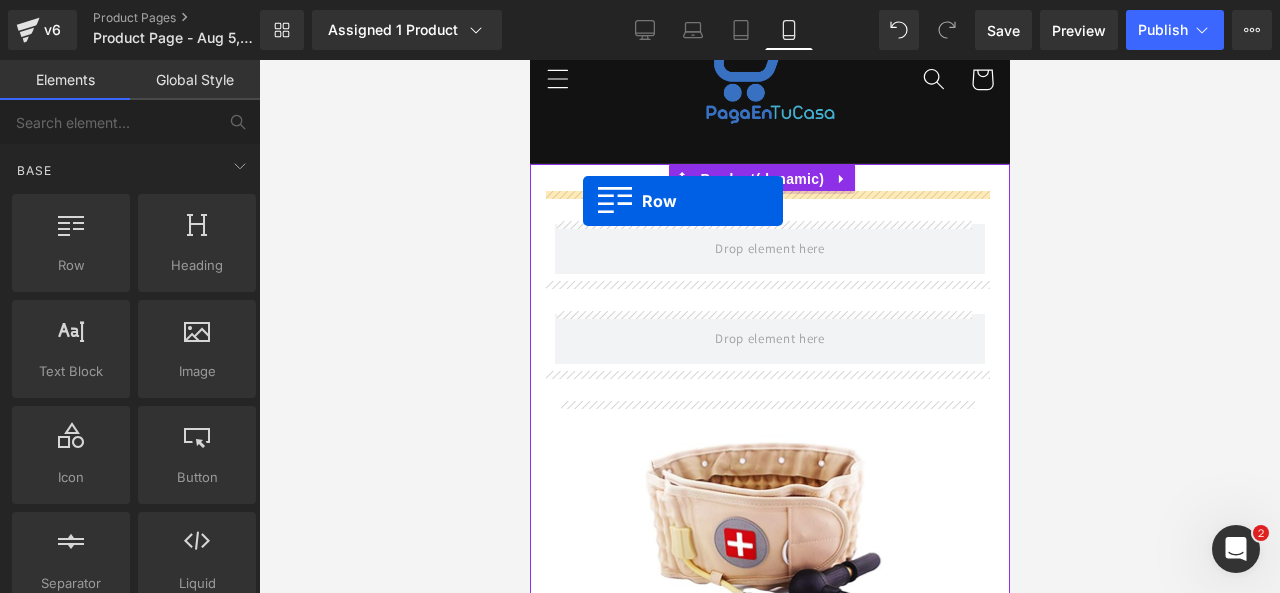 drag, startPoint x: 617, startPoint y: 293, endPoint x: 582, endPoint y: 201, distance: 98.43272 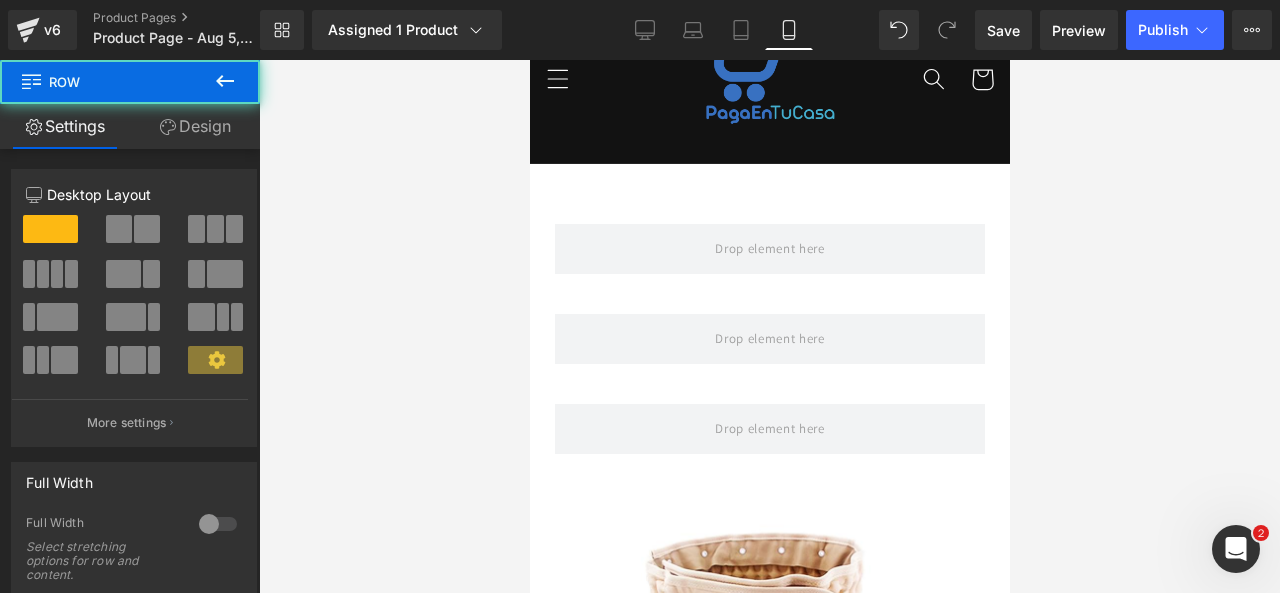 click at bounding box center [225, 82] 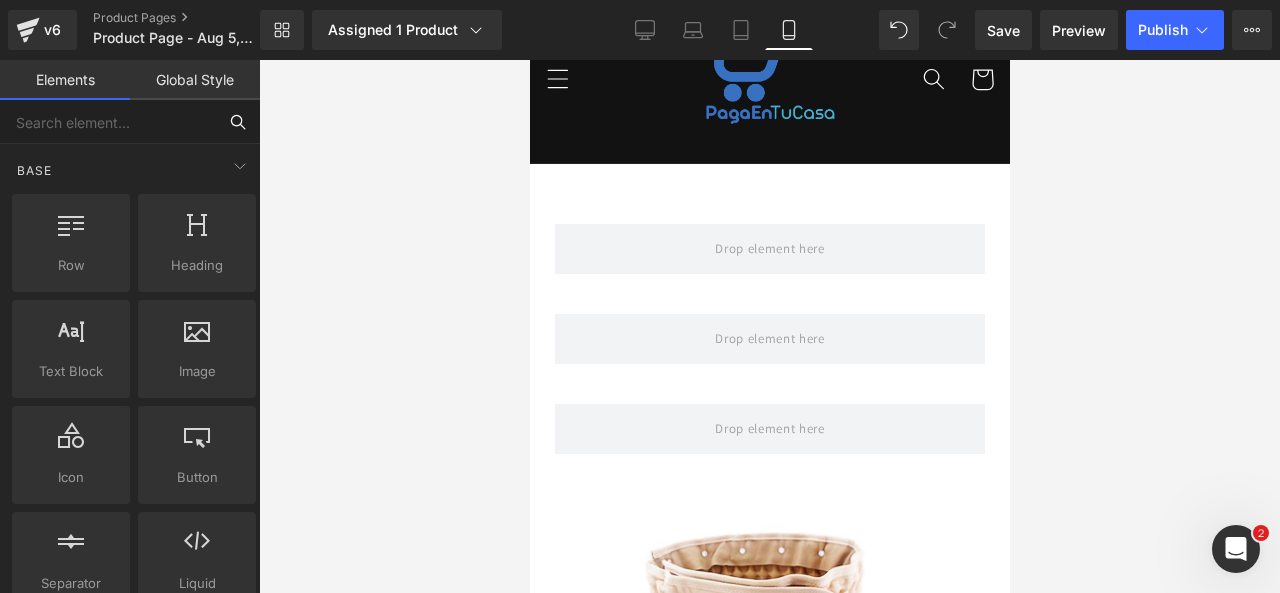 click at bounding box center [108, 122] 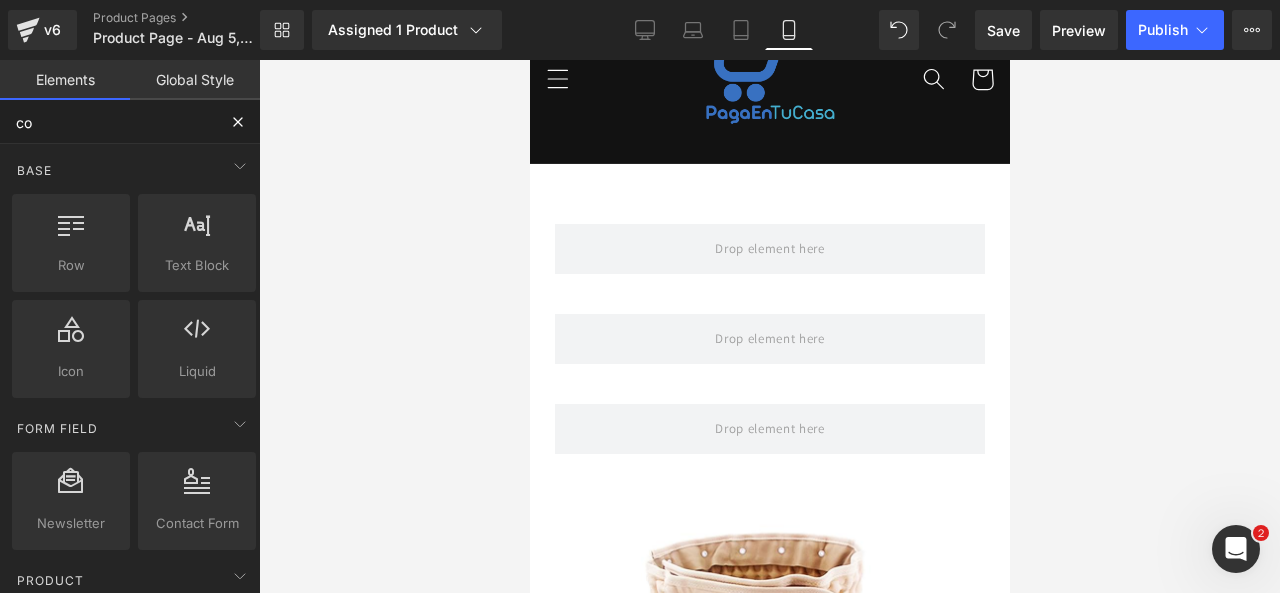 type on "c" 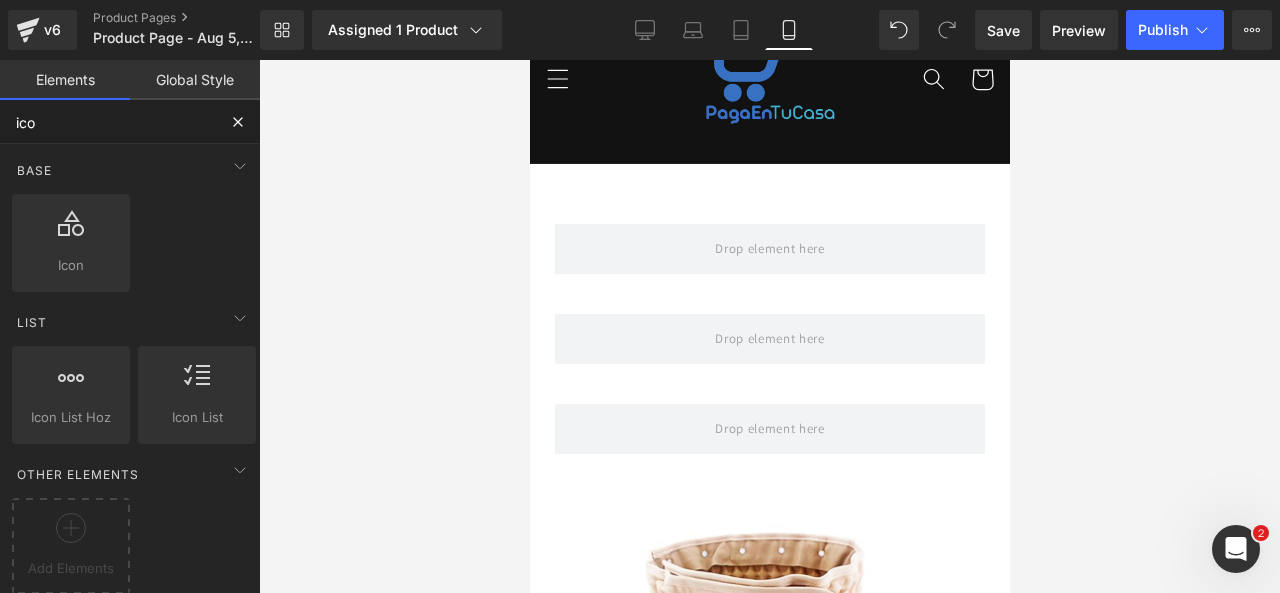type on "icon" 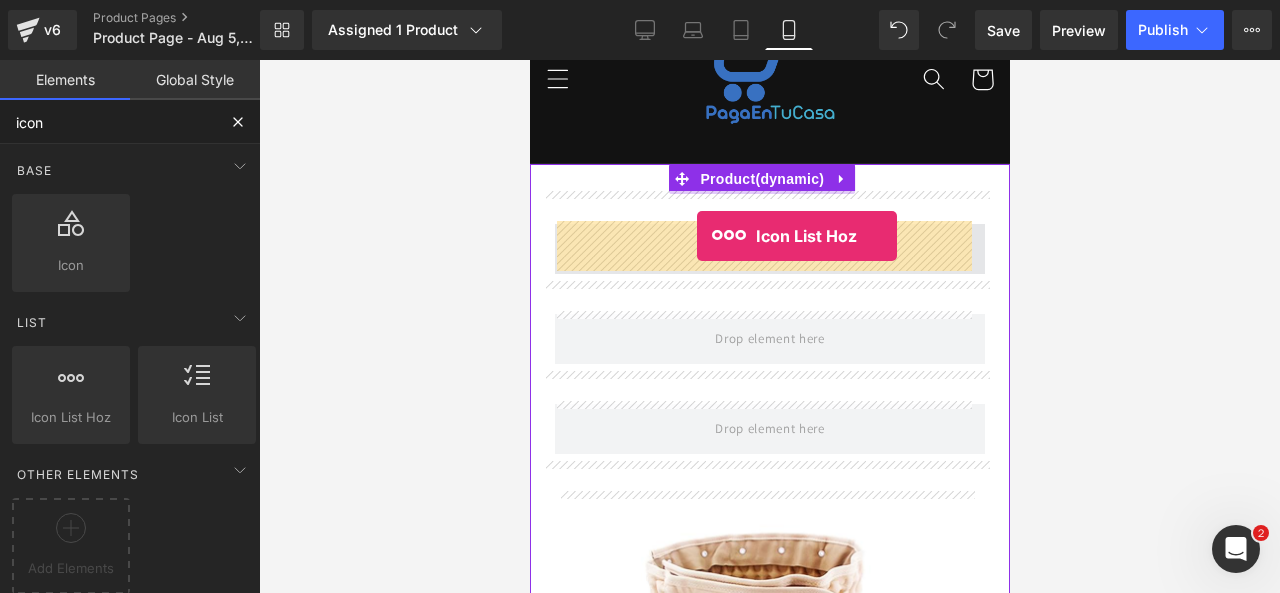 drag, startPoint x: 629, startPoint y: 446, endPoint x: 696, endPoint y: 236, distance: 220.42912 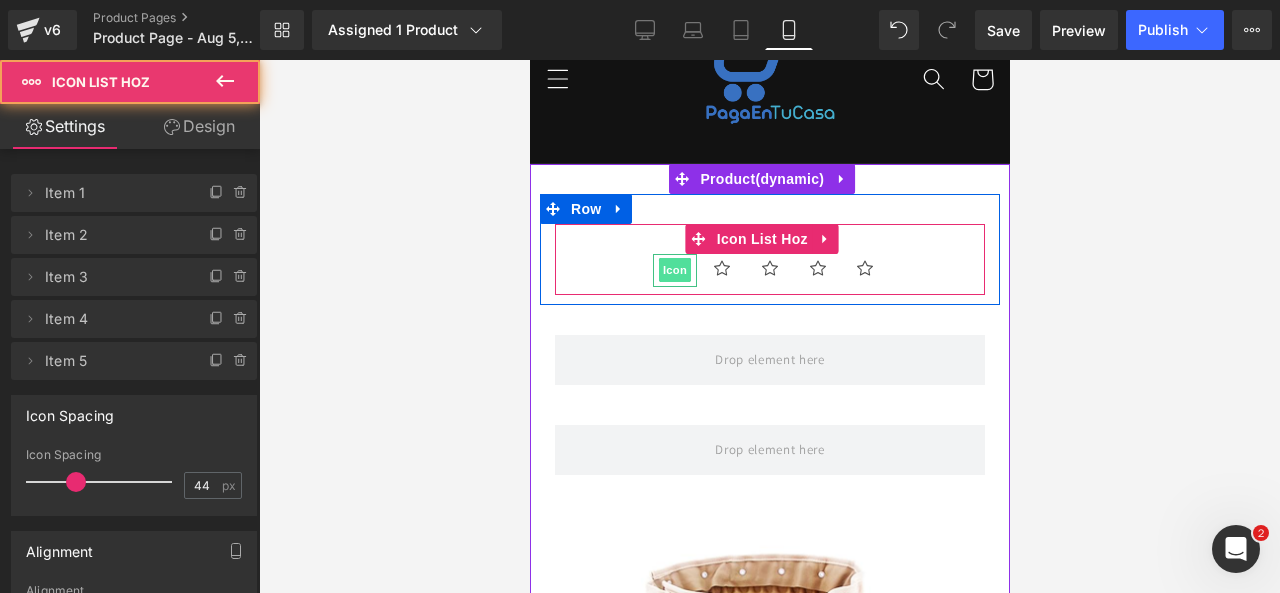 click on "Icon" at bounding box center (674, 270) 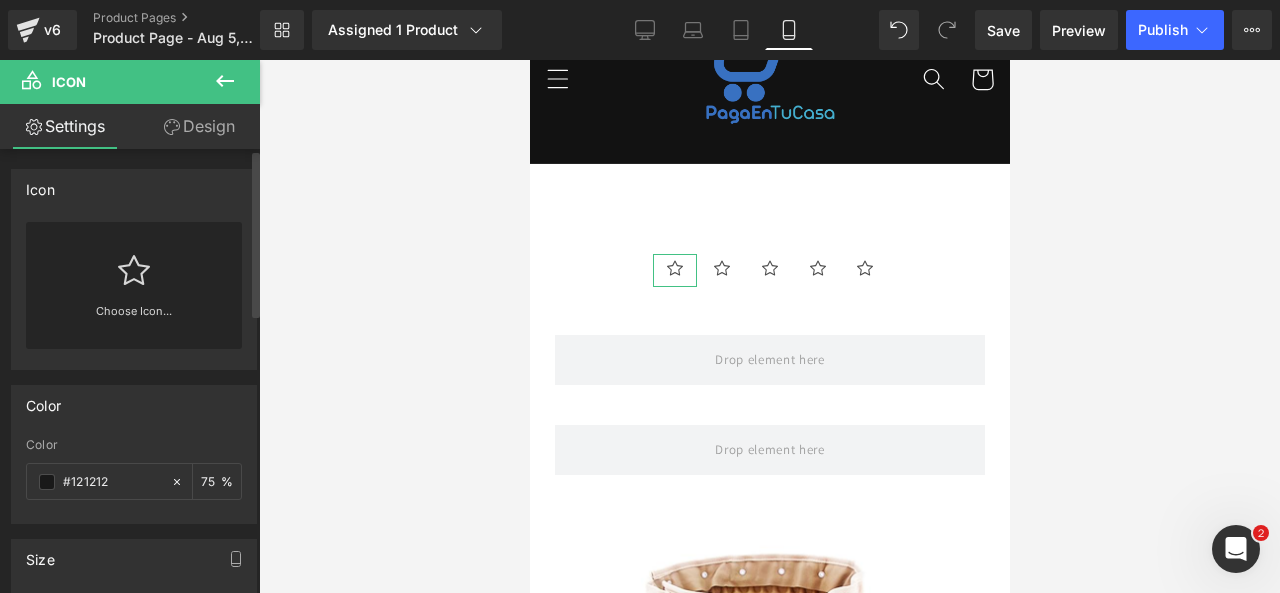 click on "Choose Icon..." at bounding box center [134, 285] 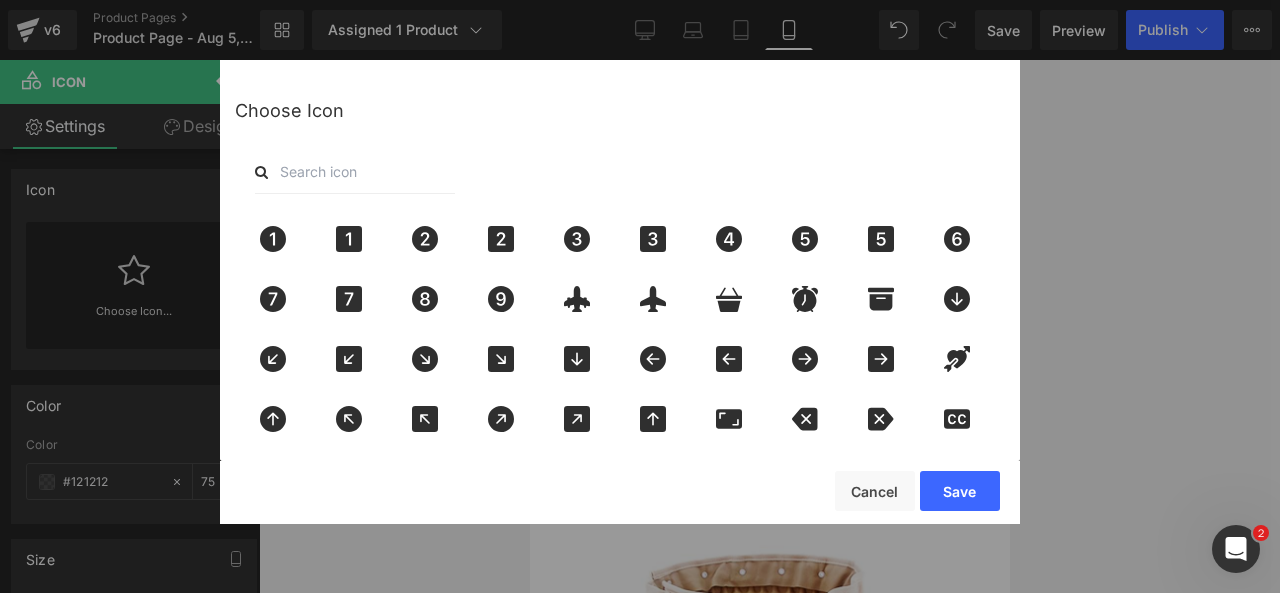 click at bounding box center [355, 172] 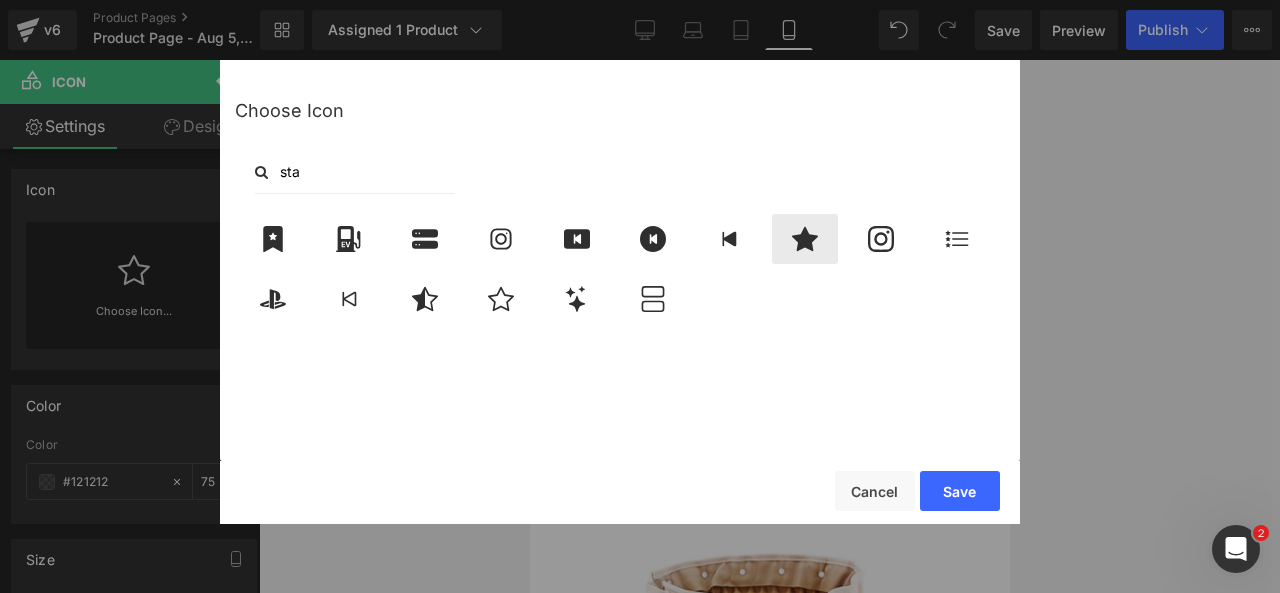 type on "sta" 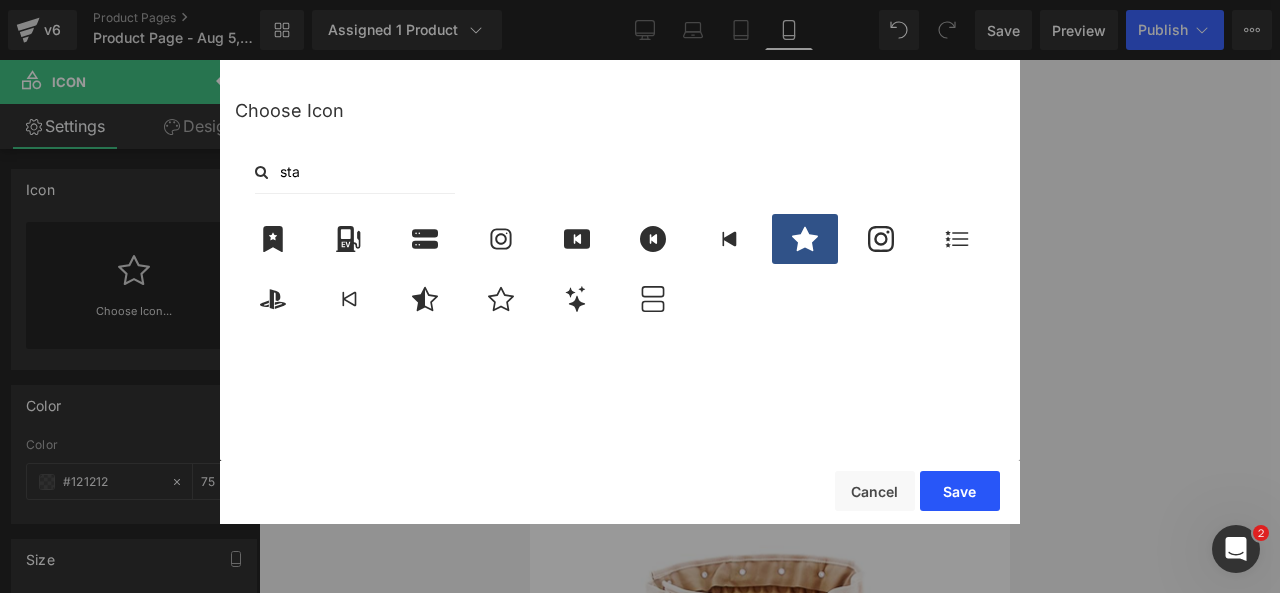 click on "Save" at bounding box center (960, 491) 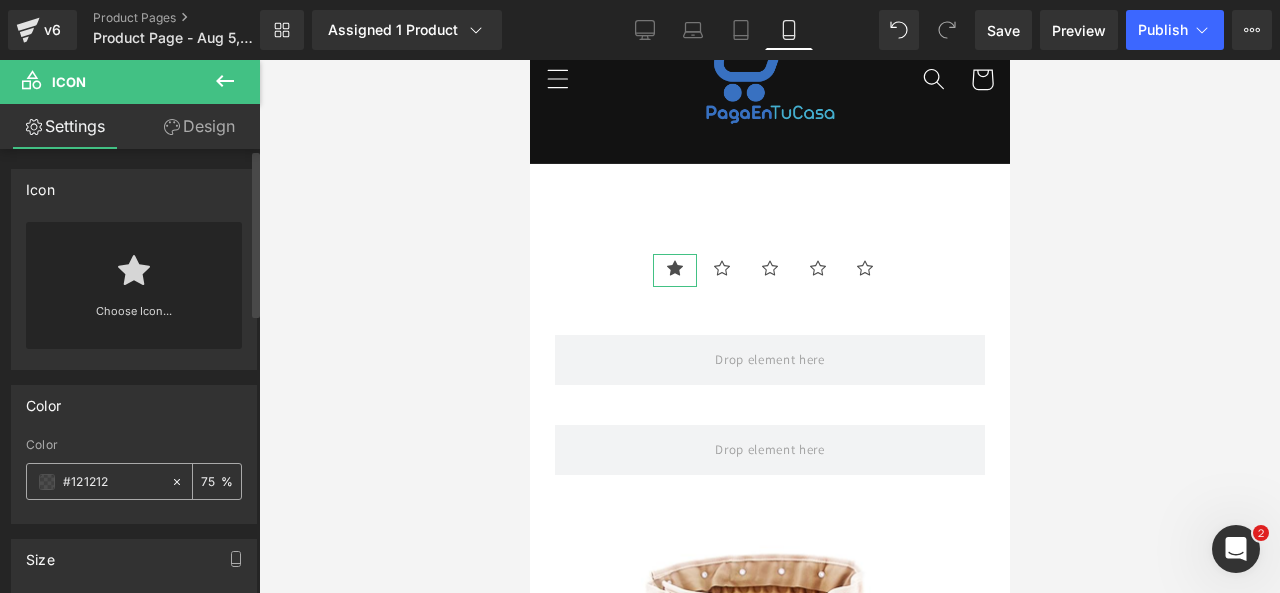 click at bounding box center [47, 482] 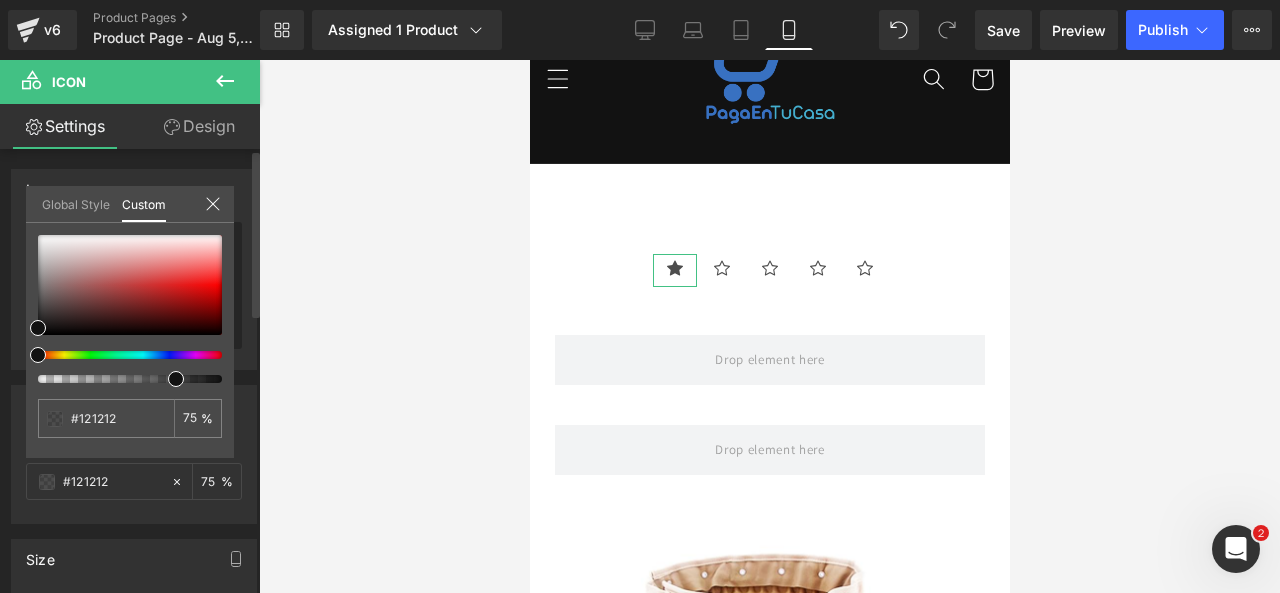 type on "#111111" 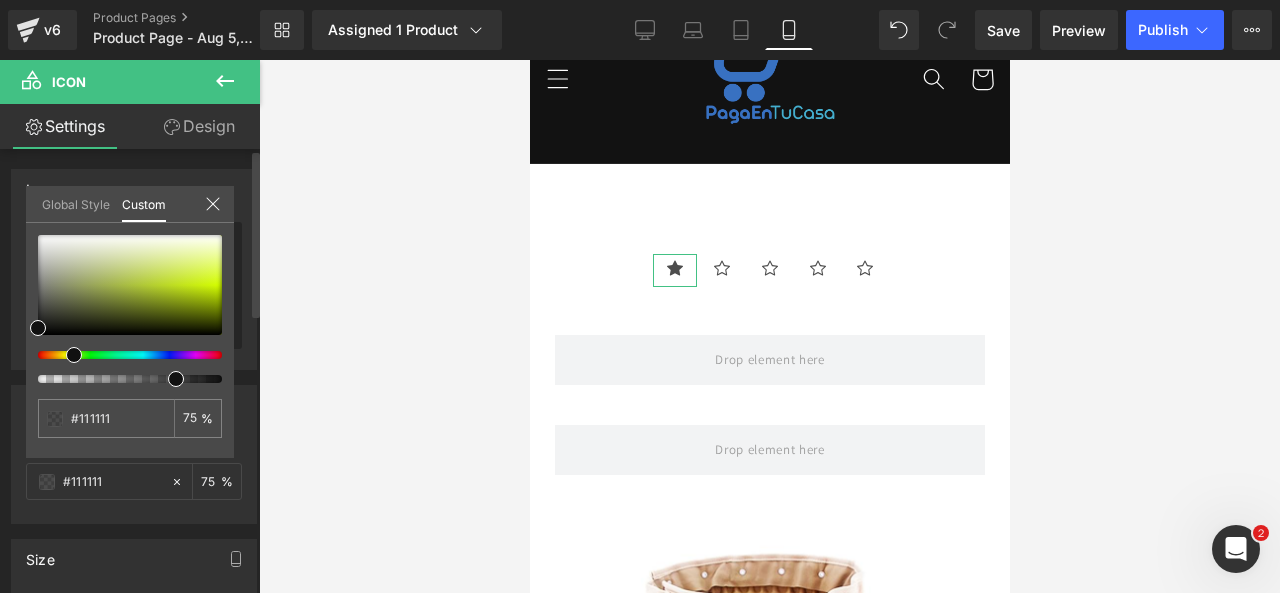 click at bounding box center (122, 355) 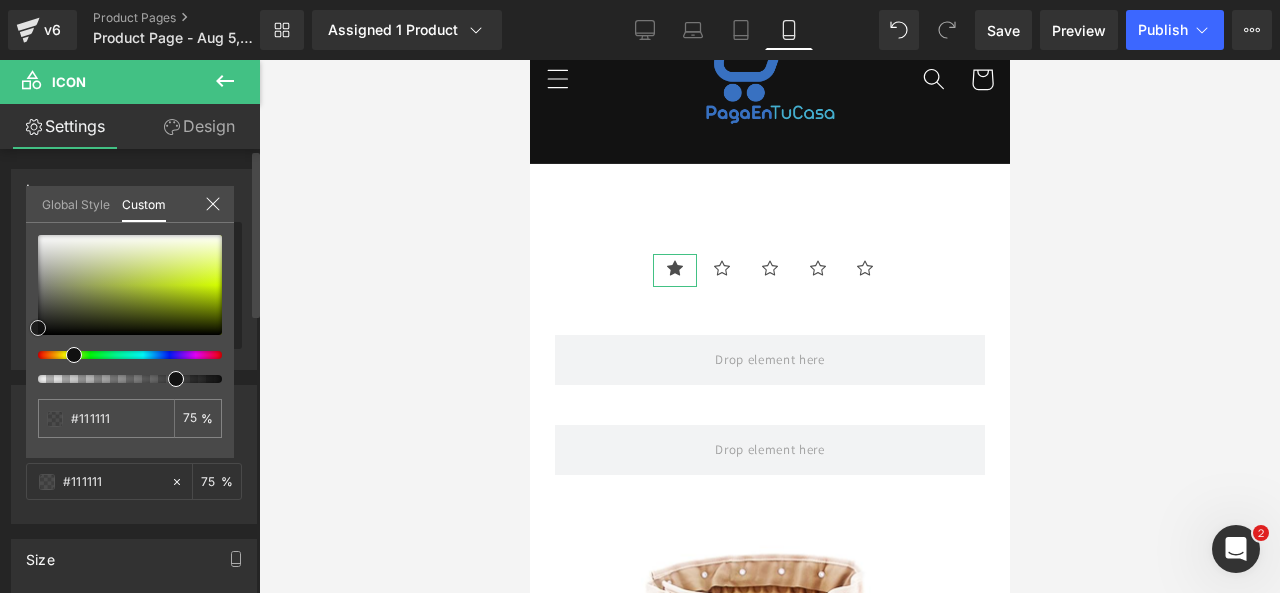 type on "#dff95c" 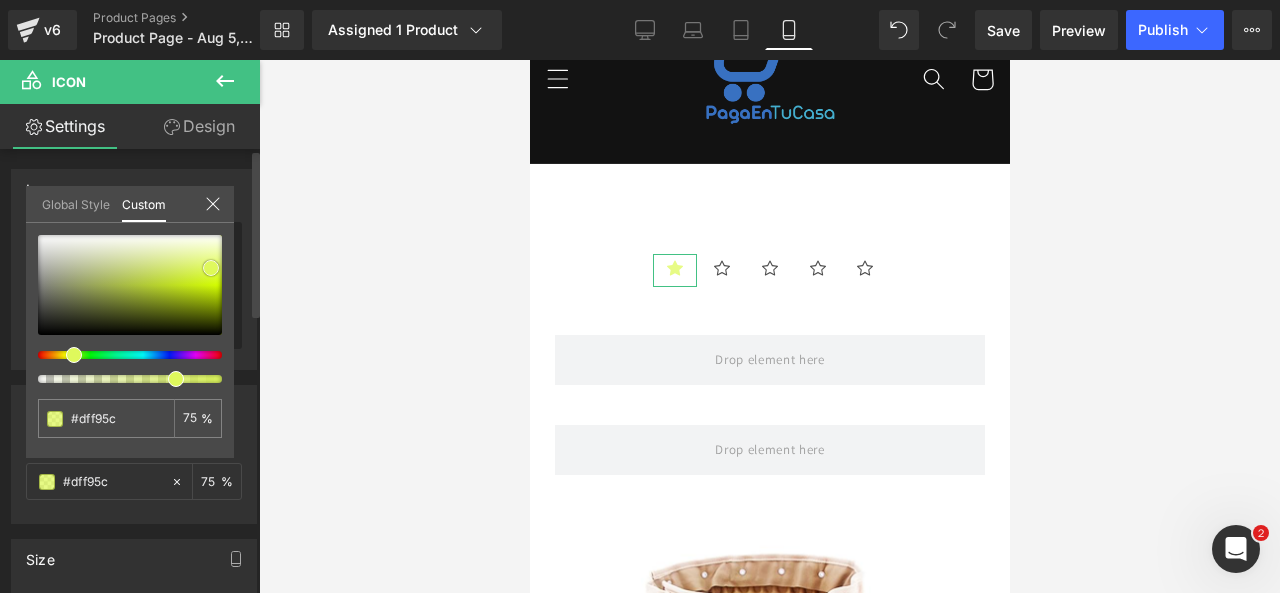click at bounding box center (130, 285) 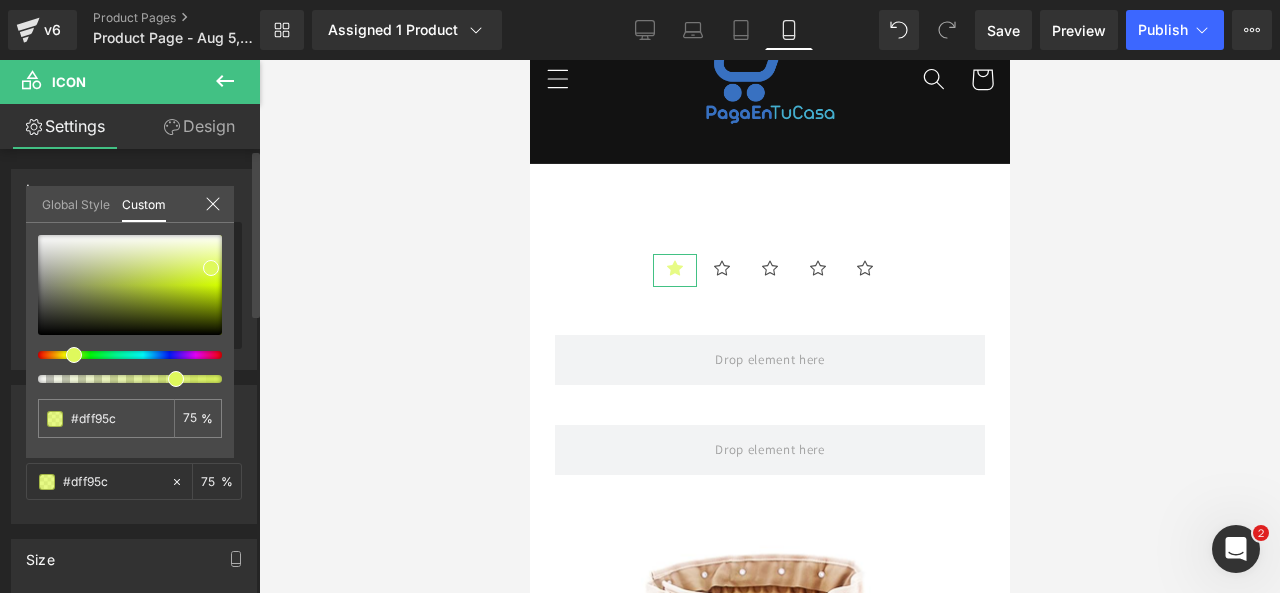 click 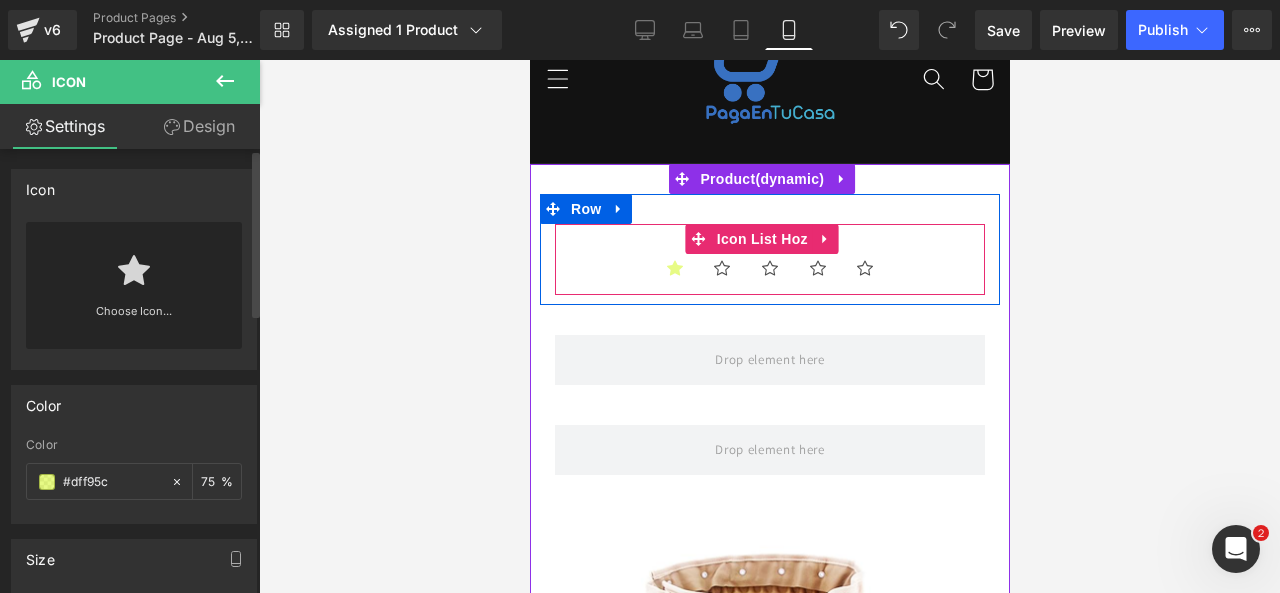 click on "Icon
Icon
Icon
Icon
Icon" at bounding box center (769, 275) 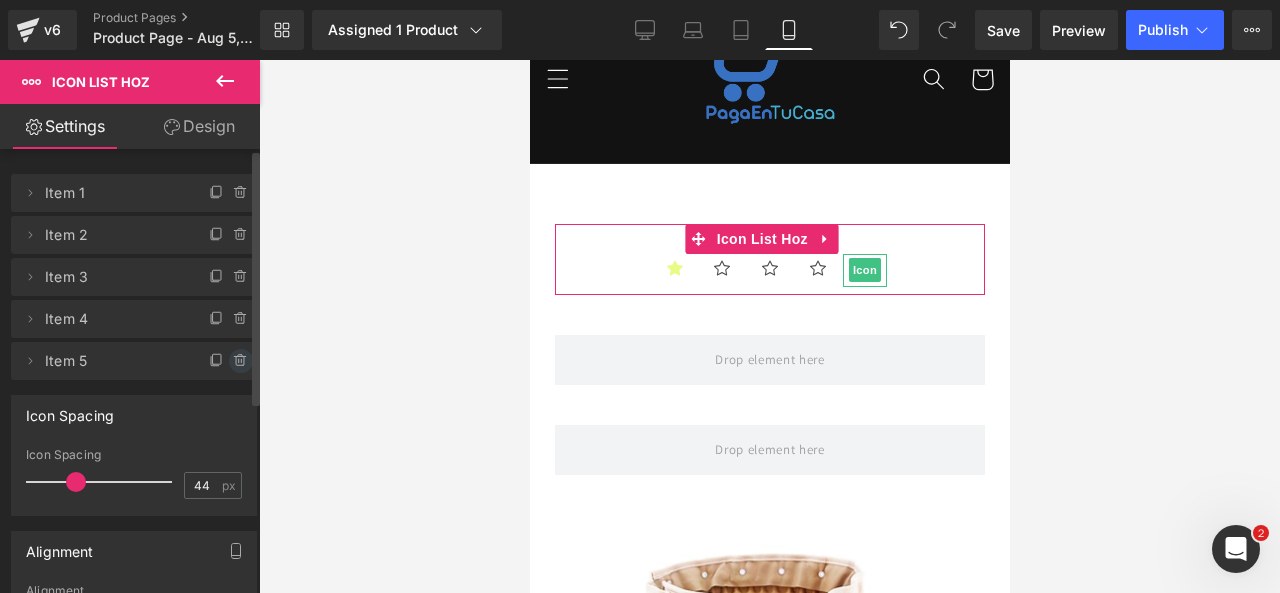 click 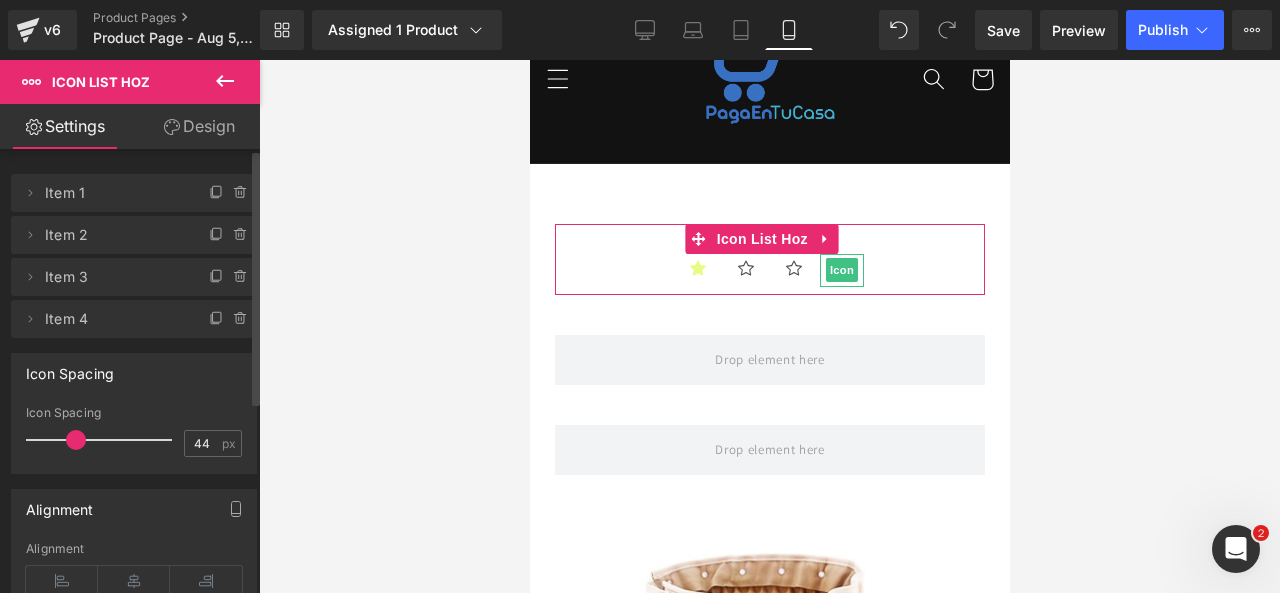 click at bounding box center (231, 312) 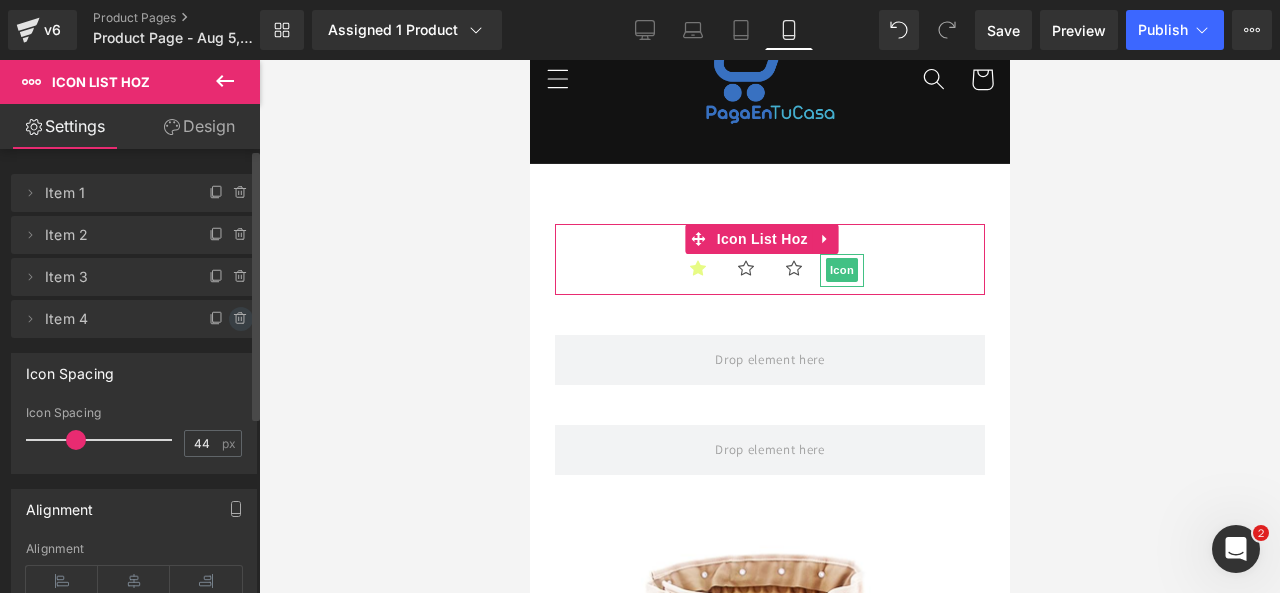 click 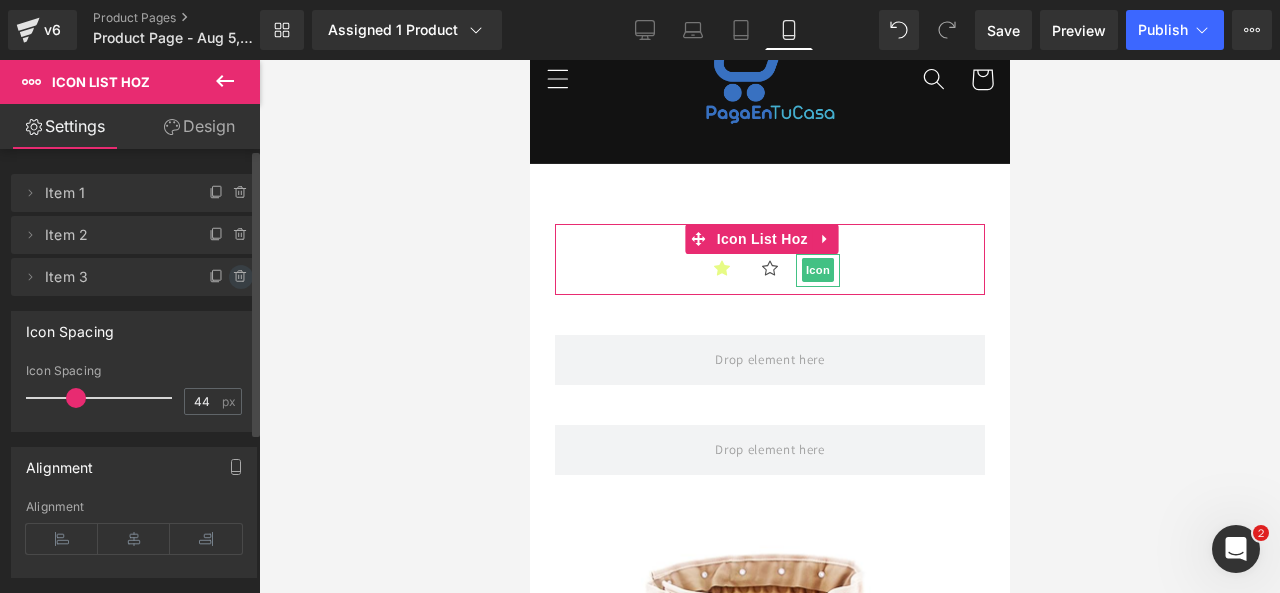 click 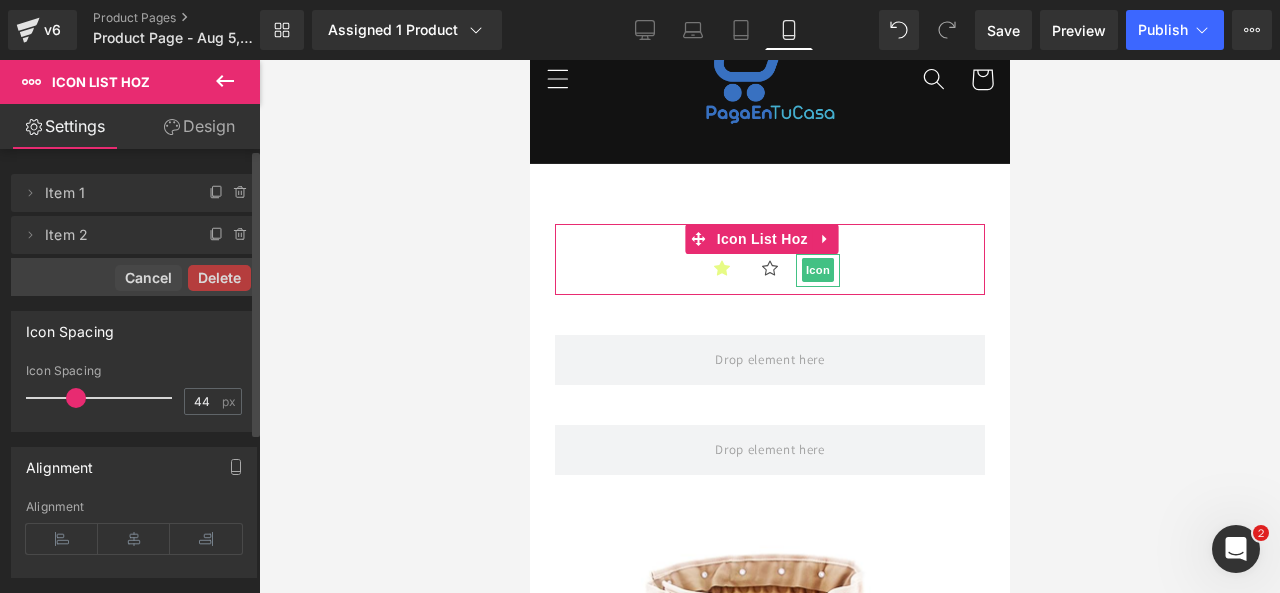 click on "Delete" at bounding box center [219, 278] 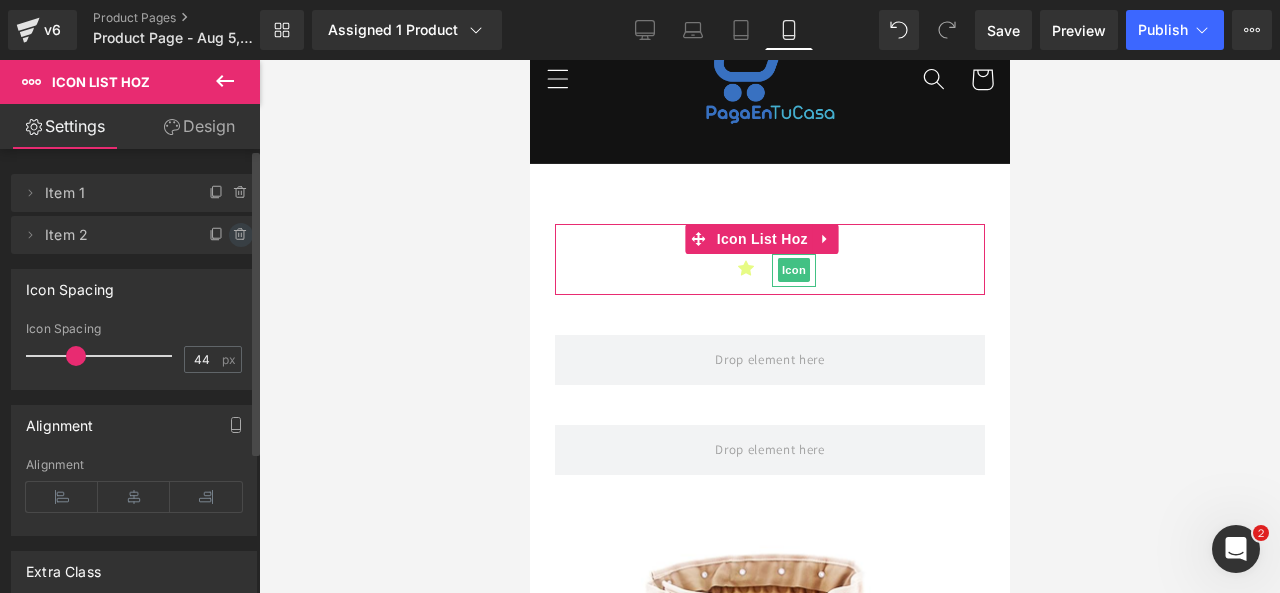 click at bounding box center (241, 235) 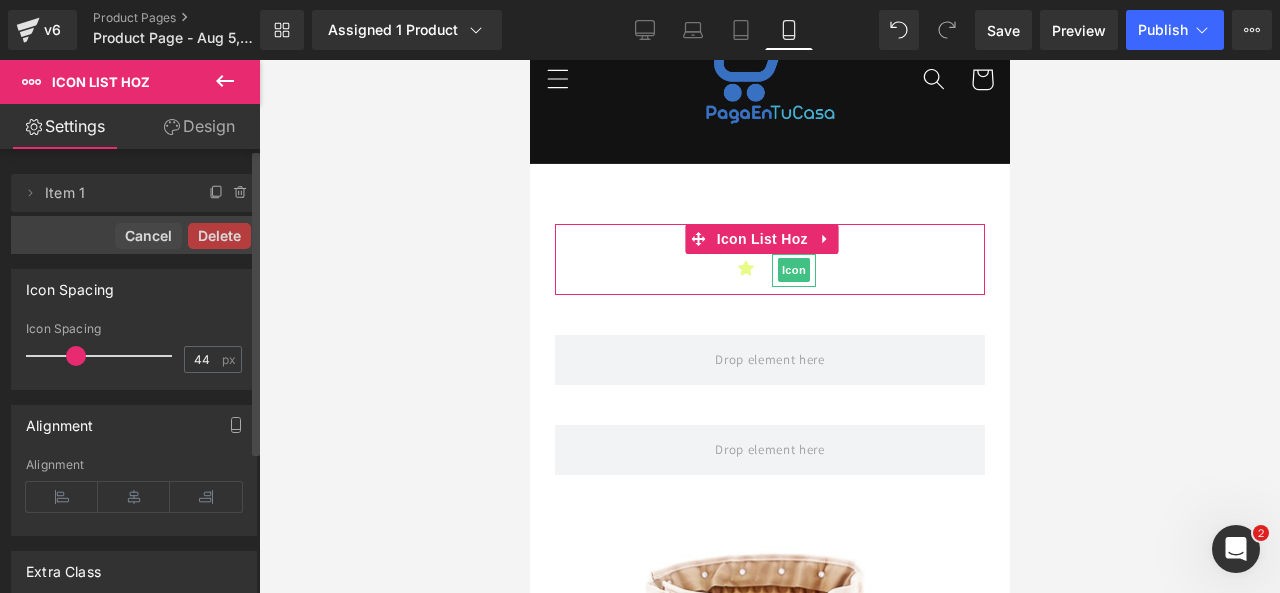 click on "Delete" at bounding box center (219, 236) 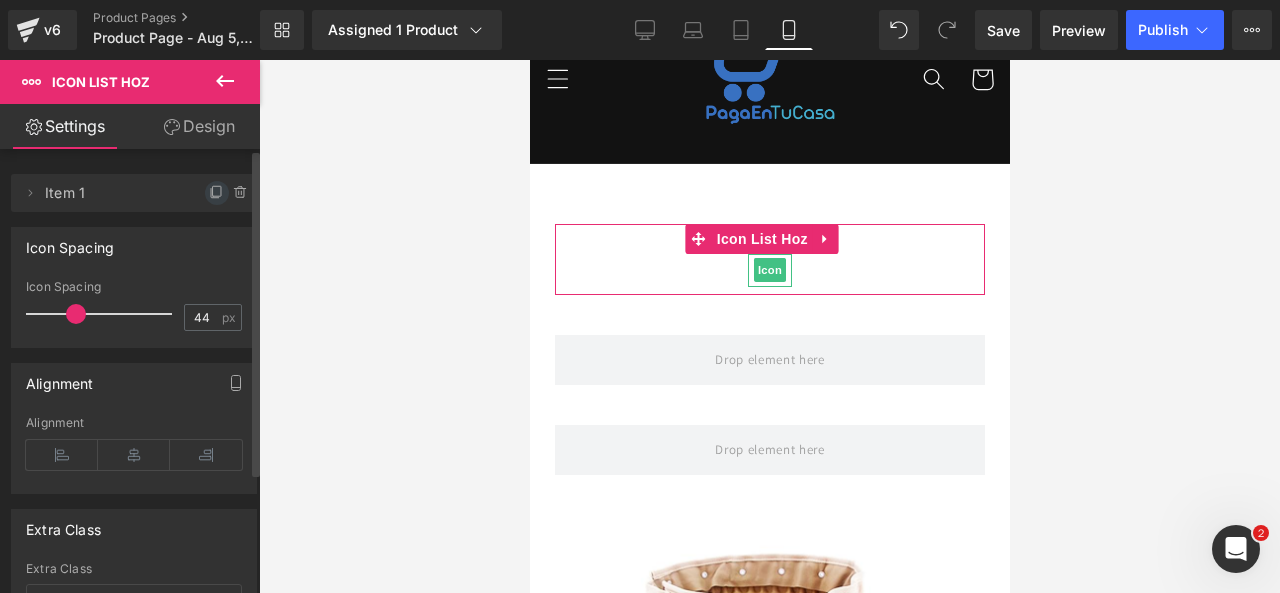 click 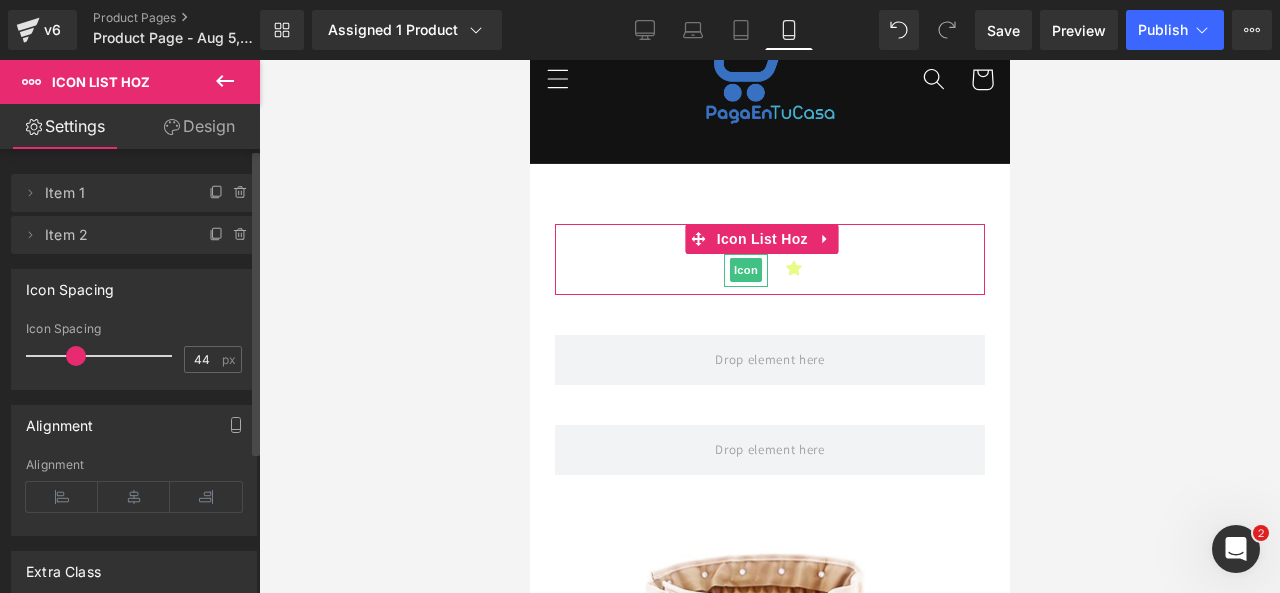click 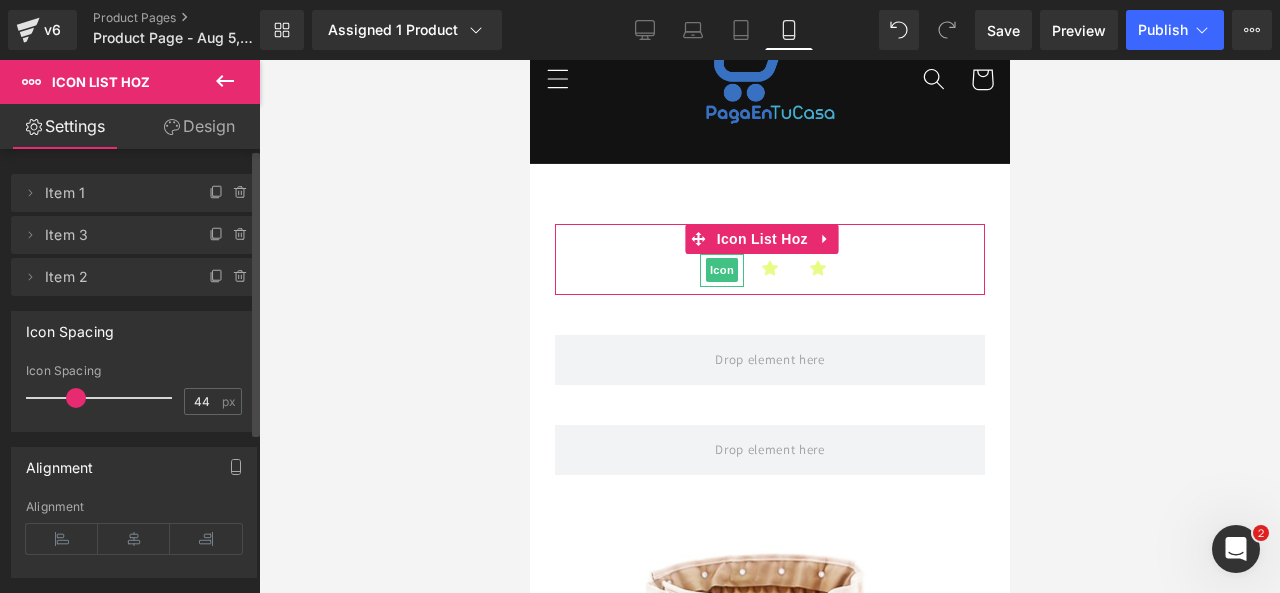 click 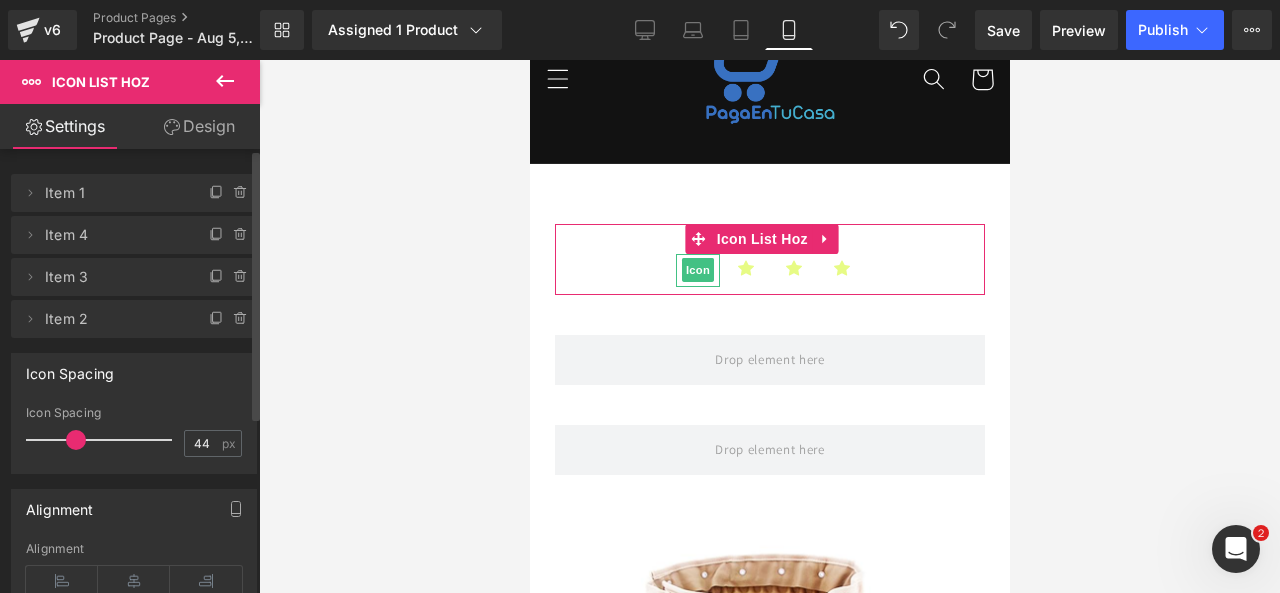 click 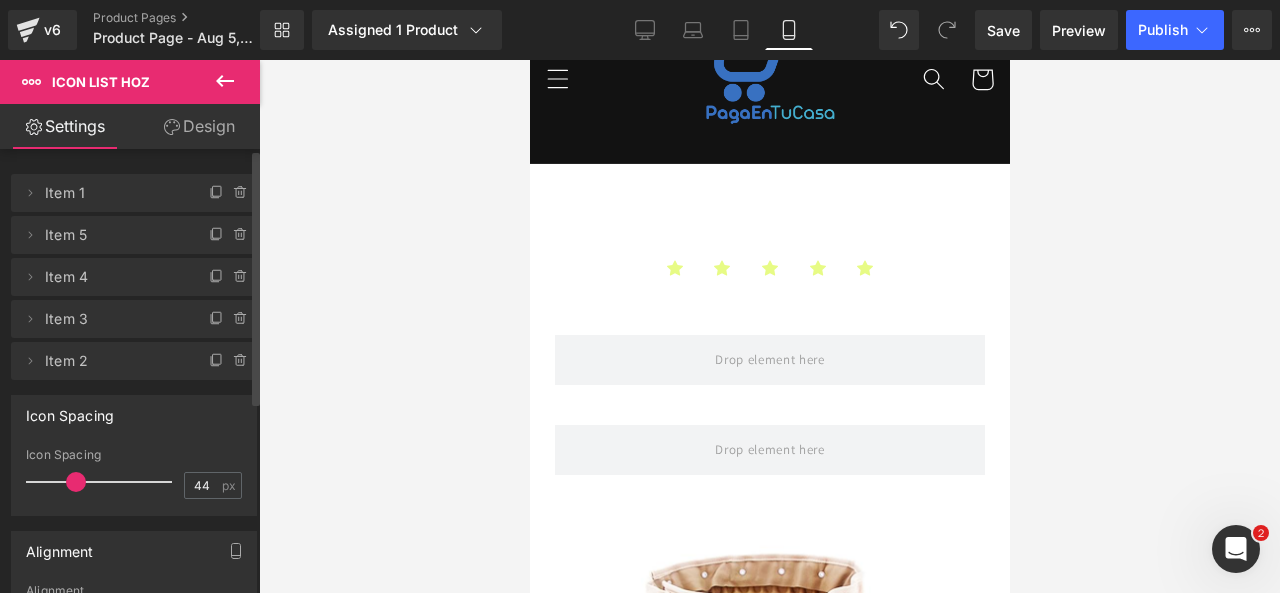 drag, startPoint x: 235, startPoint y: 80, endPoint x: 63, endPoint y: 73, distance: 172.14238 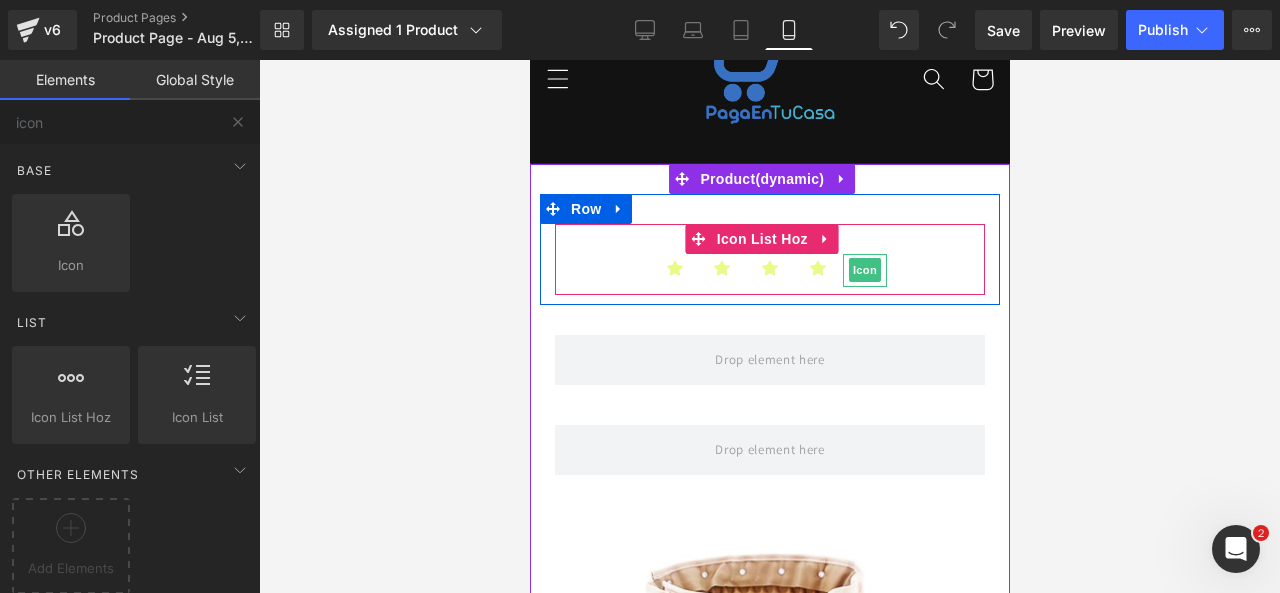 click on "Icon" at bounding box center (864, 270) 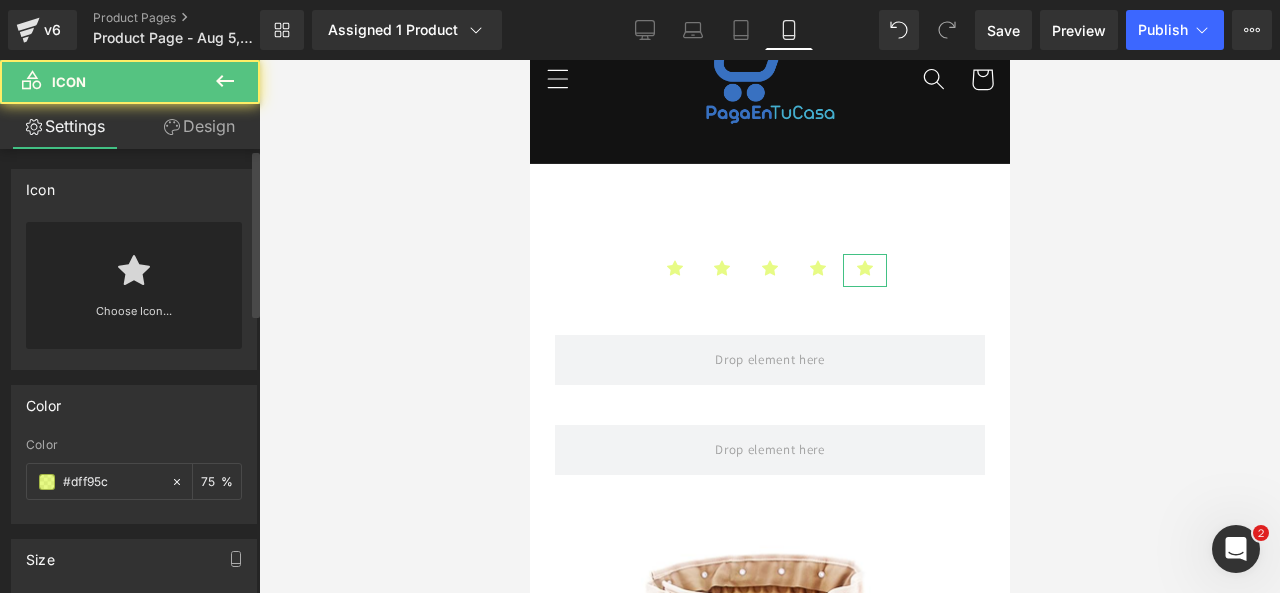 click on "Choose Icon..." at bounding box center (134, 285) 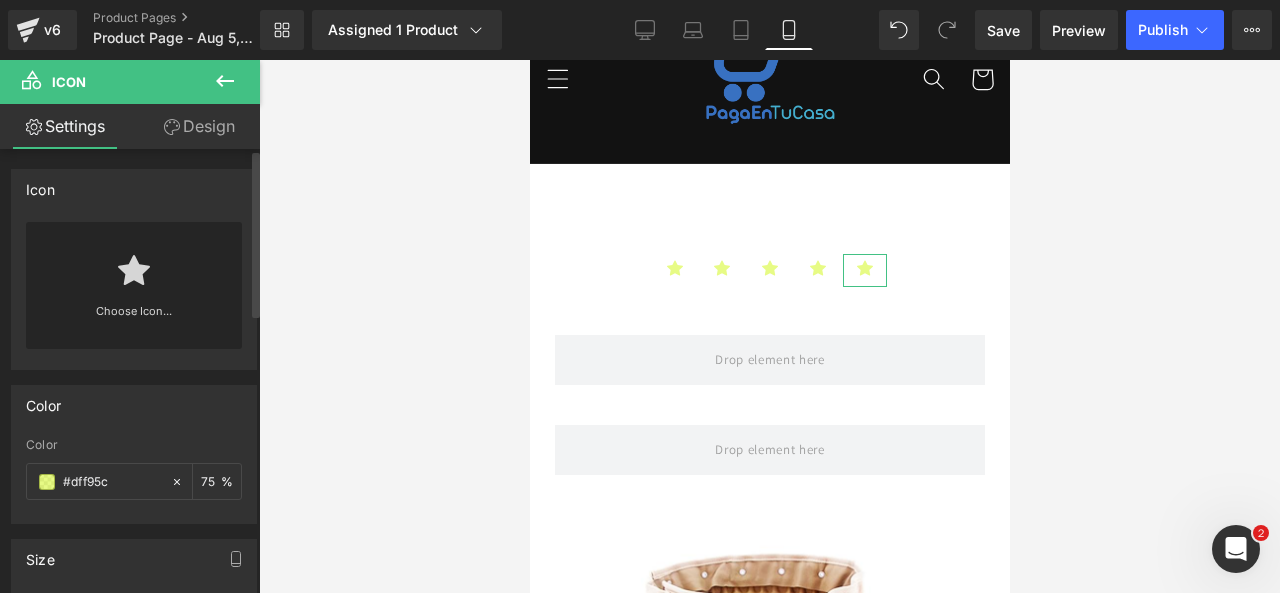 click on "Choose Icon..." at bounding box center [134, 285] 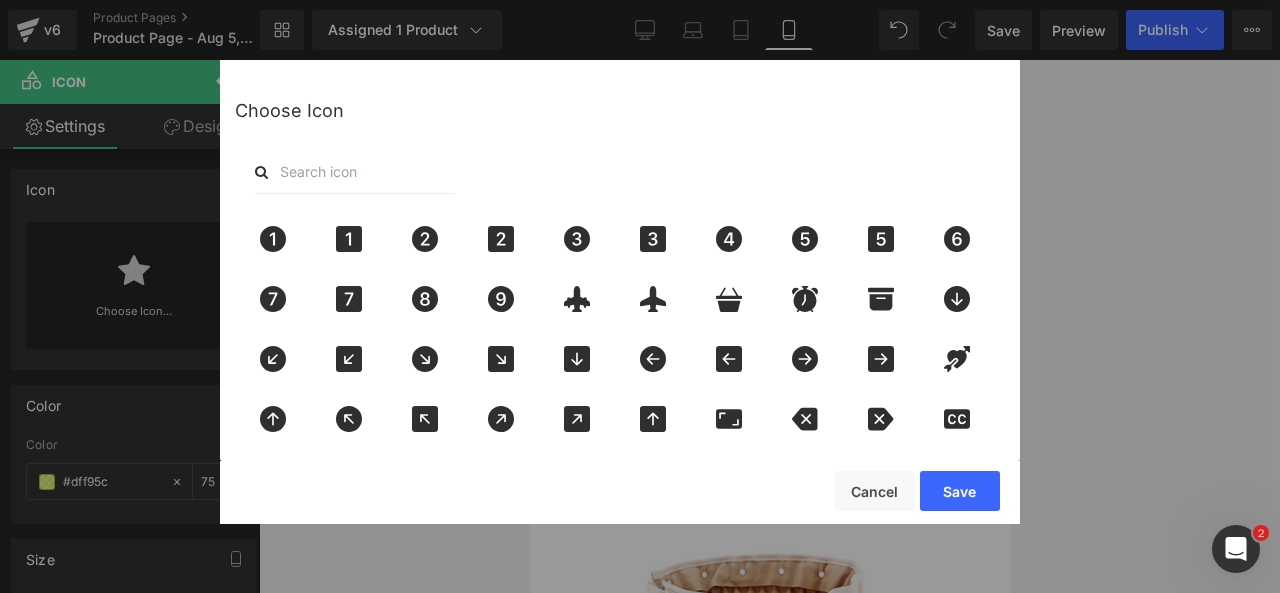 click at bounding box center (355, 172) 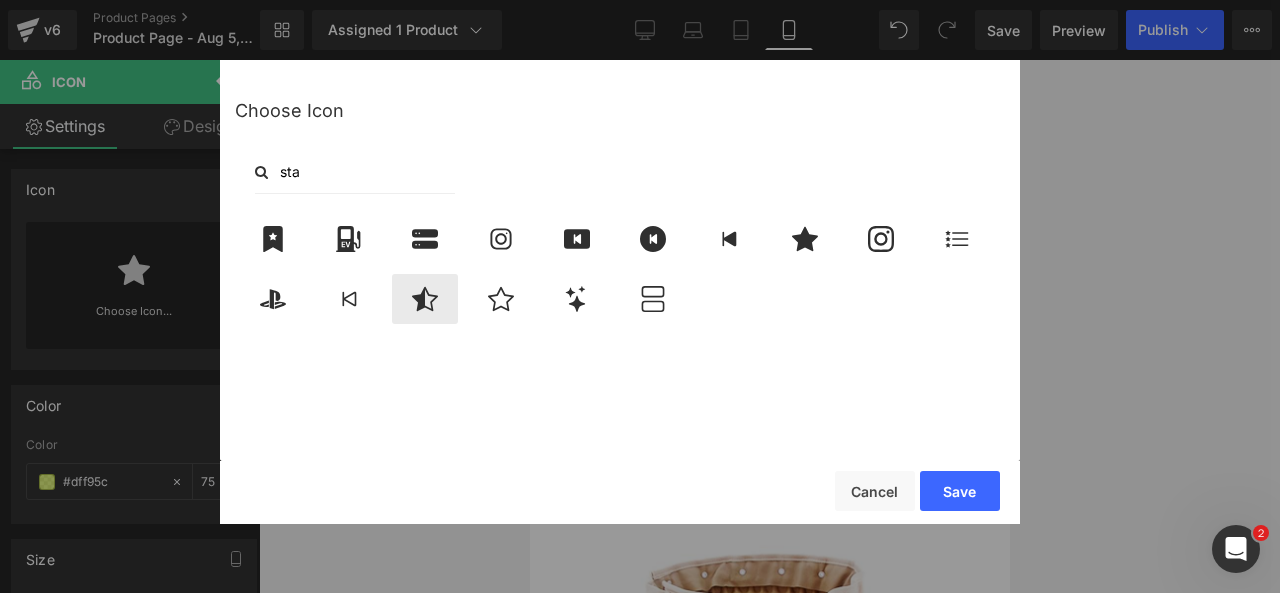 type on "sta" 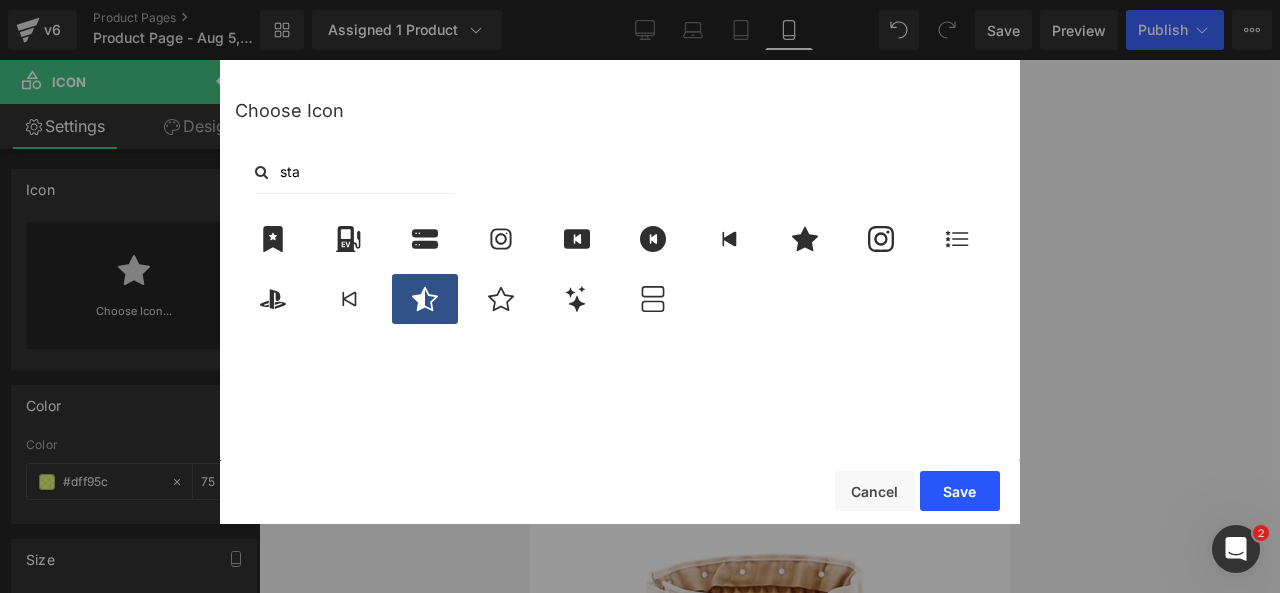 click on "Save" at bounding box center (960, 491) 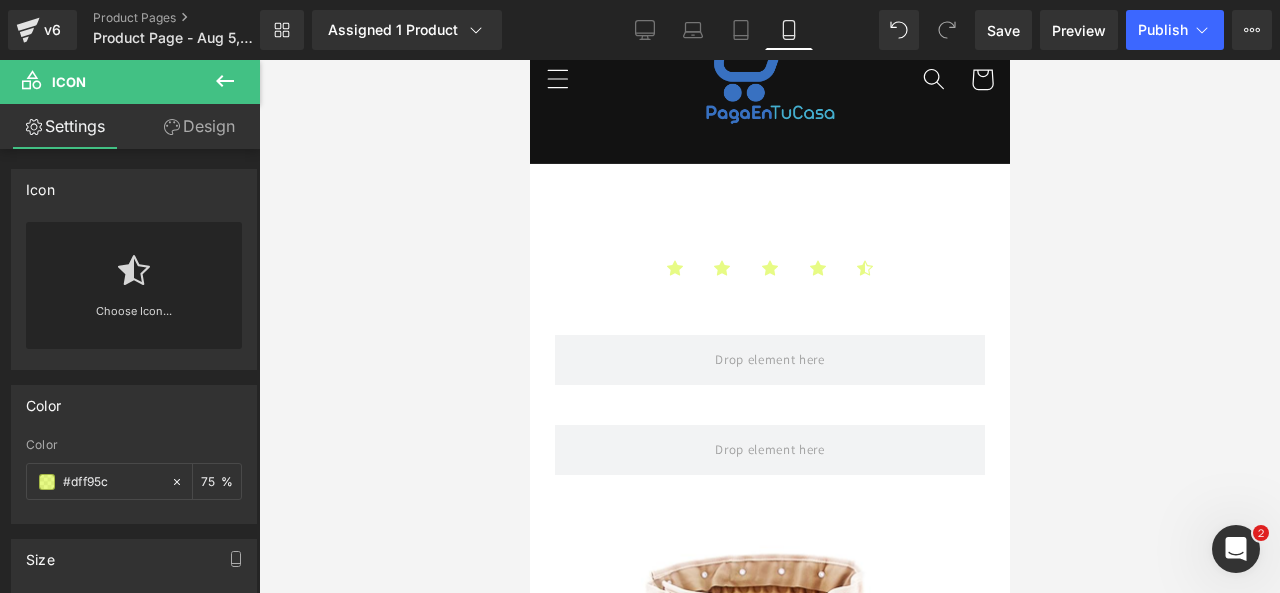 click 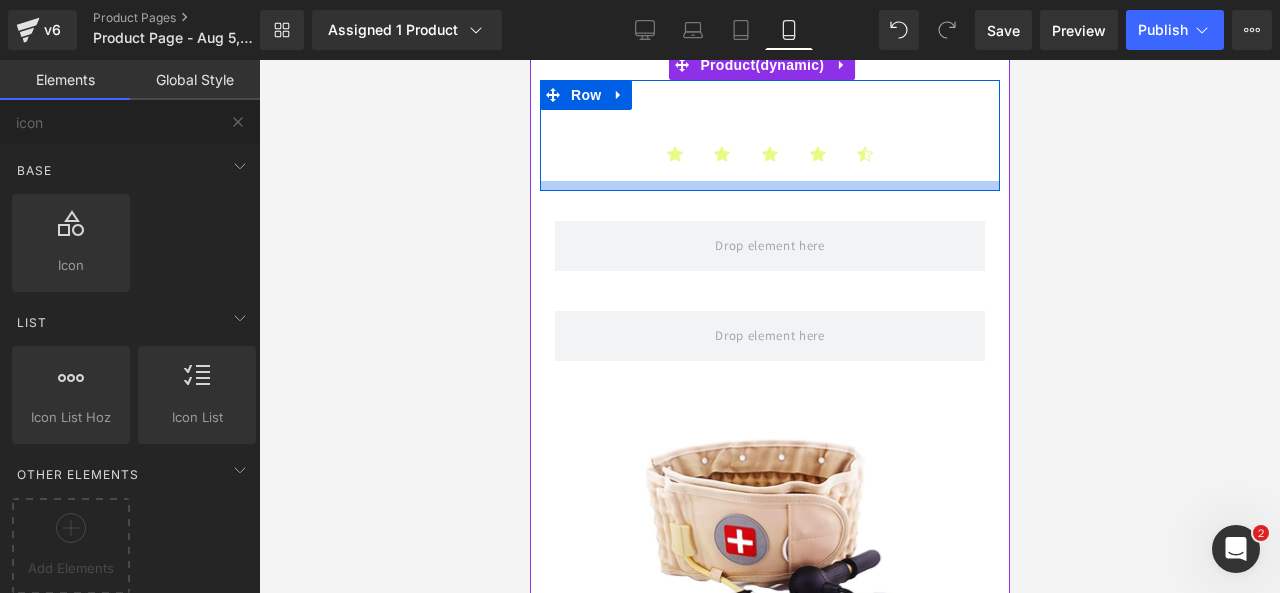 scroll, scrollTop: 220, scrollLeft: 0, axis: vertical 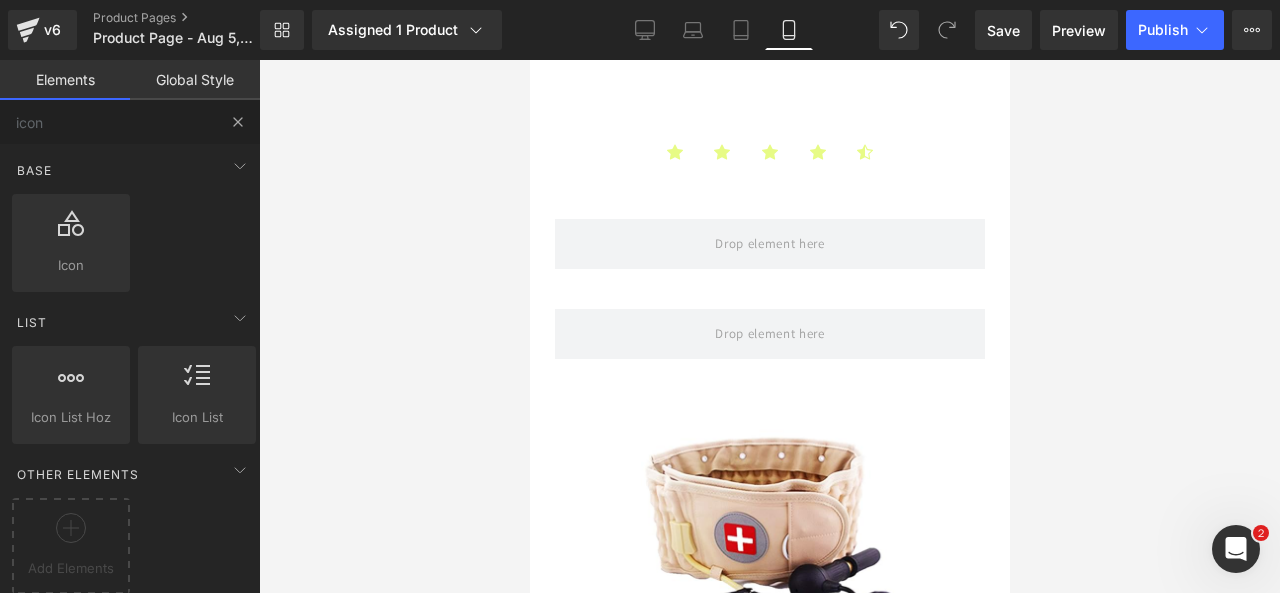 click at bounding box center (238, 122) 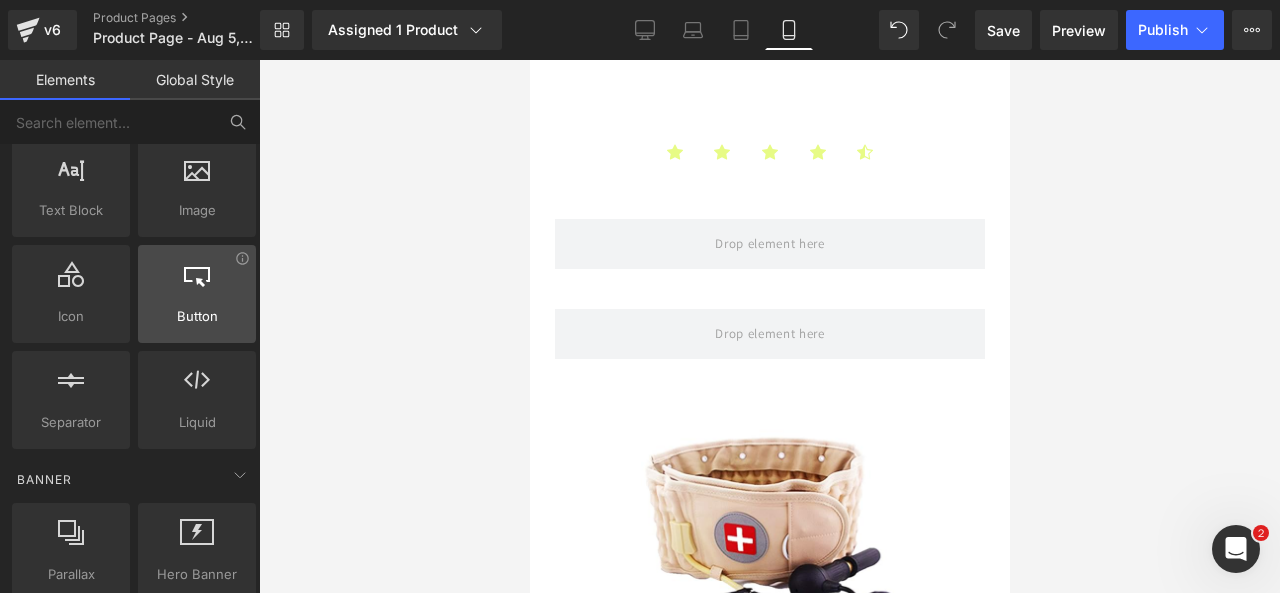 scroll, scrollTop: 0, scrollLeft: 0, axis: both 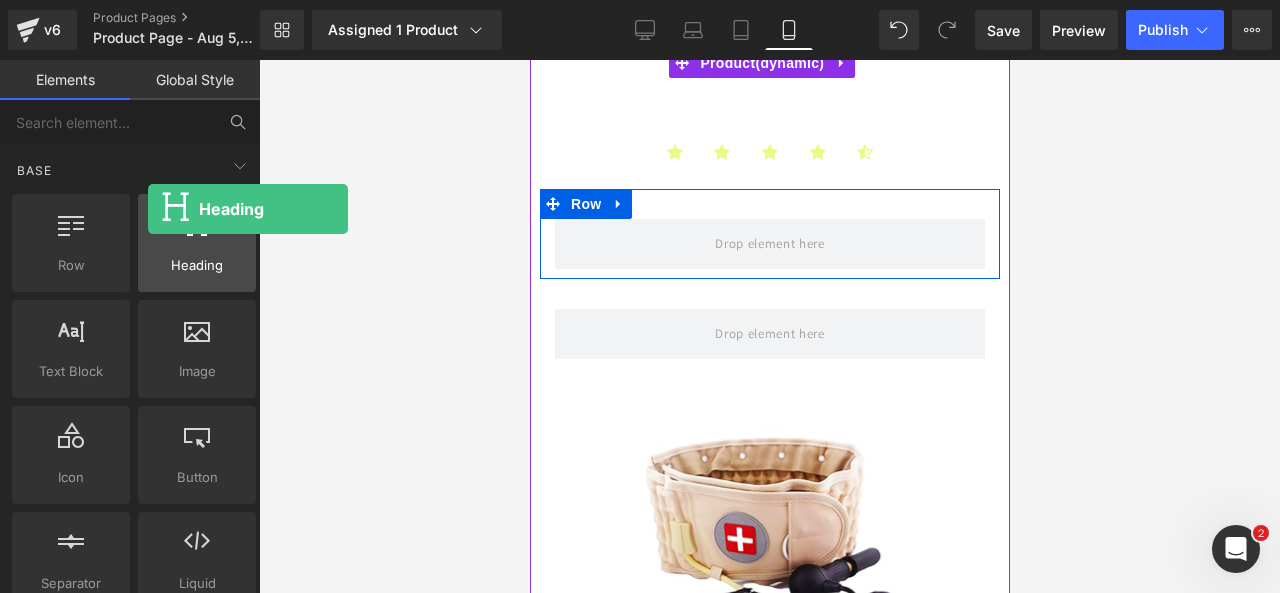 drag, startPoint x: 200, startPoint y: 250, endPoint x: 148, endPoint y: 209, distance: 66.21933 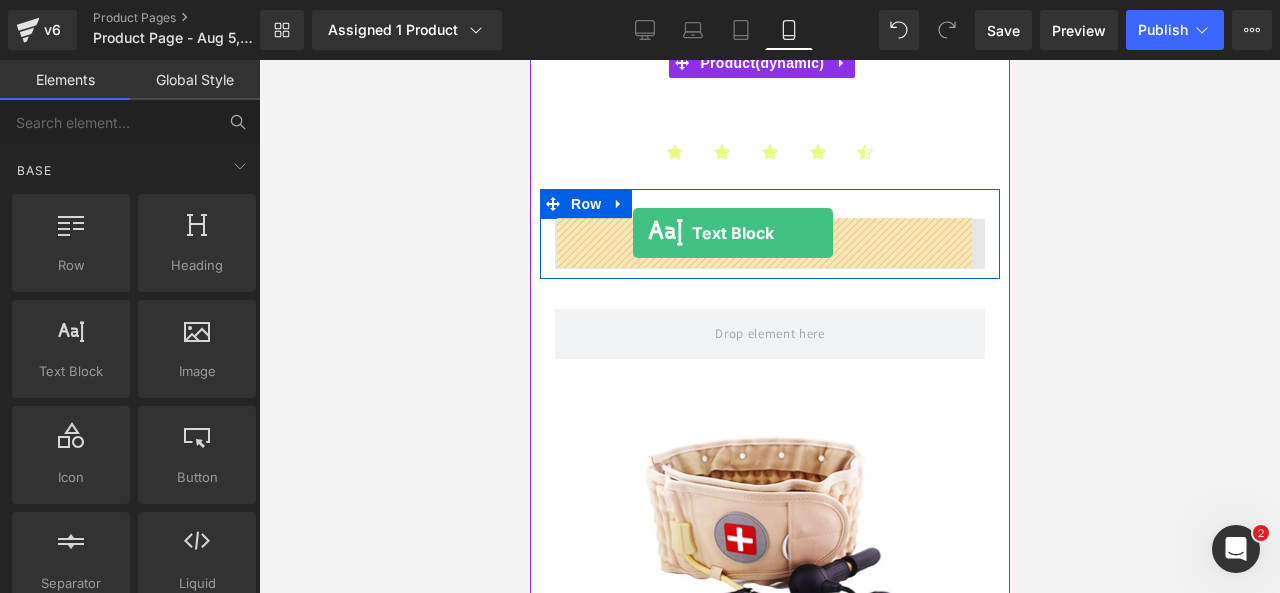 drag, startPoint x: 597, startPoint y: 391, endPoint x: 632, endPoint y: 233, distance: 161.83015 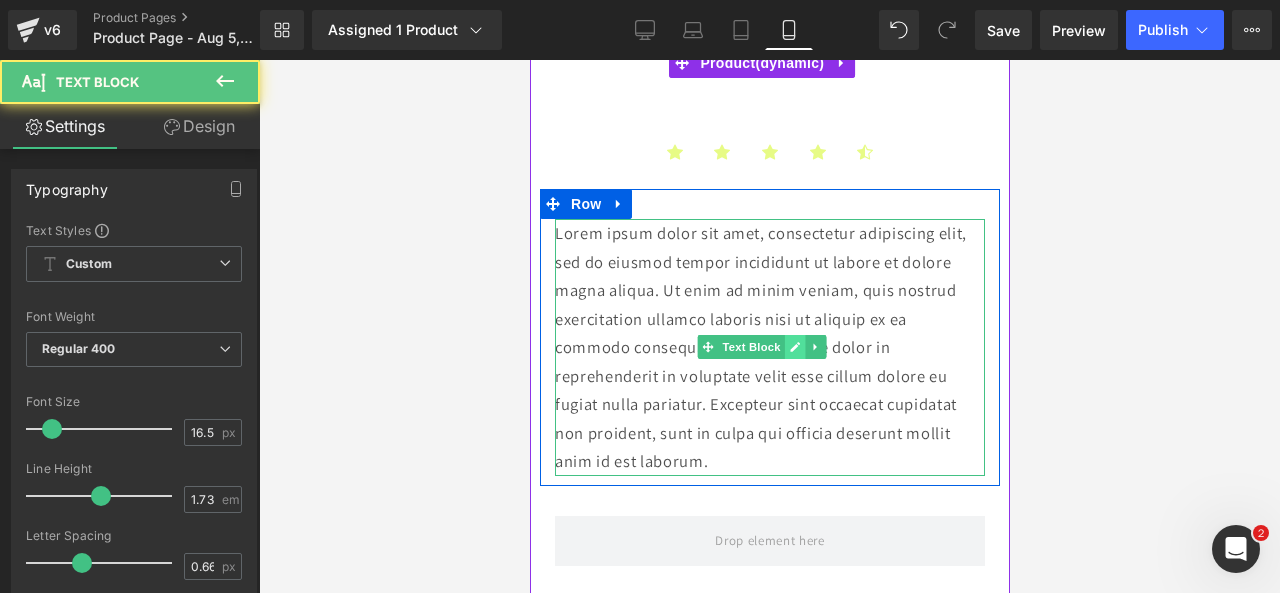 click at bounding box center (794, 347) 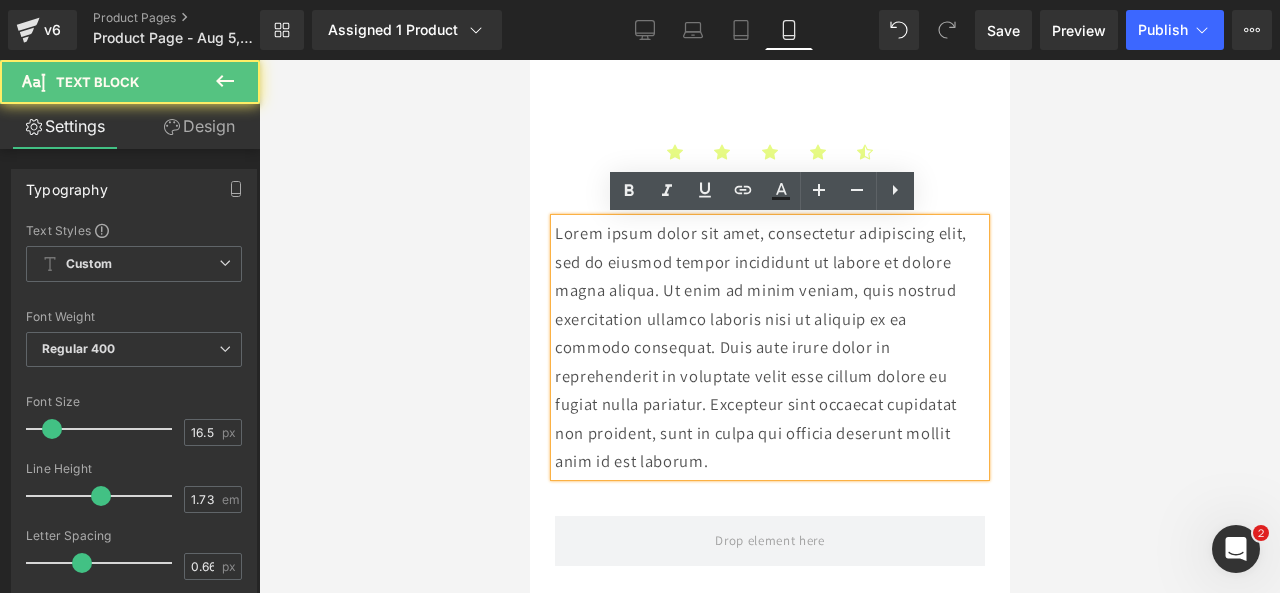 click on "Lorem ipsum dolor sit amet, consectetur adipiscing elit, sed do eiusmod tempor incididunt ut labore et dolore magna aliqua. Ut enim ad minim veniam, quis nostrud exercitation ullamco laboris nisi ut aliquip ex ea commodo consequat. Duis aute irure dolor in reprehenderit in voluptate velit esse cillum dolore eu fugiat nulla pariatur. Excepteur sint occaecat cupidatat non proident, sunt in culpa qui officia deserunt mollit anim id est laborum." at bounding box center [769, 347] 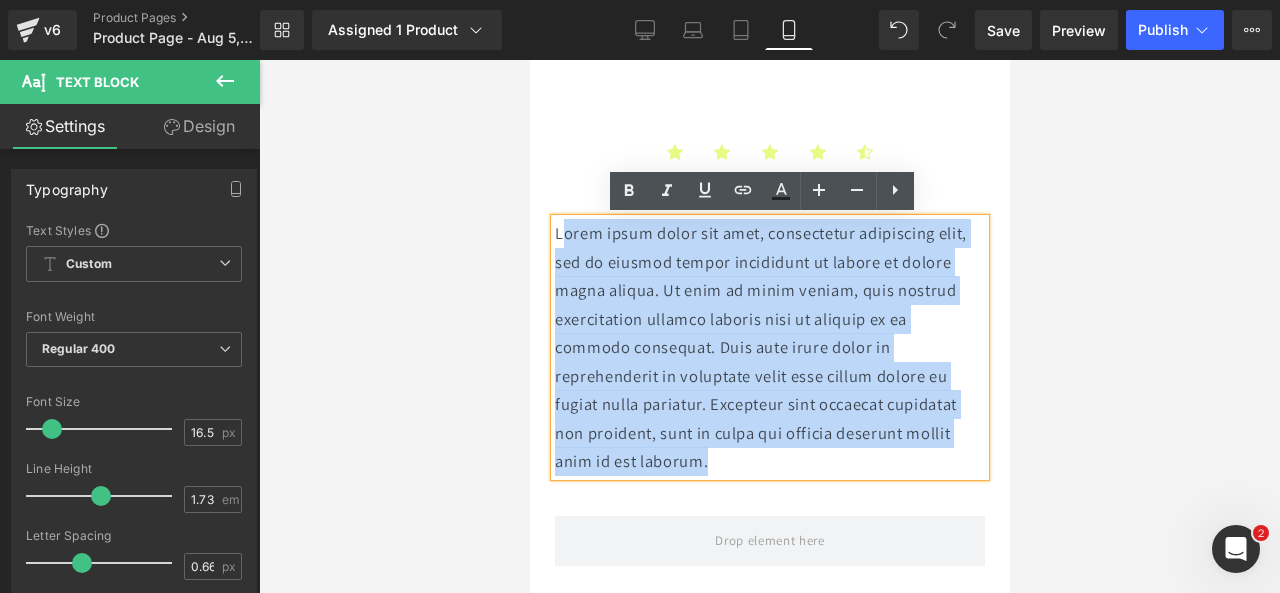 drag, startPoint x: 716, startPoint y: 460, endPoint x: 564, endPoint y: 234, distance: 272.36005 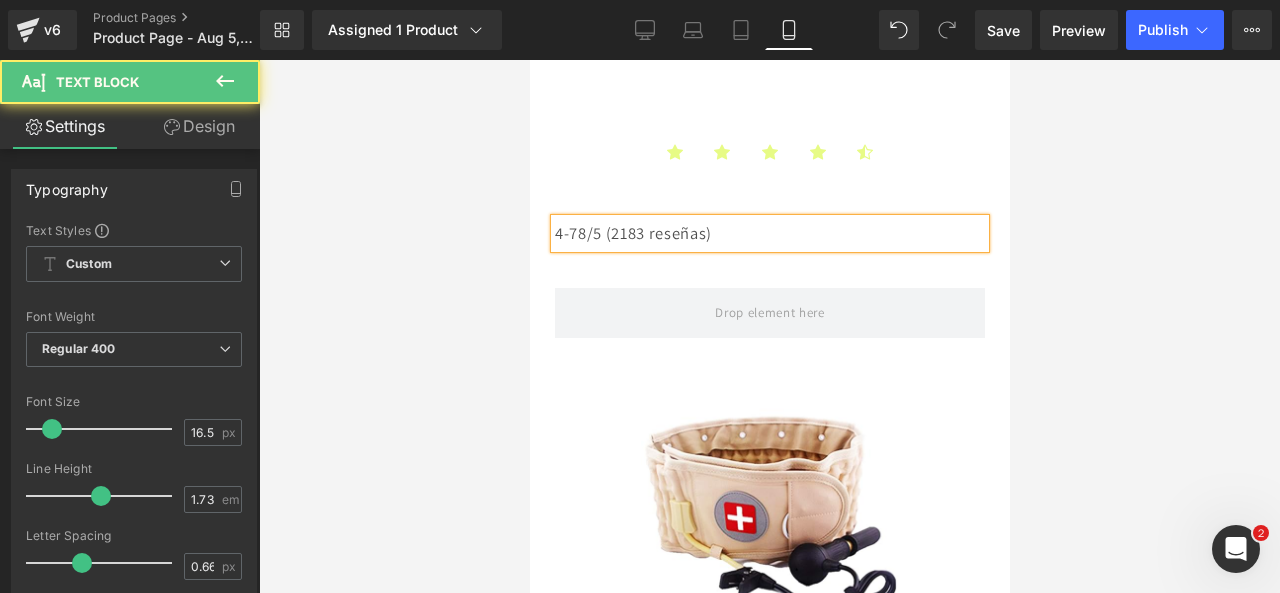 click on "4-78/5 (2183 reseñas)" at bounding box center (769, 233) 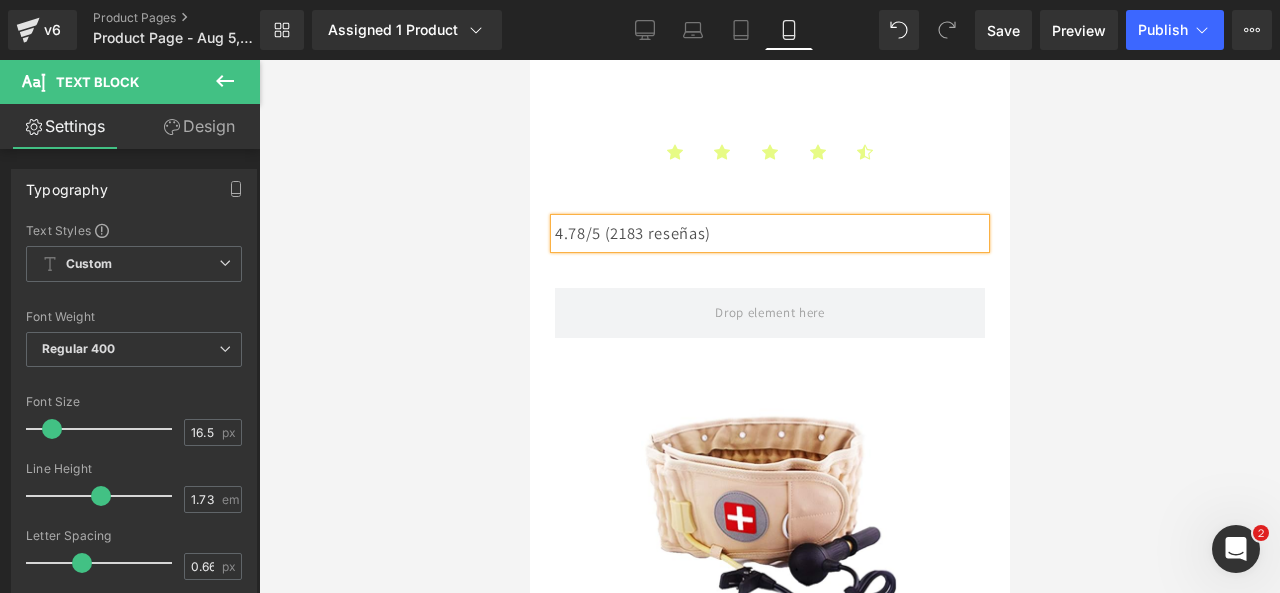 click on "4.78/5 (2183 reseñas)" at bounding box center (769, 233) 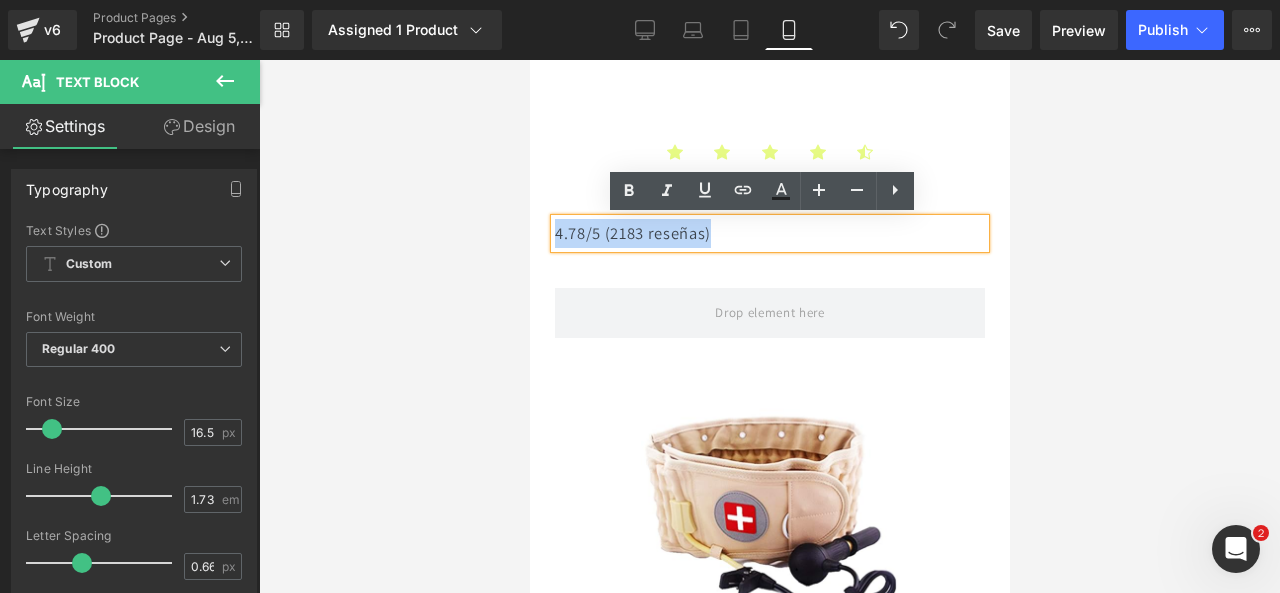 drag, startPoint x: 724, startPoint y: 227, endPoint x: 554, endPoint y: 231, distance: 170.04706 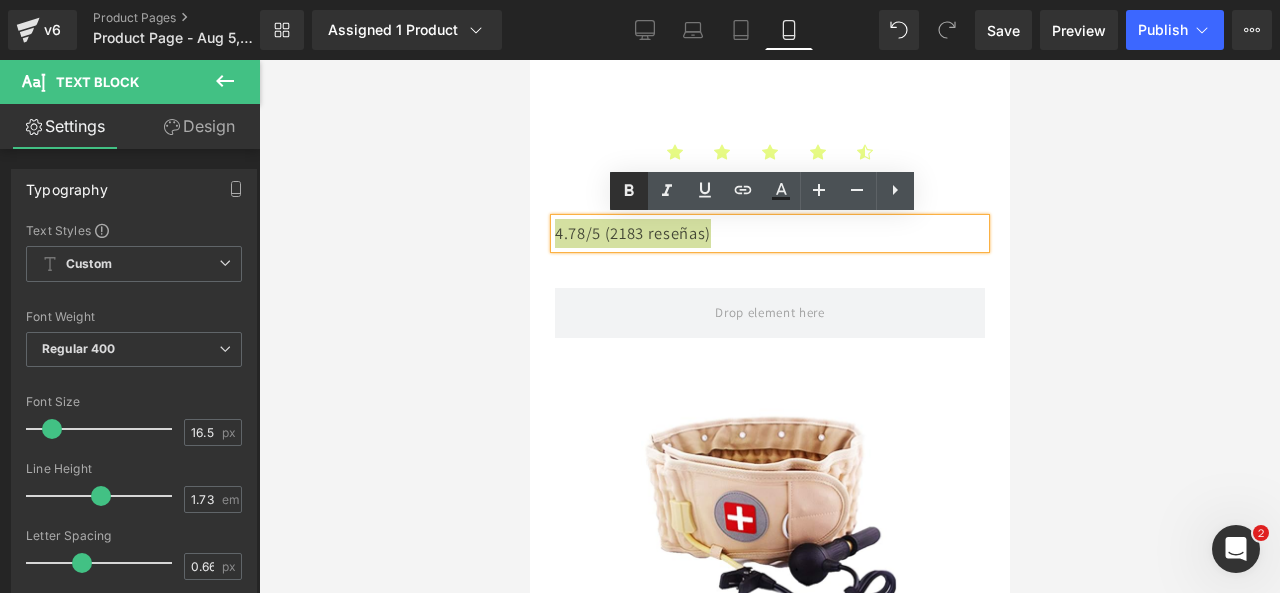 click 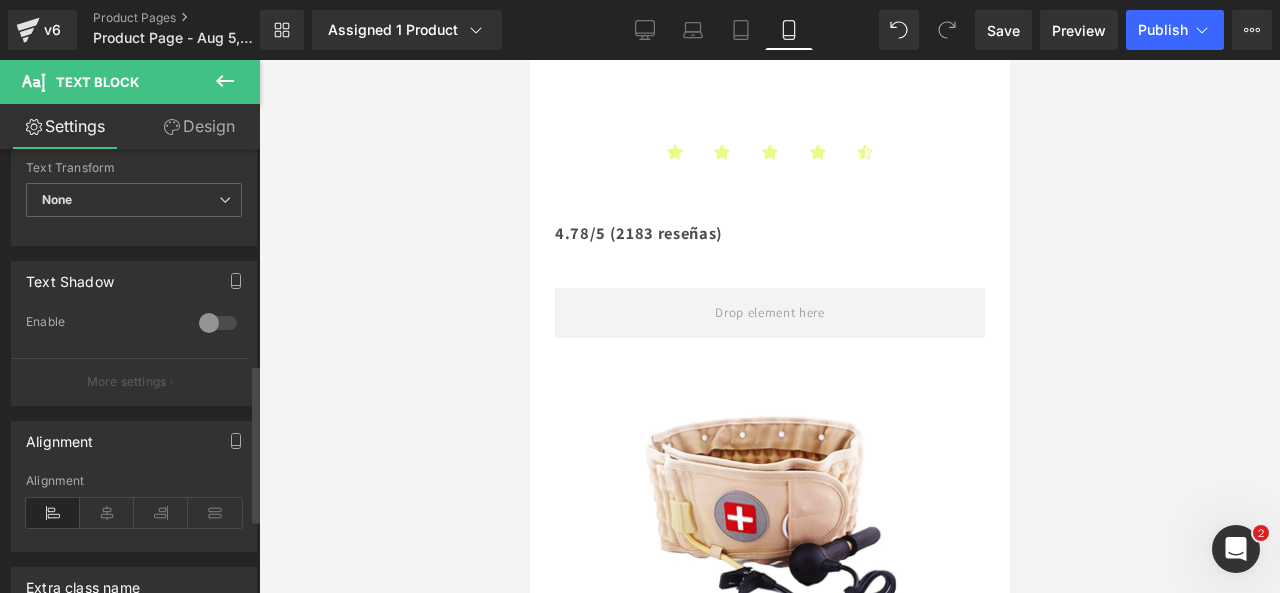 scroll, scrollTop: 745, scrollLeft: 0, axis: vertical 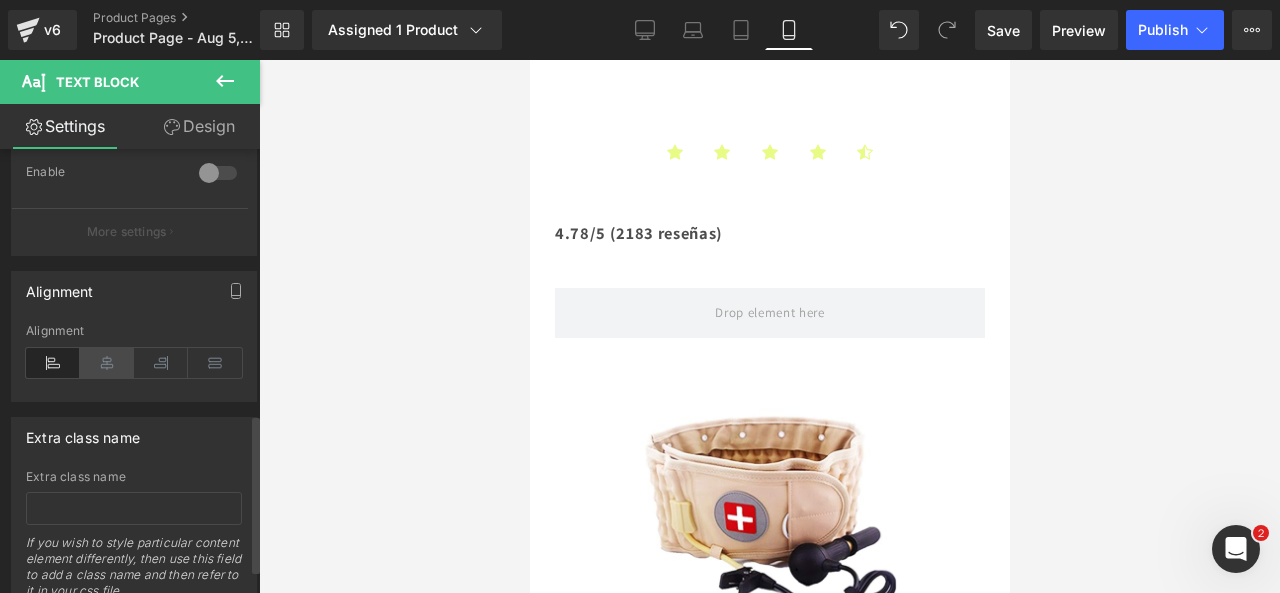 click at bounding box center (107, 363) 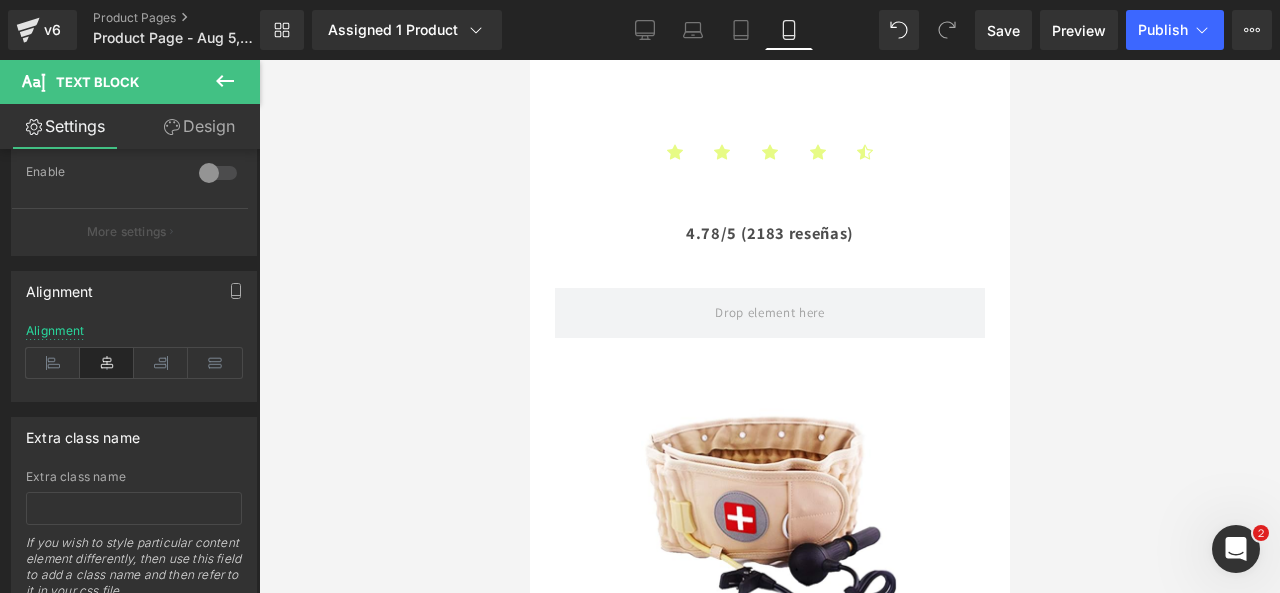 click 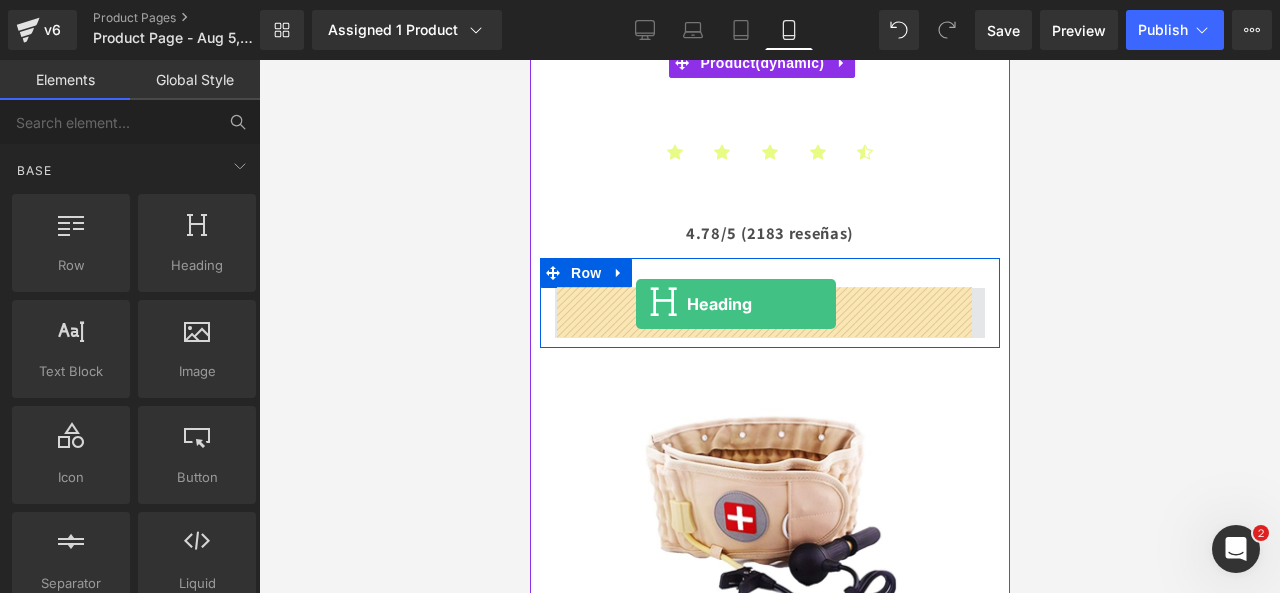 drag, startPoint x: 719, startPoint y: 326, endPoint x: 635, endPoint y: 304, distance: 86.833176 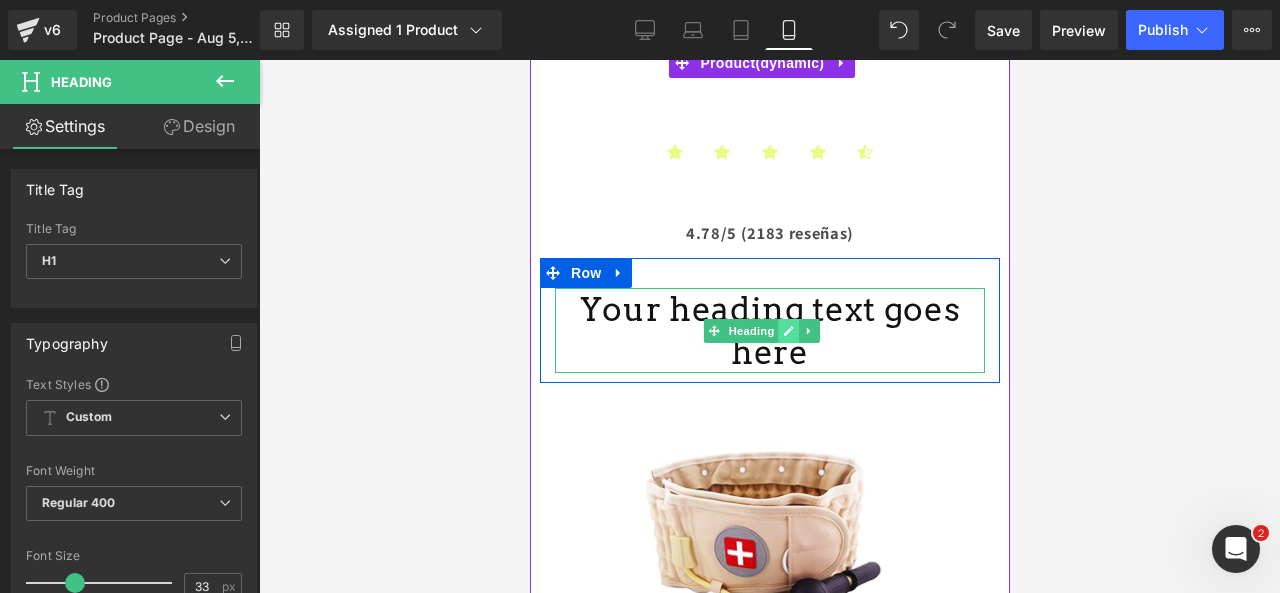 click 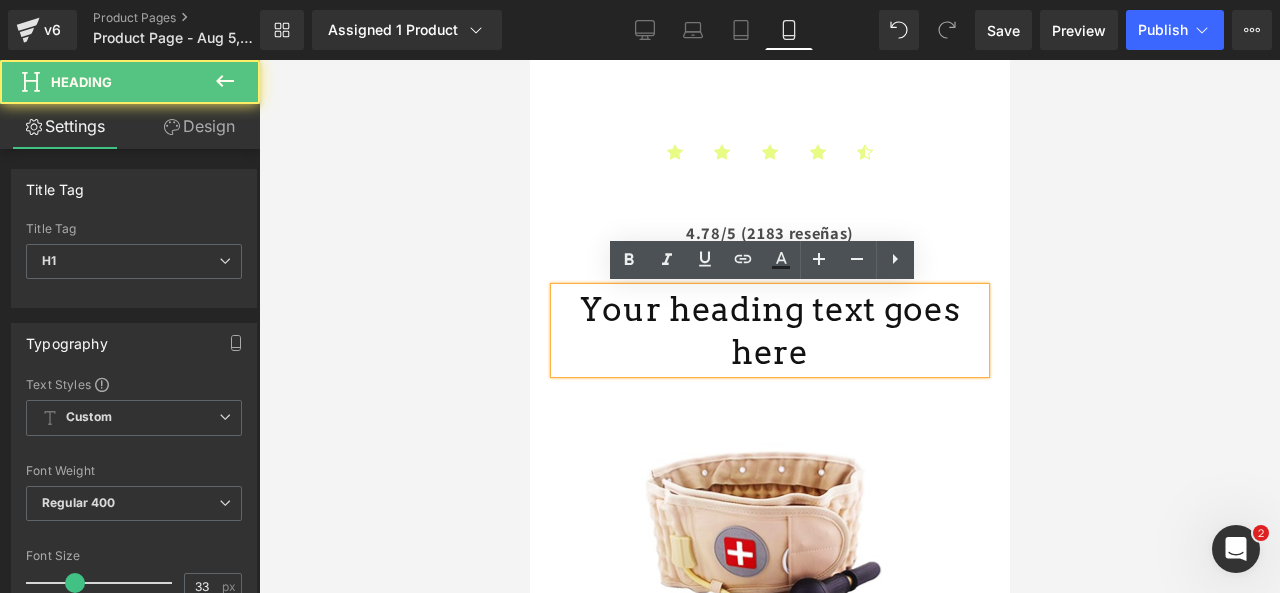 click on "Your heading text goes here" at bounding box center [769, 331] 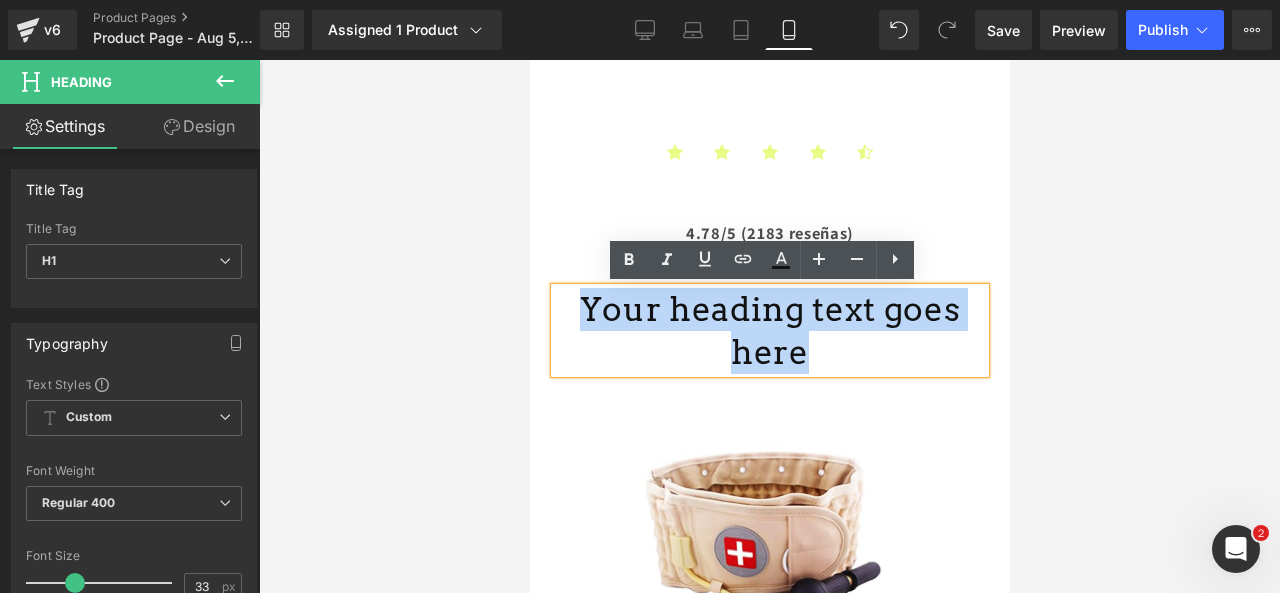 drag, startPoint x: 958, startPoint y: 317, endPoint x: 565, endPoint y: 314, distance: 393.01144 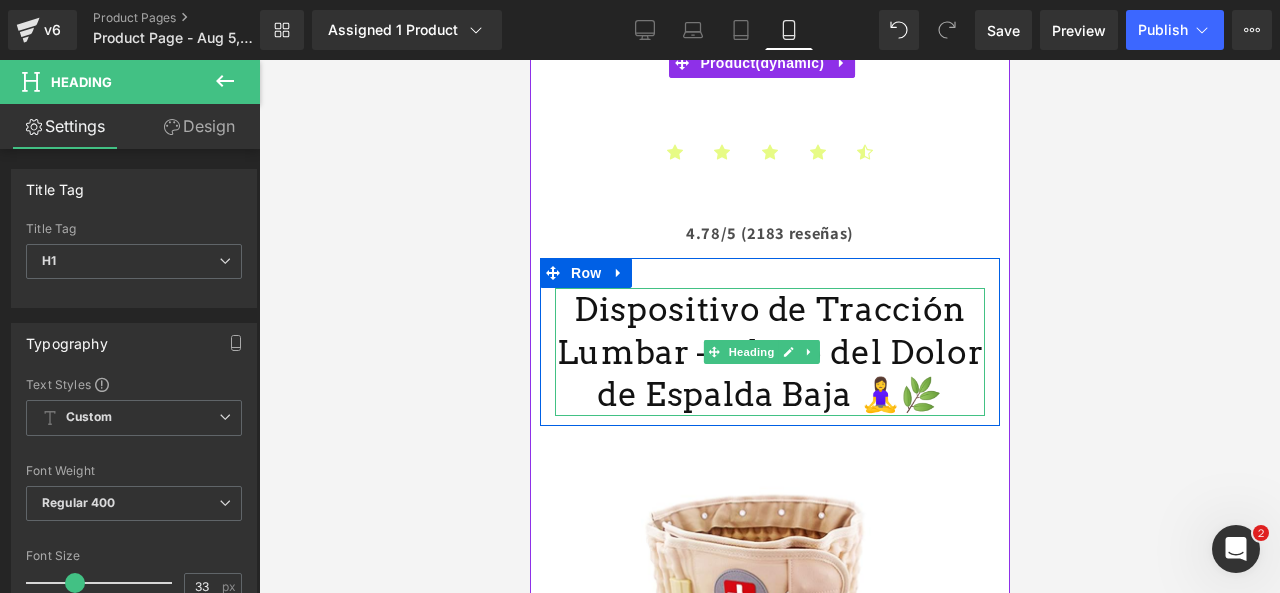 click on "Dispositivo de Tracción Lumbar – Alivio del Dolor de Espalda Baja 🧘‍♀️🌿" at bounding box center (769, 352) 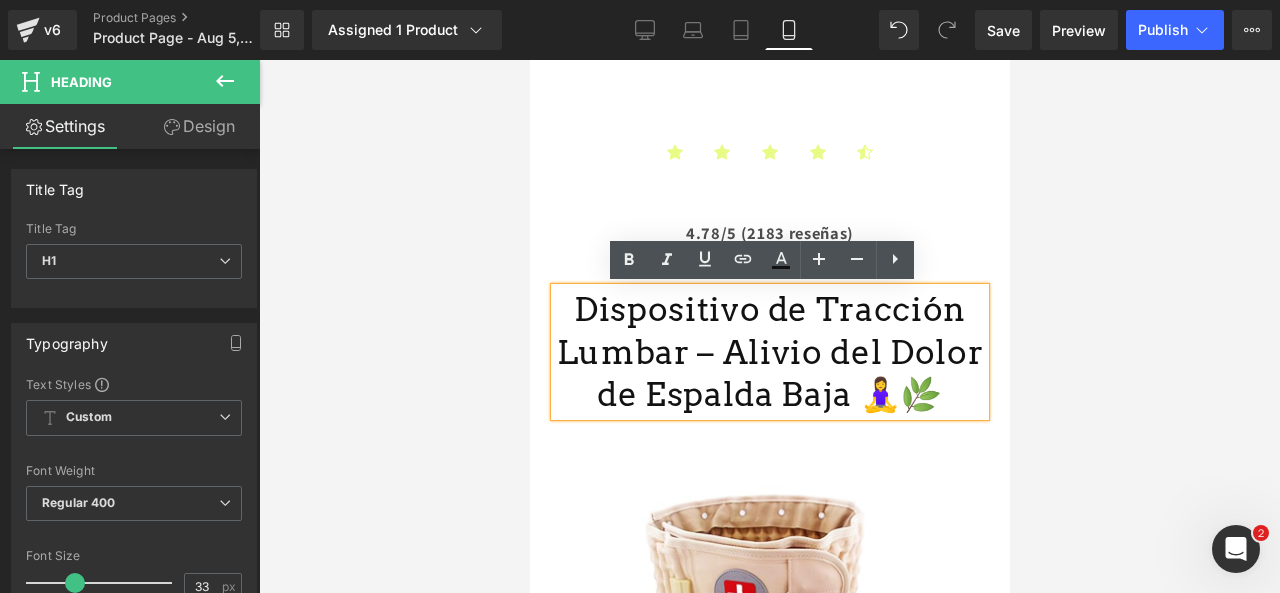 drag, startPoint x: 912, startPoint y: 383, endPoint x: 565, endPoint y: 303, distance: 356.1025 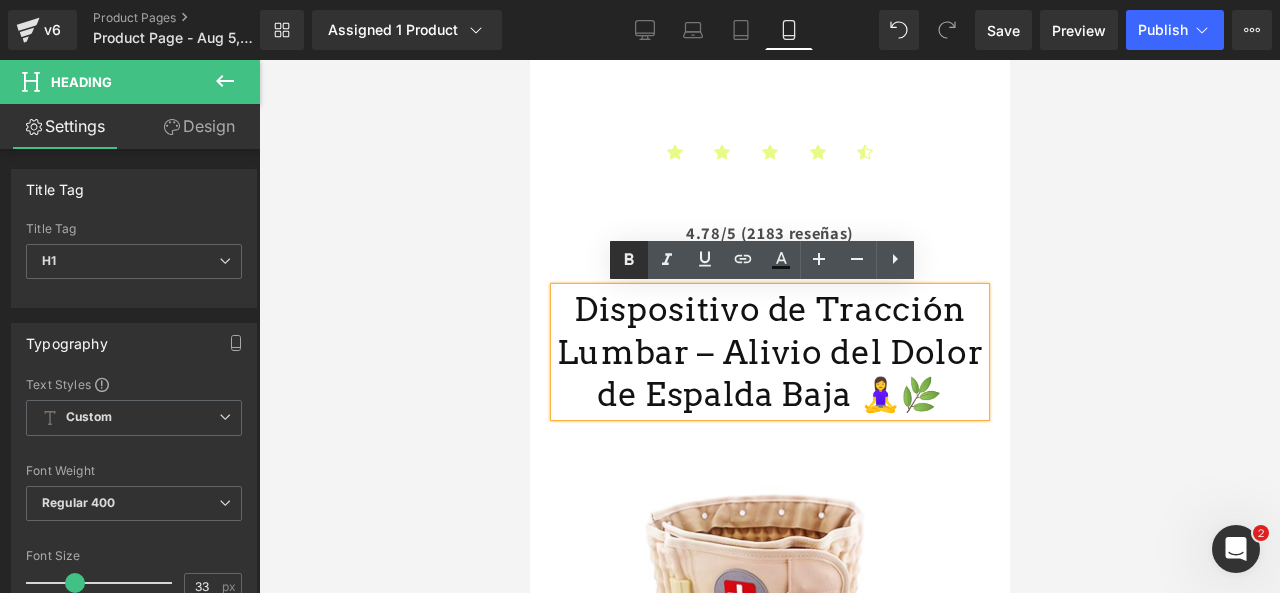 click 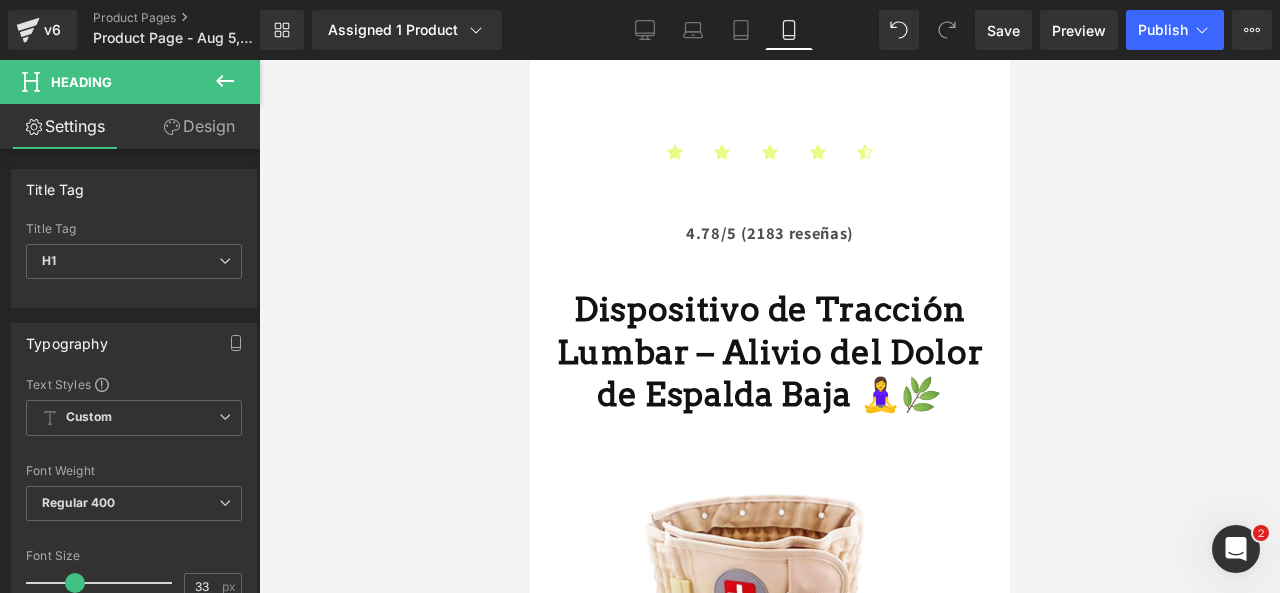 click at bounding box center (225, 82) 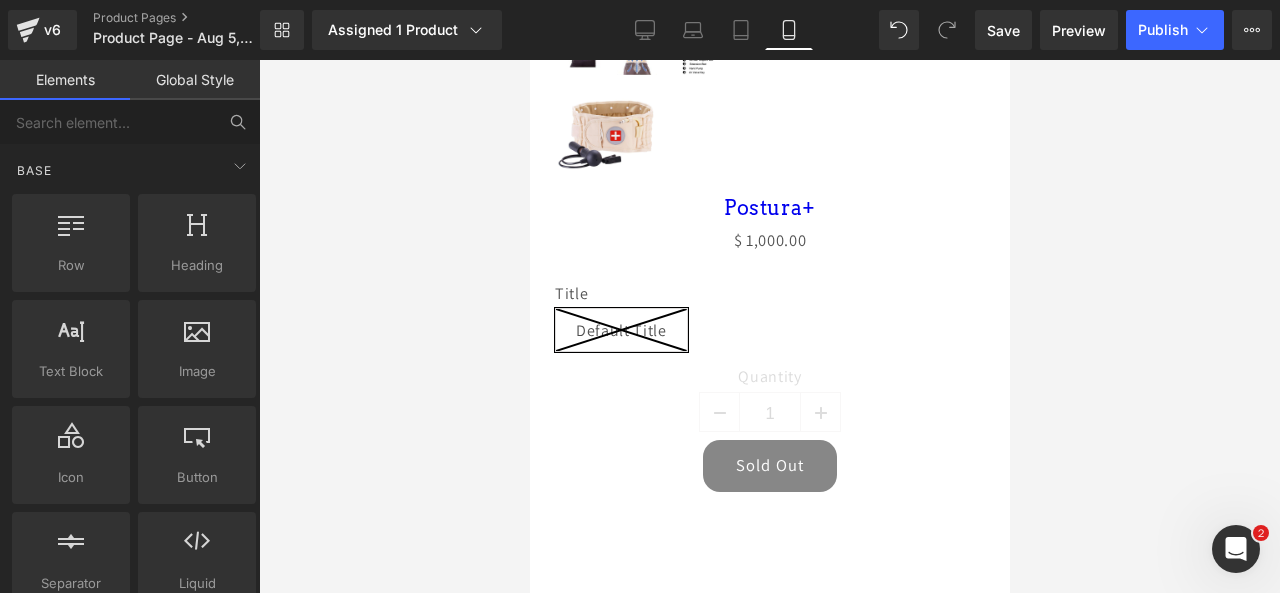 scroll, scrollTop: 1084, scrollLeft: 0, axis: vertical 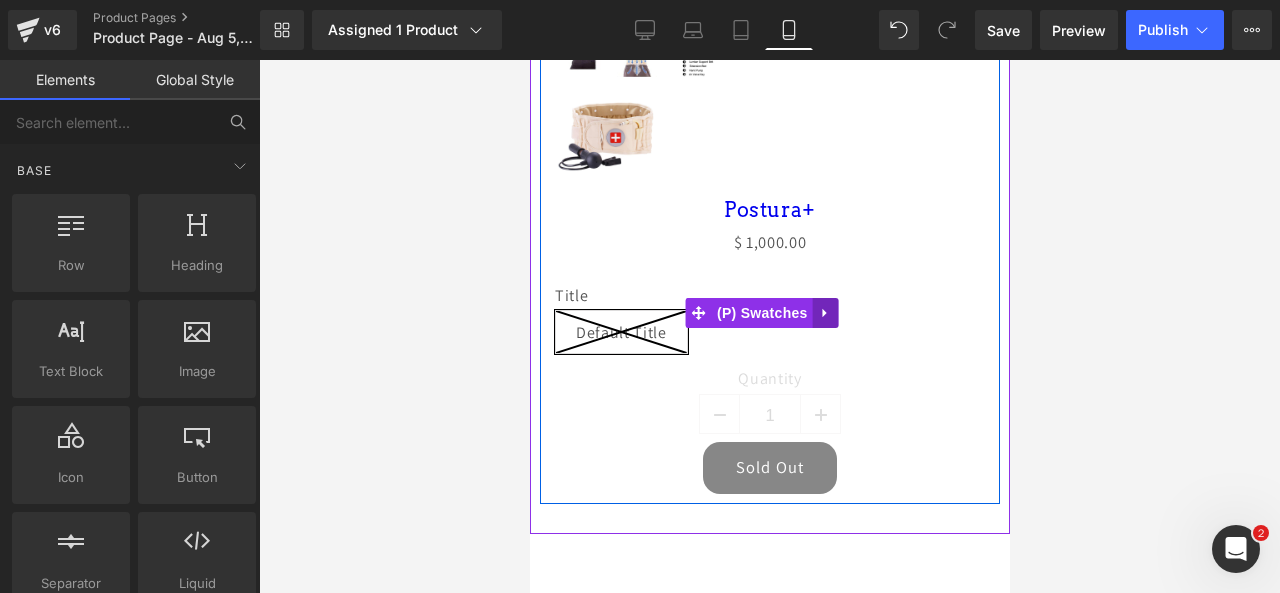 click 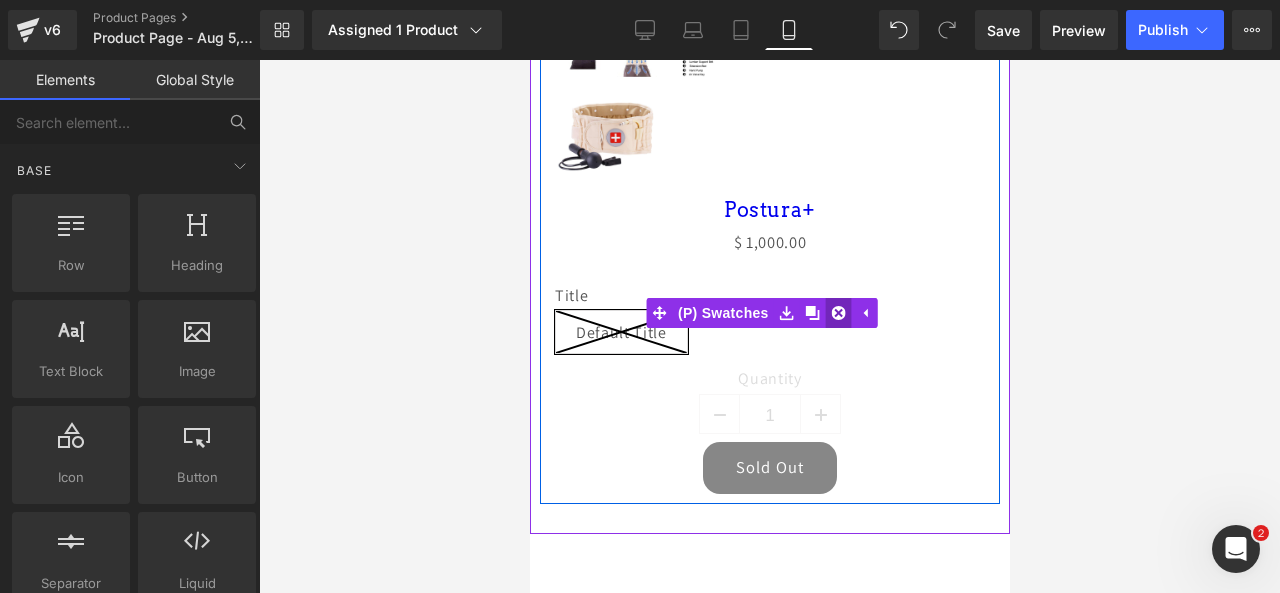 click at bounding box center (838, 313) 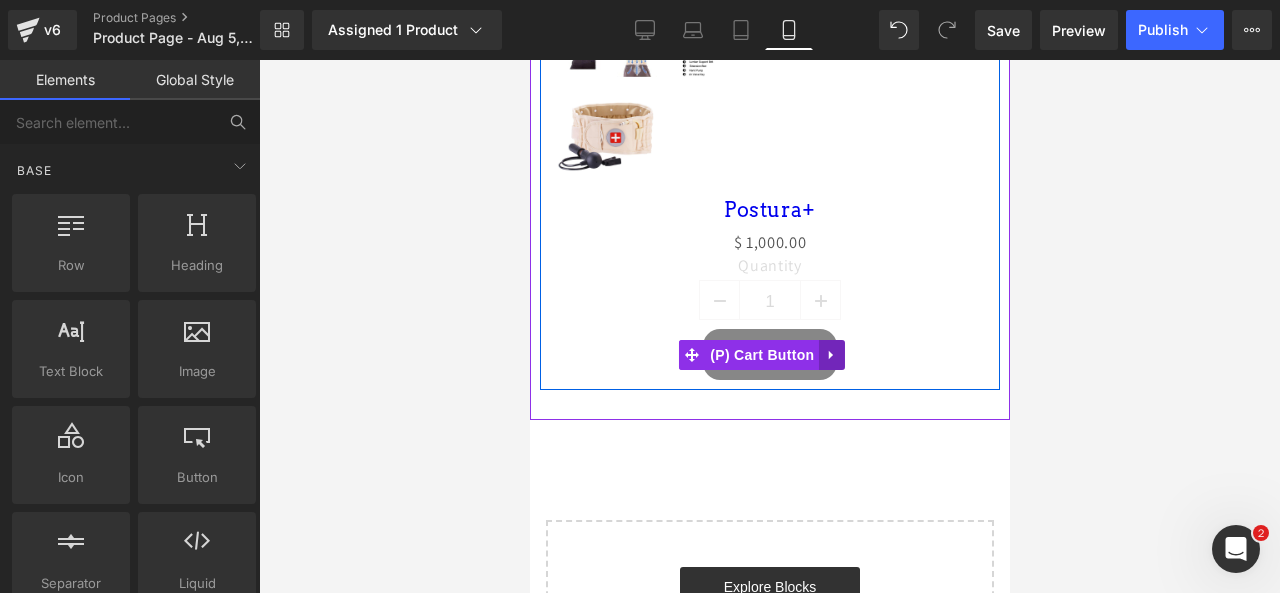 click 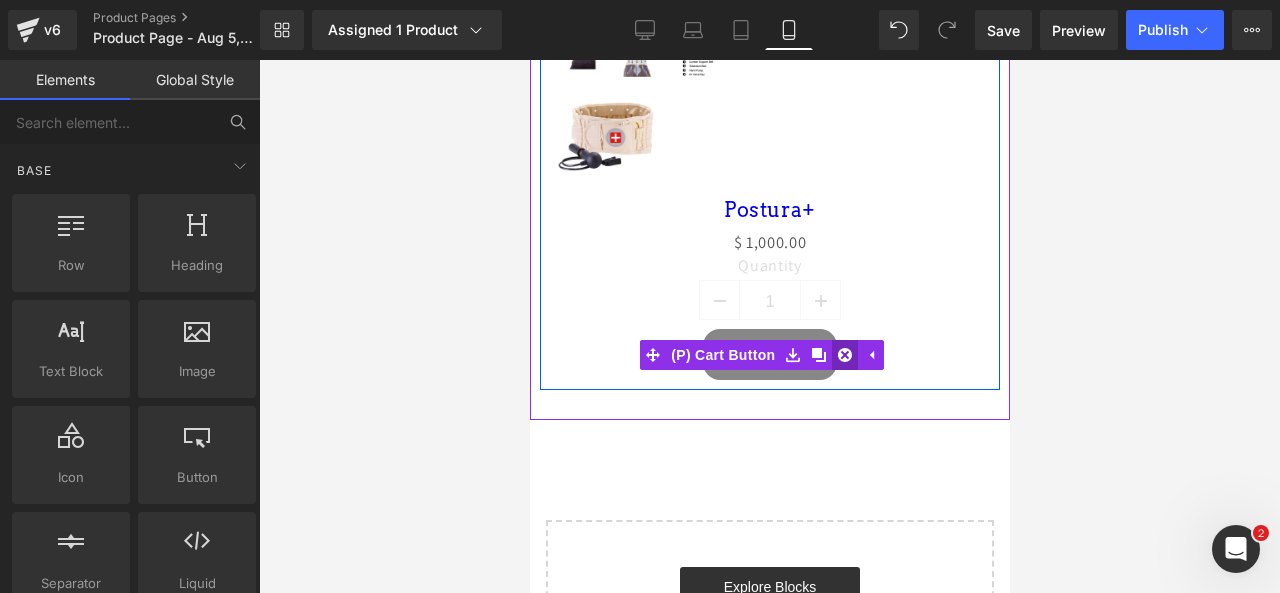 click at bounding box center (844, 355) 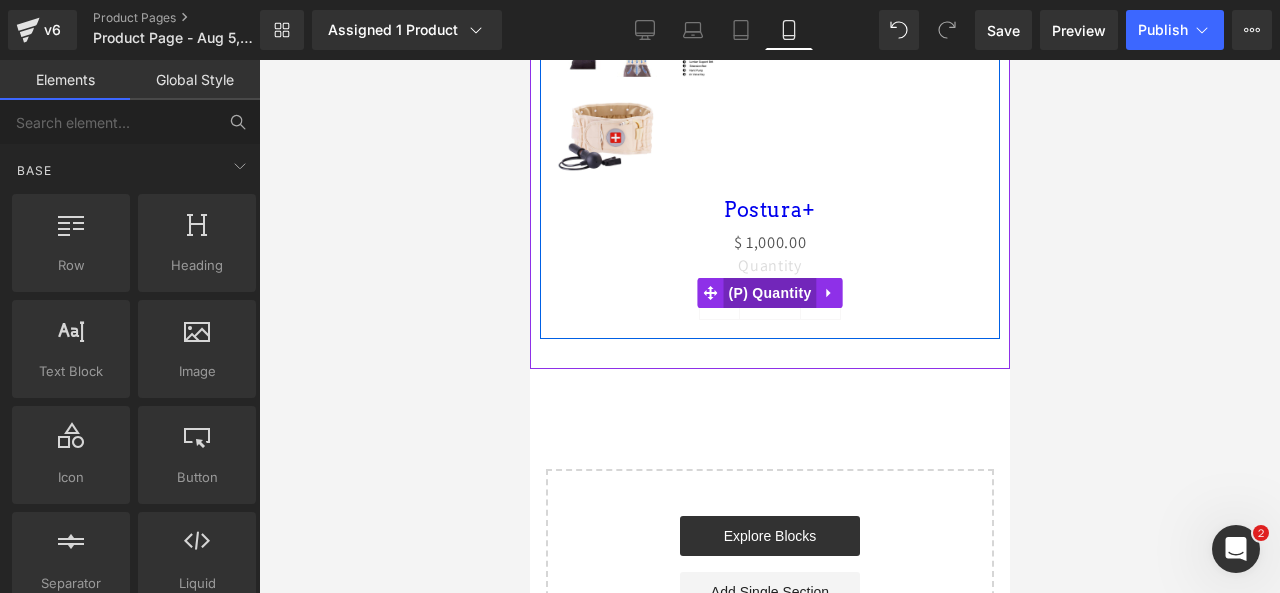 click on "(P) Quantity" at bounding box center [769, 293] 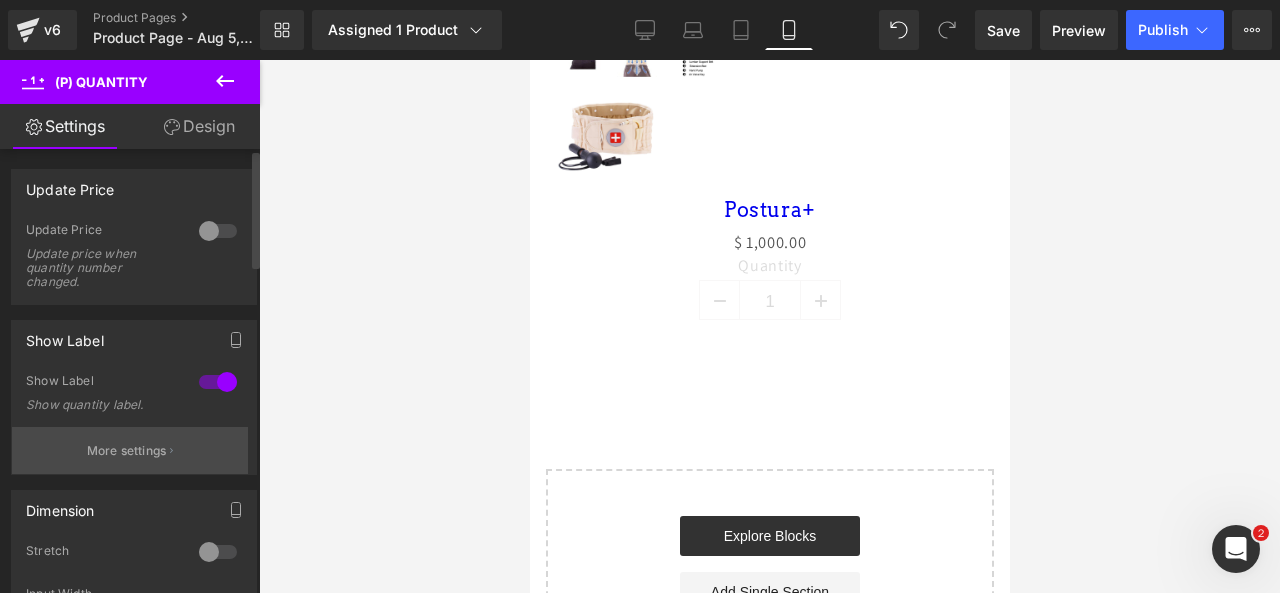 click on "More settings" at bounding box center (130, 450) 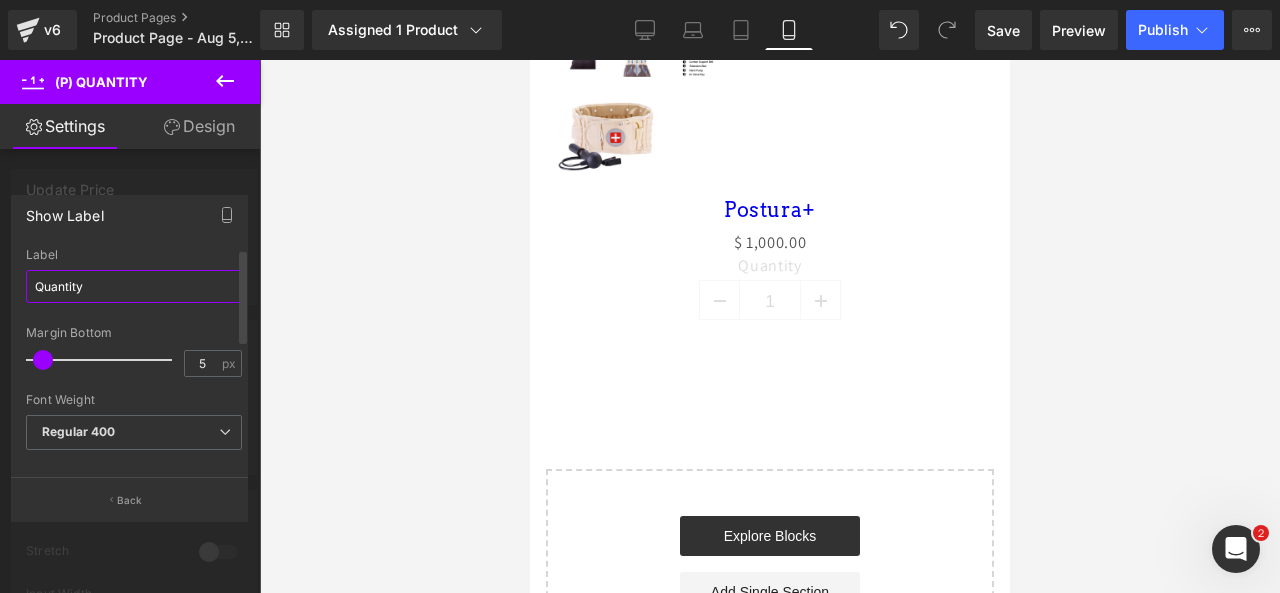 click on "Quantity" at bounding box center [134, 286] 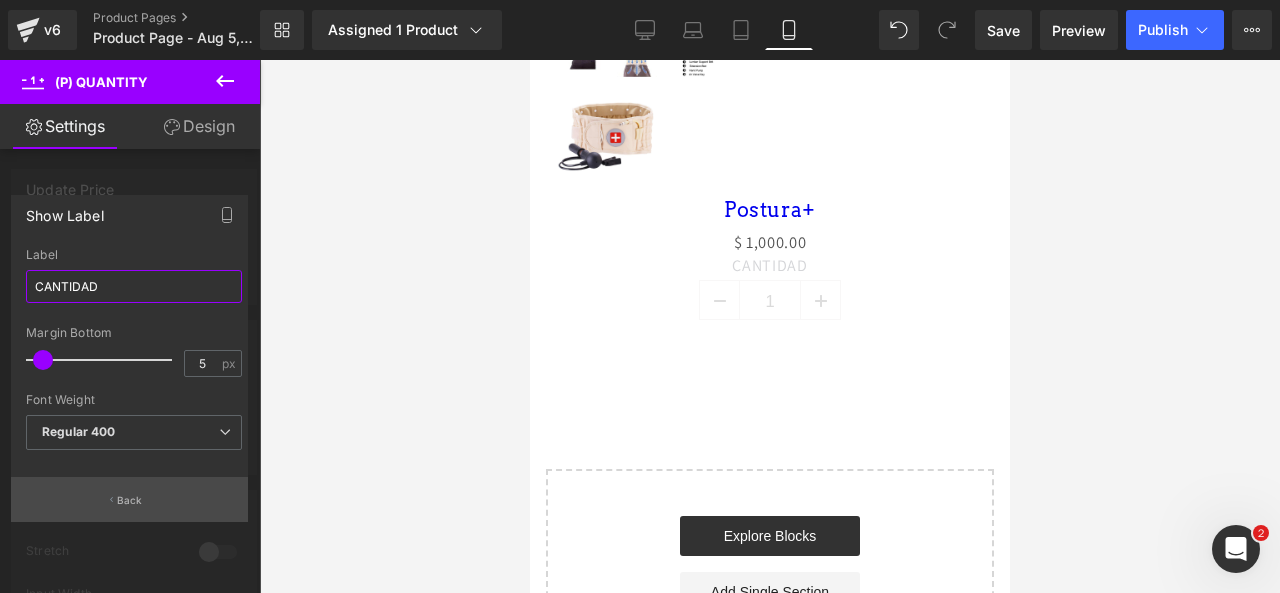 type on "CANTIDAD" 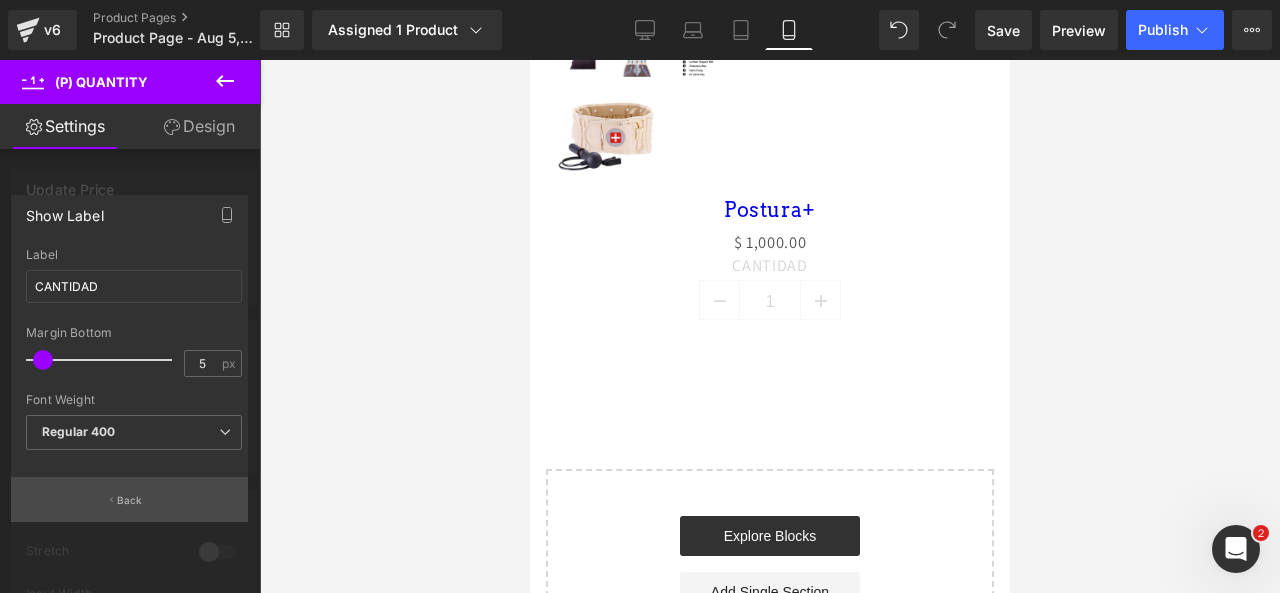 click on "Back" at bounding box center [129, 499] 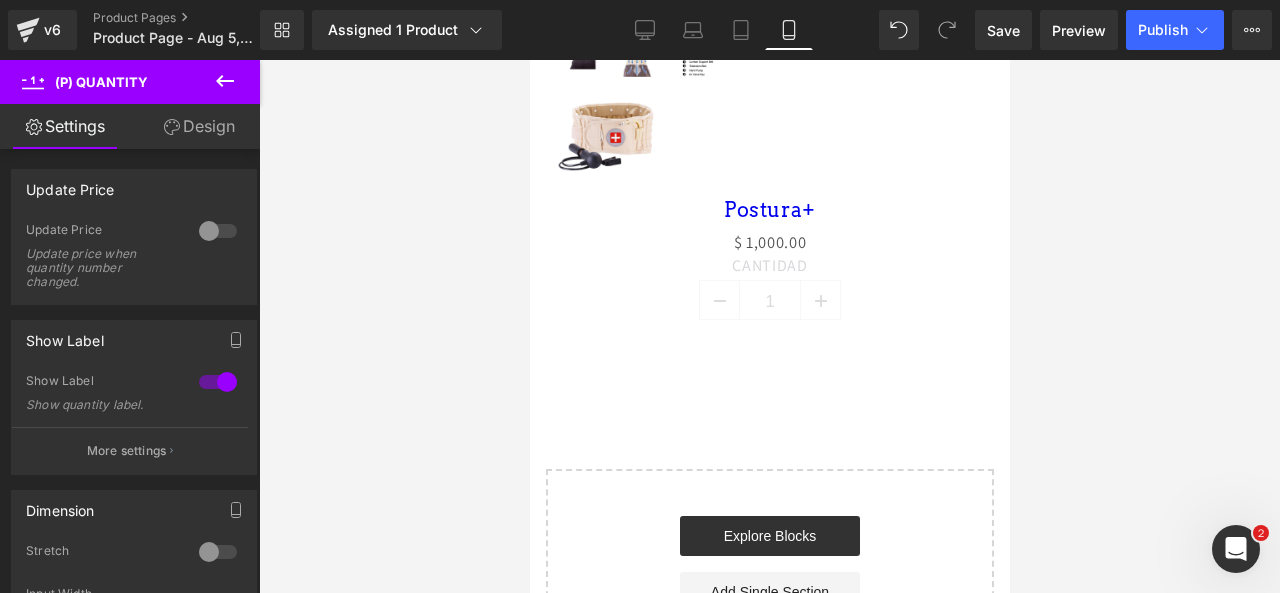 click 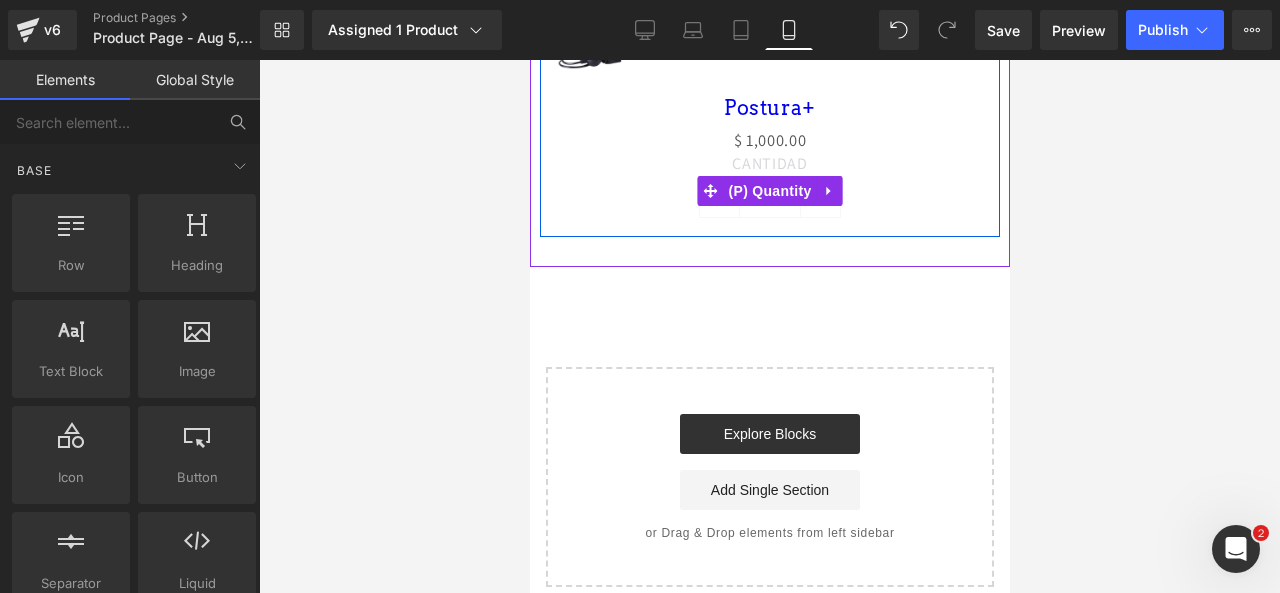 scroll, scrollTop: 1188, scrollLeft: 0, axis: vertical 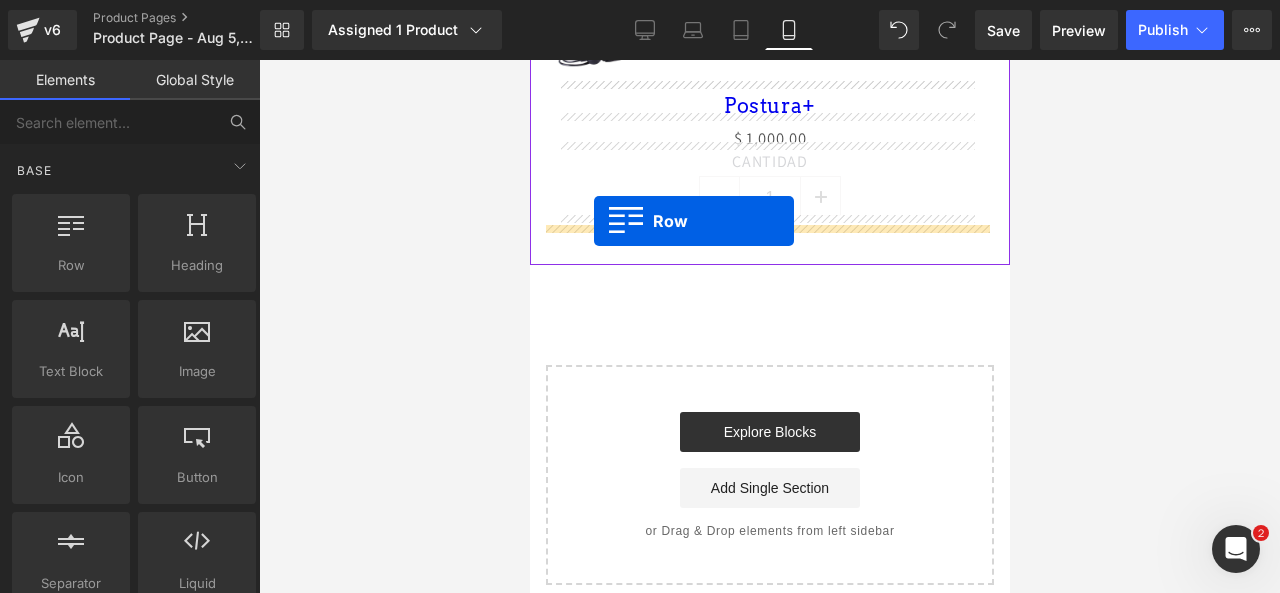 drag, startPoint x: 583, startPoint y: 303, endPoint x: 593, endPoint y: 221, distance: 82.607506 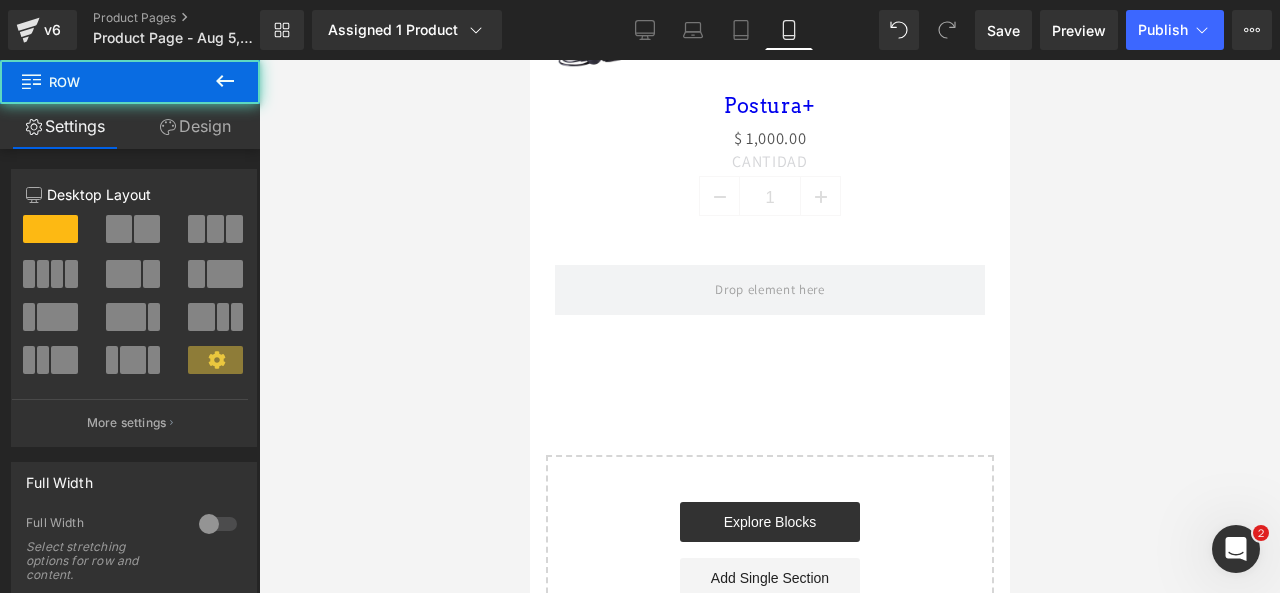 click 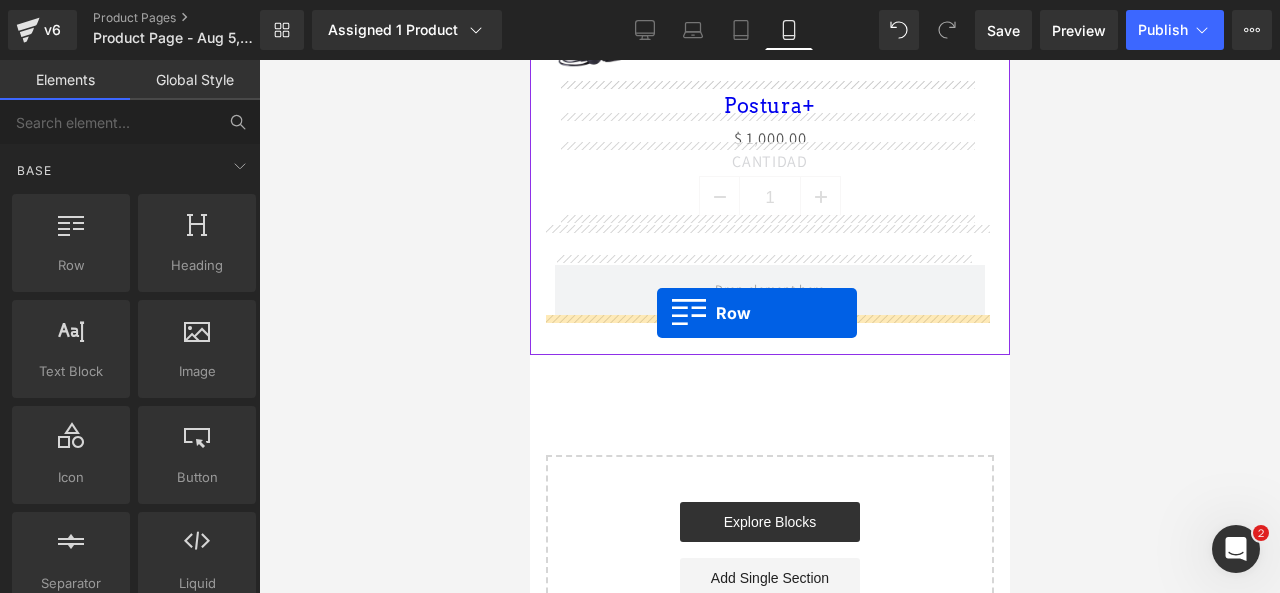 drag, startPoint x: 578, startPoint y: 307, endPoint x: 656, endPoint y: 313, distance: 78.23043 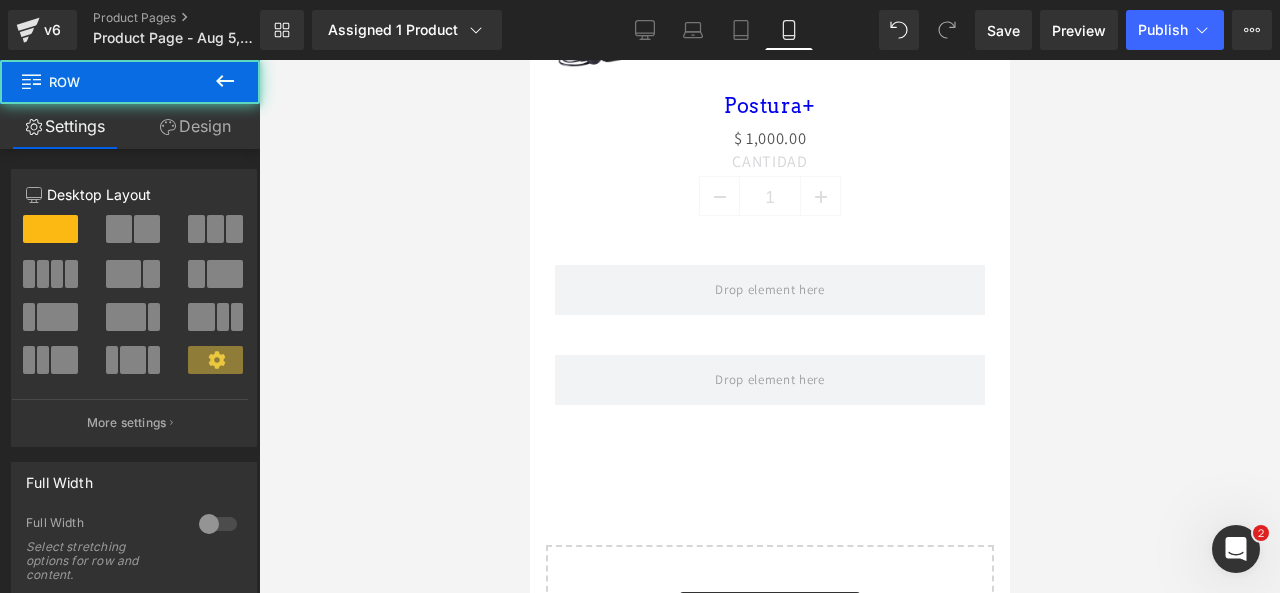 click 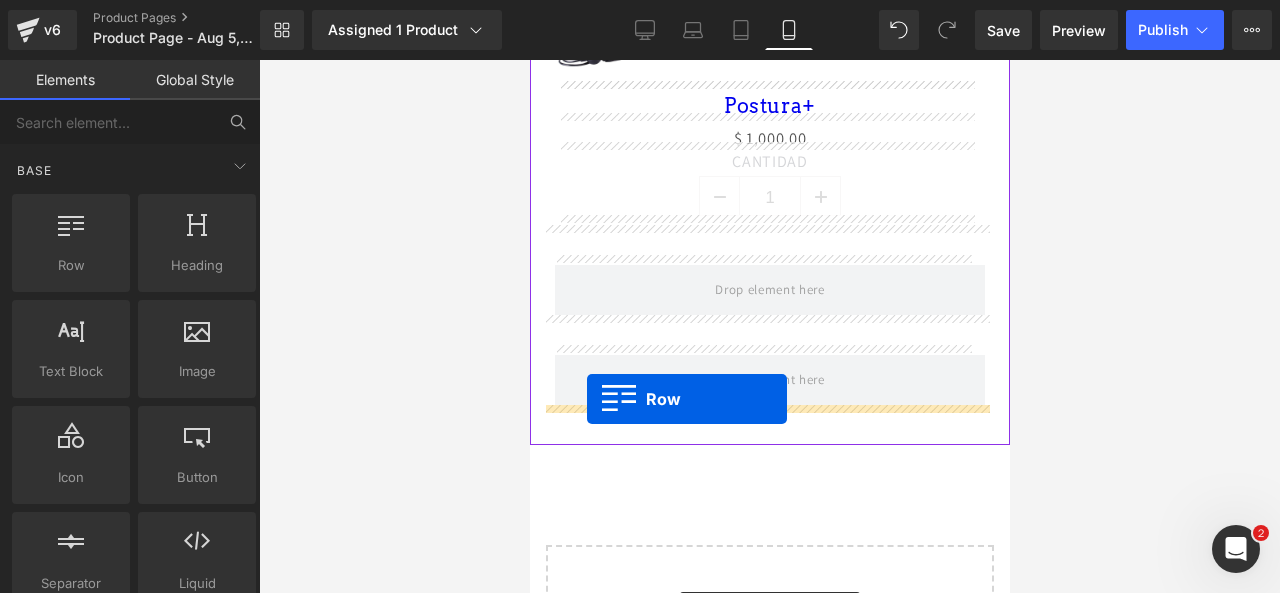 drag, startPoint x: 624, startPoint y: 299, endPoint x: 586, endPoint y: 399, distance: 106.97663 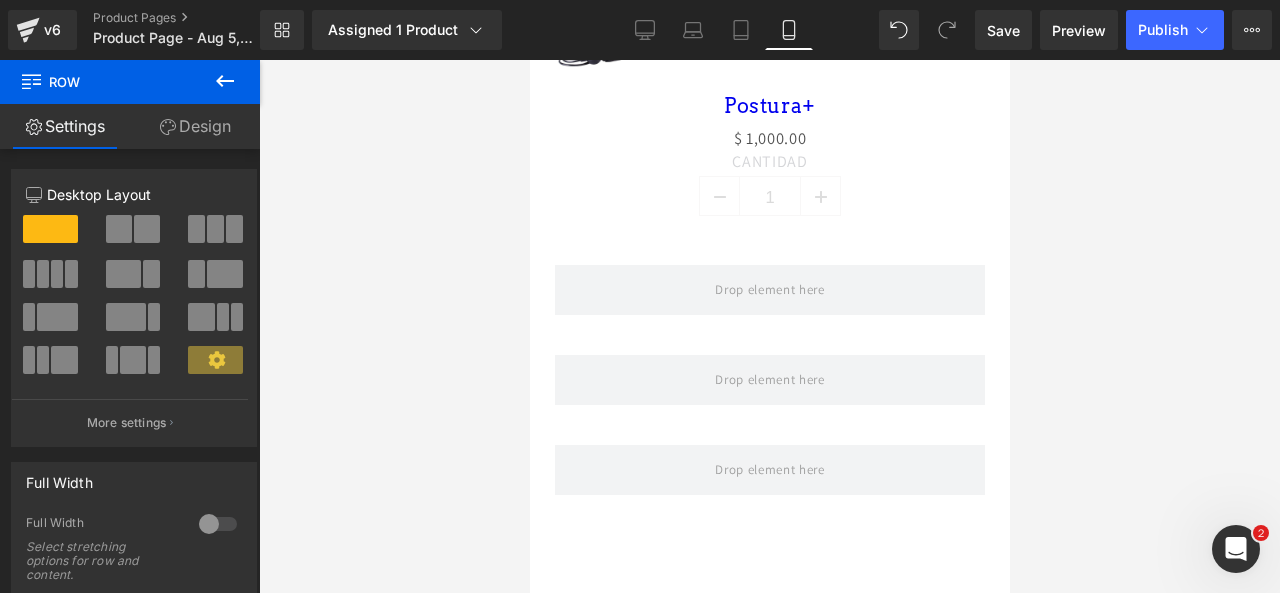 click 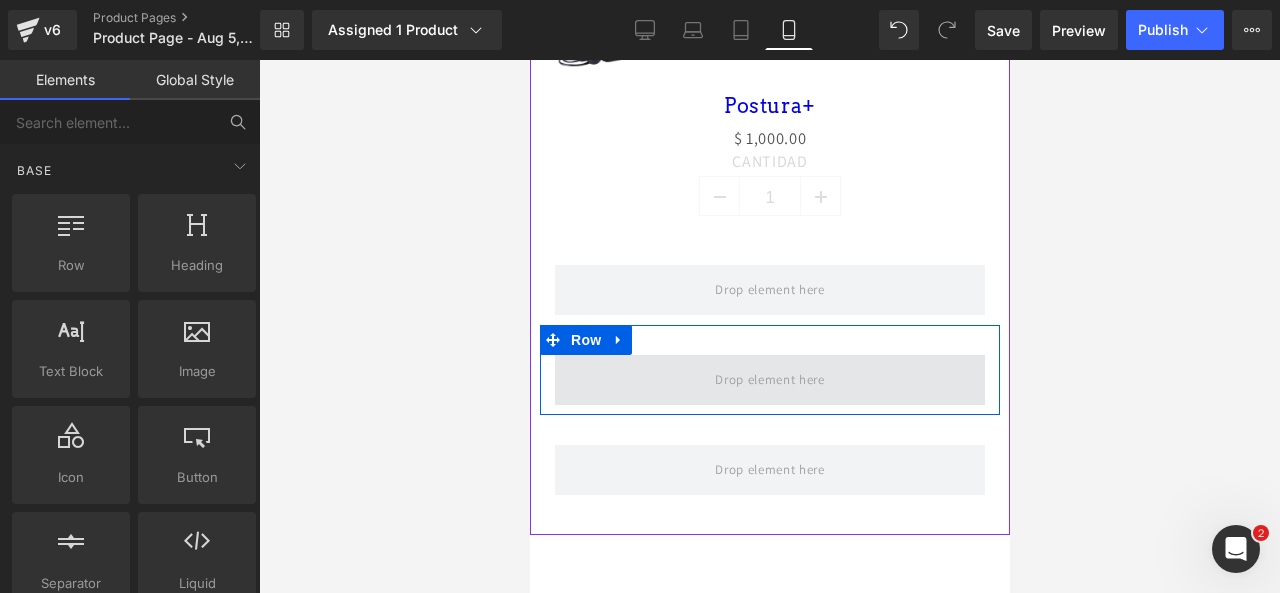 scroll, scrollTop: 1368, scrollLeft: 0, axis: vertical 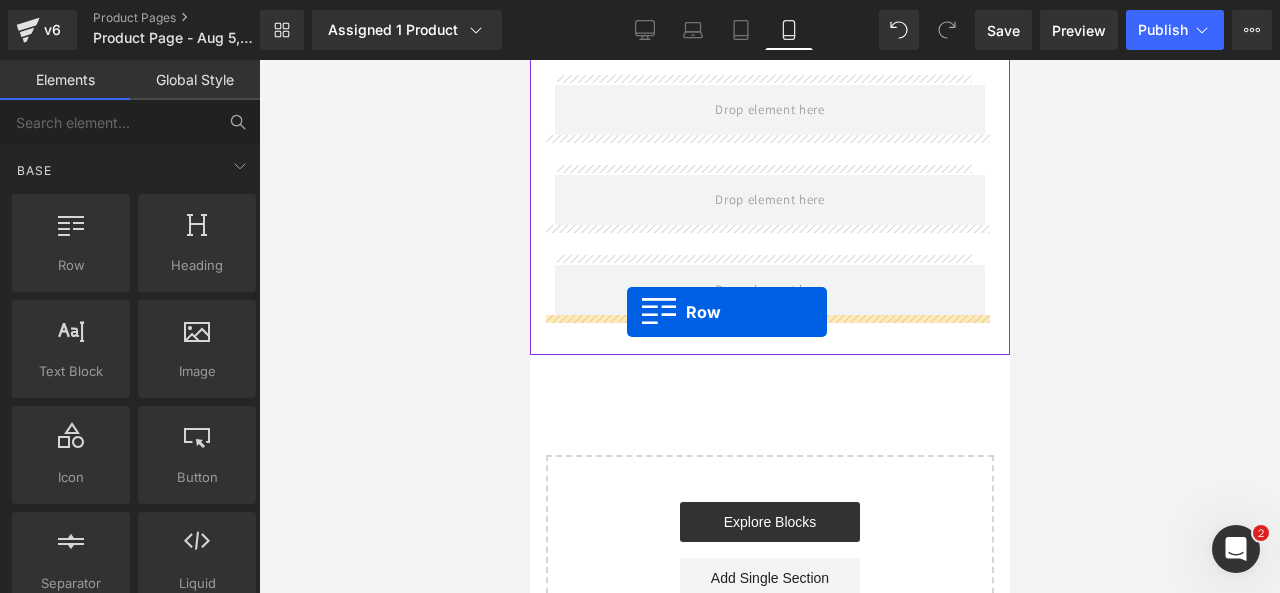 drag, startPoint x: 592, startPoint y: 262, endPoint x: 626, endPoint y: 312, distance: 60.464867 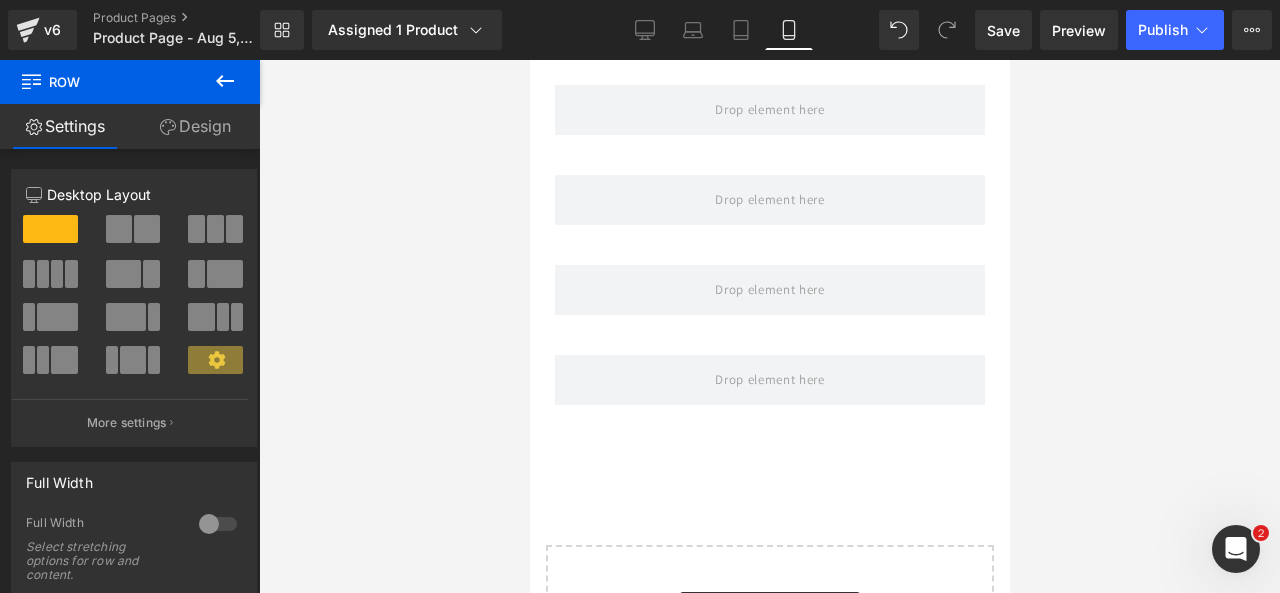 click 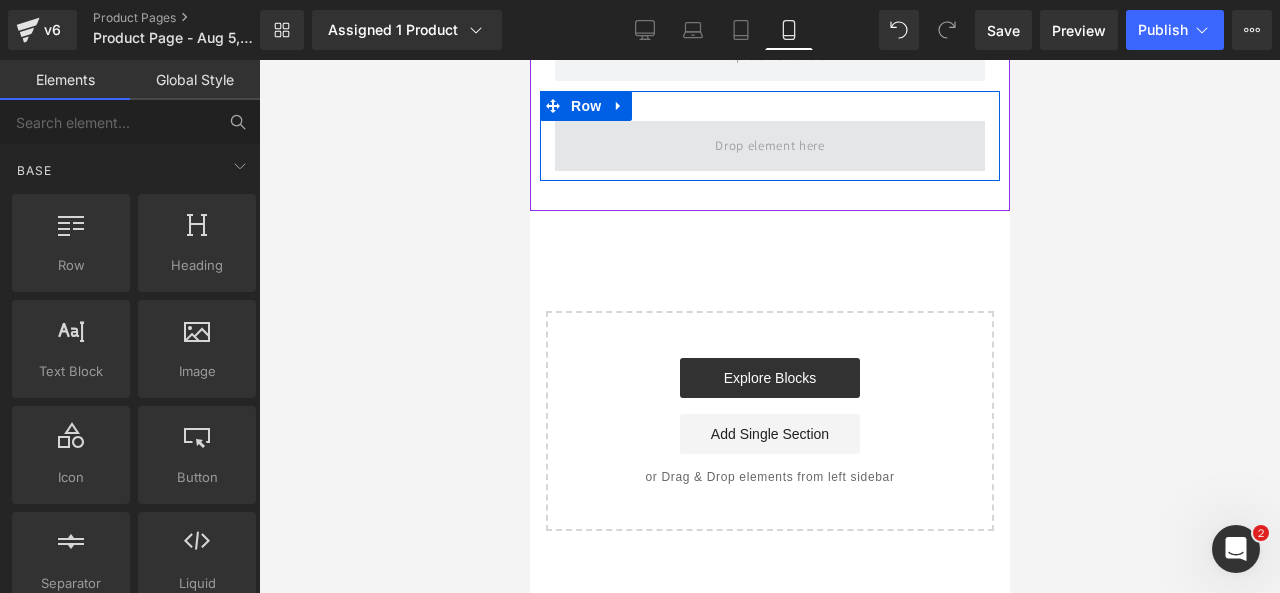 scroll, scrollTop: 1604, scrollLeft: 0, axis: vertical 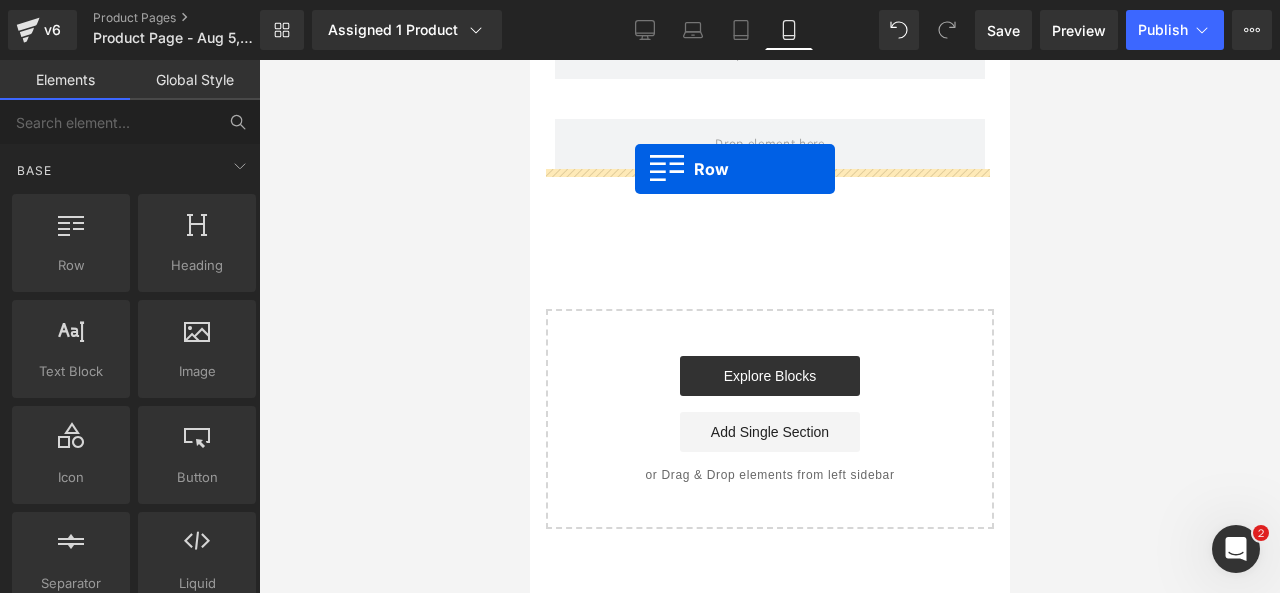 drag, startPoint x: 617, startPoint y: 297, endPoint x: 634, endPoint y: 168, distance: 130.11533 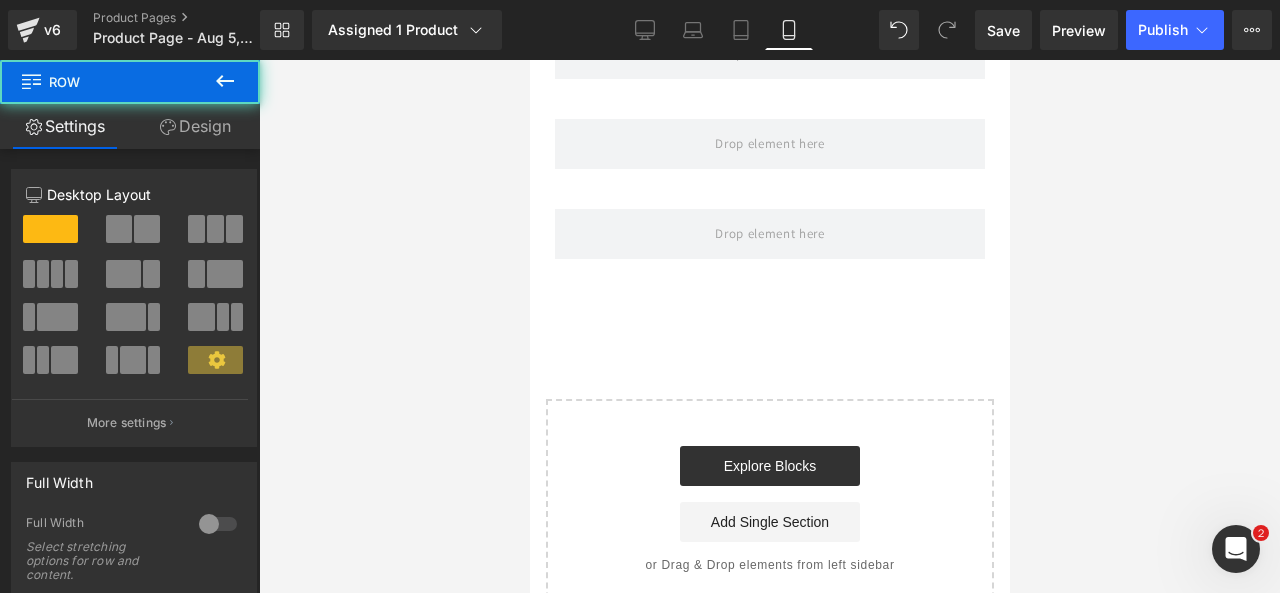 click at bounding box center (225, 82) 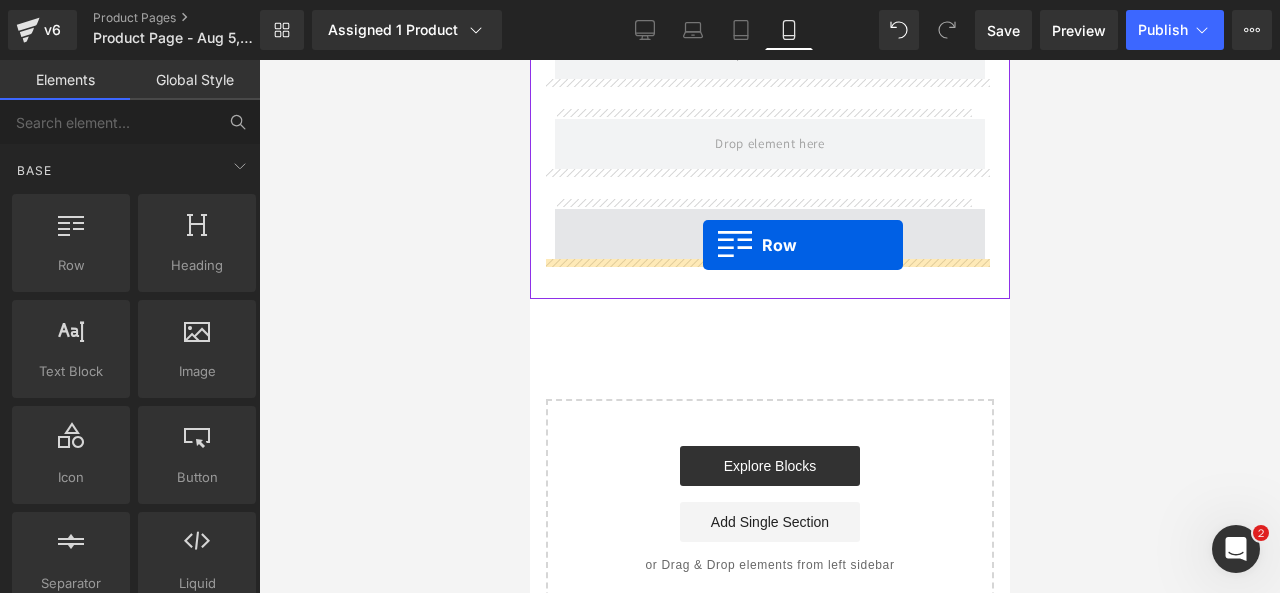 drag, startPoint x: 595, startPoint y: 315, endPoint x: 702, endPoint y: 245, distance: 127.863205 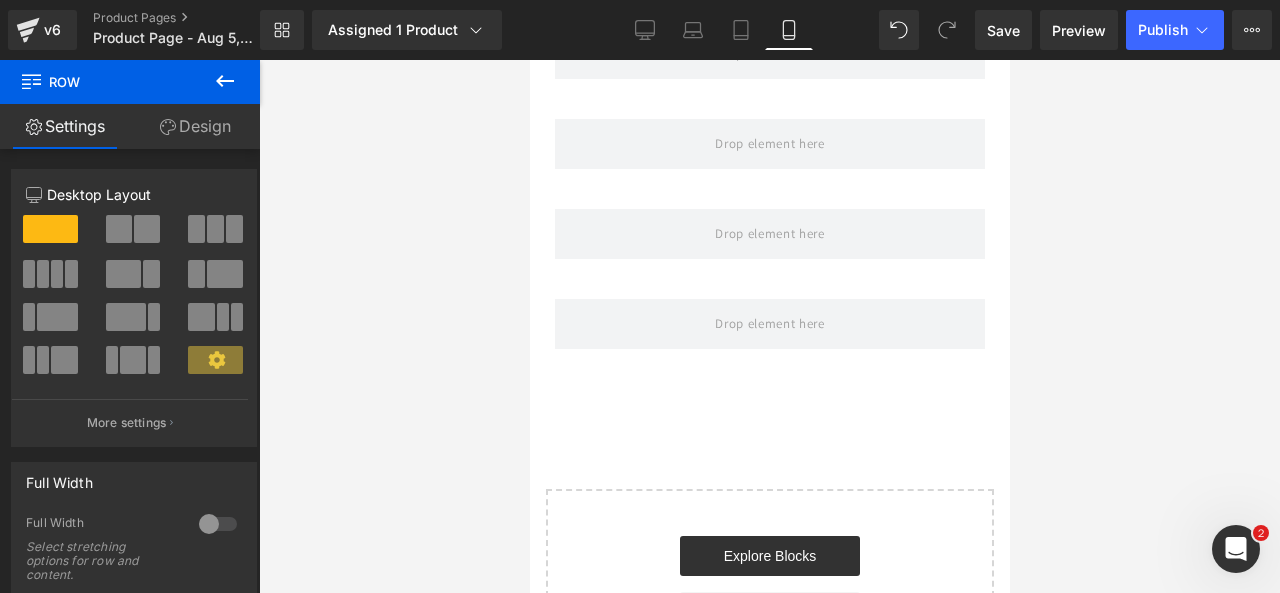 click at bounding box center (225, 82) 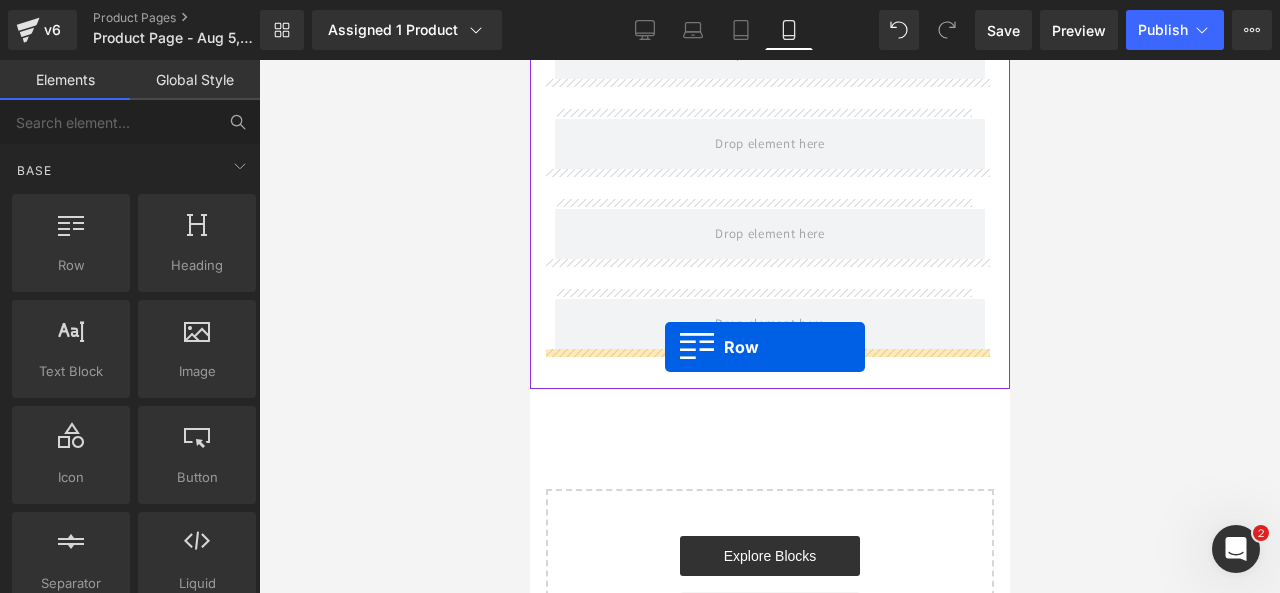 drag, startPoint x: 631, startPoint y: 281, endPoint x: 664, endPoint y: 347, distance: 73.790245 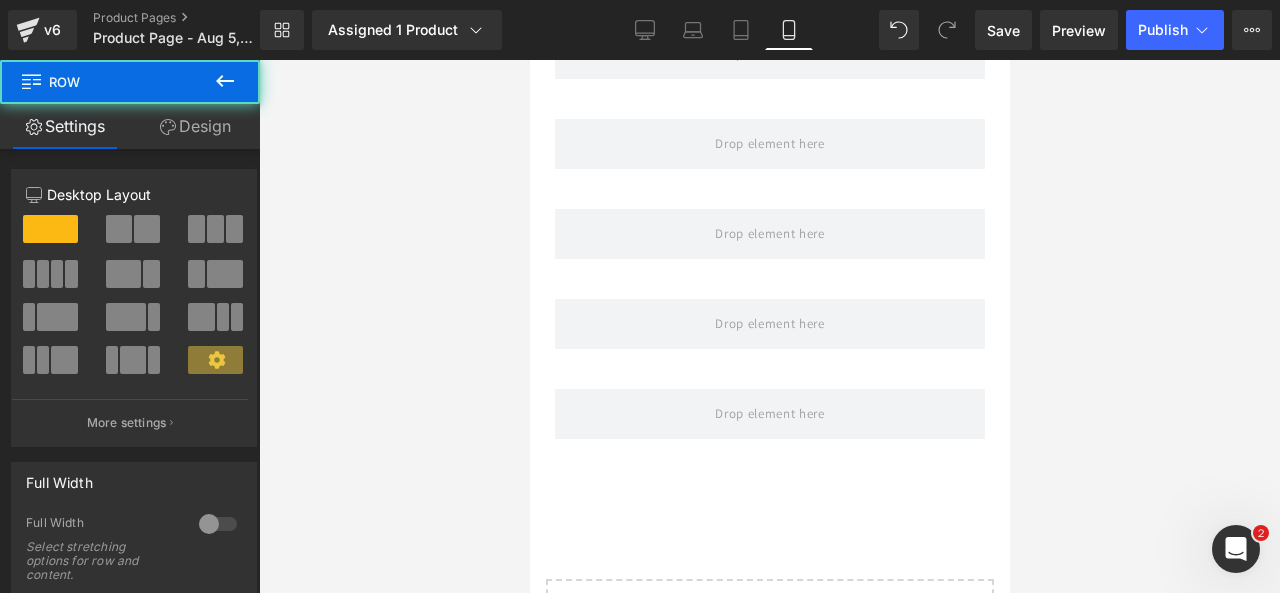 click 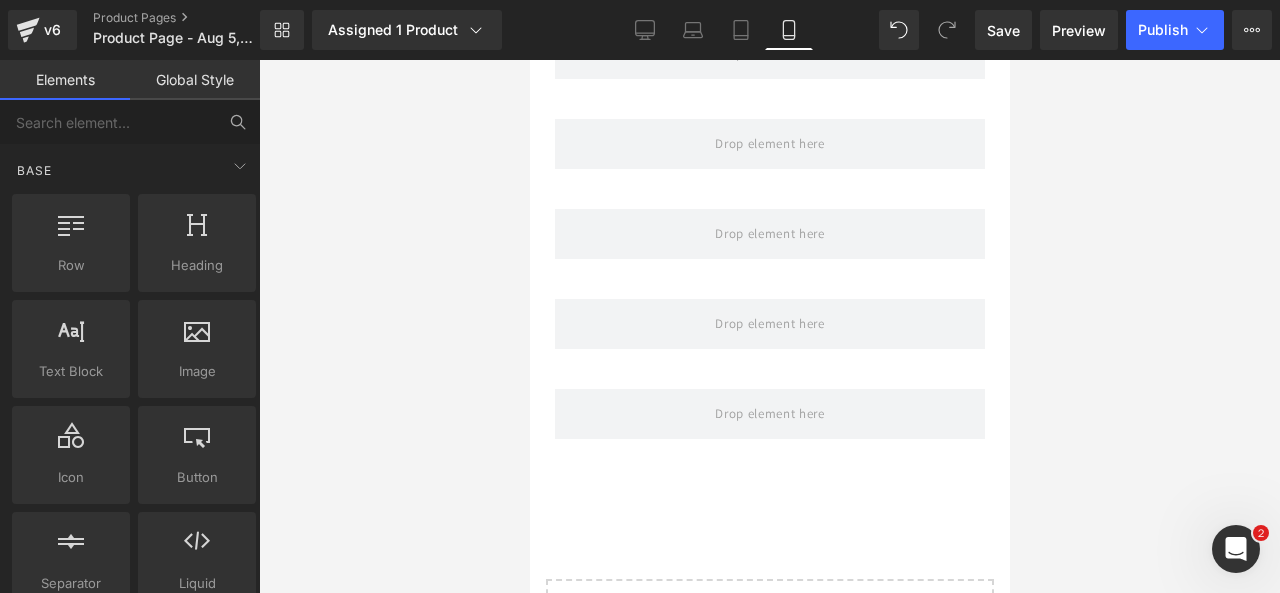 click on "Row  rows, columns, layouts, div" 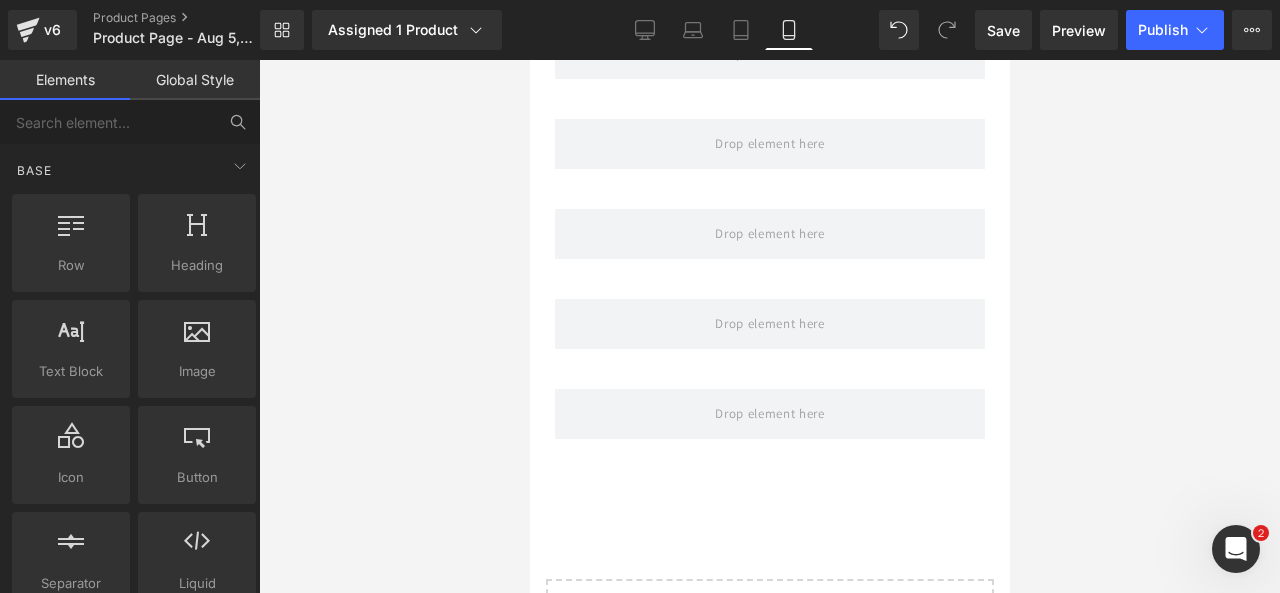 click on "Row  rows, columns, layouts, div" 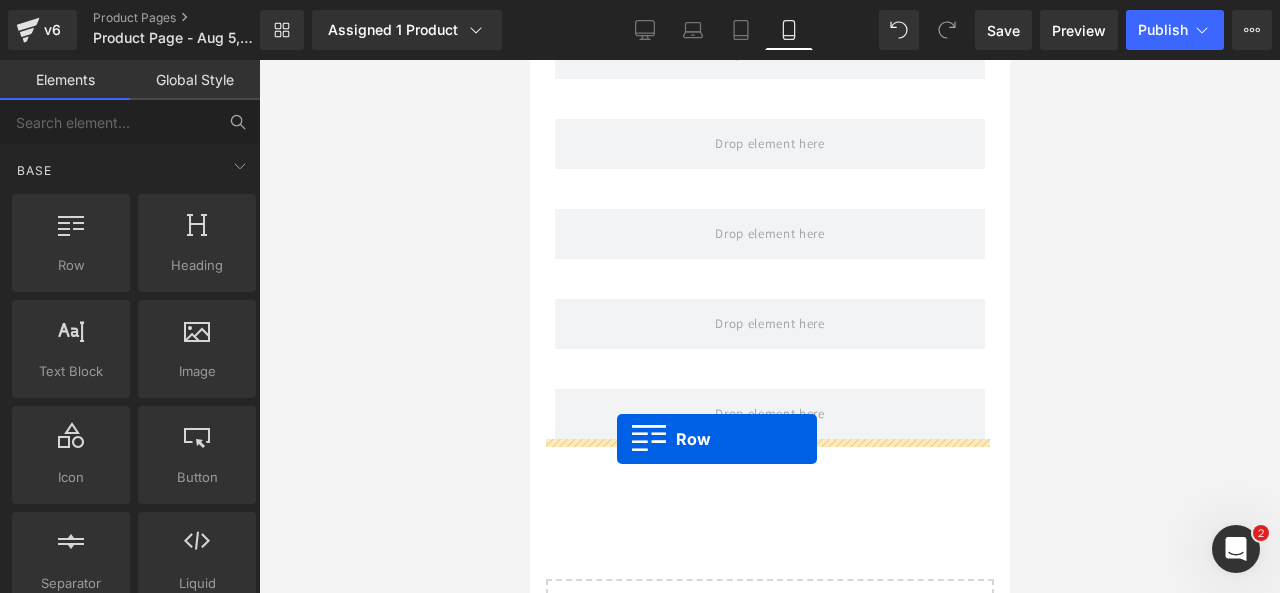 drag, startPoint x: 577, startPoint y: 328, endPoint x: 616, endPoint y: 439, distance: 117.65203 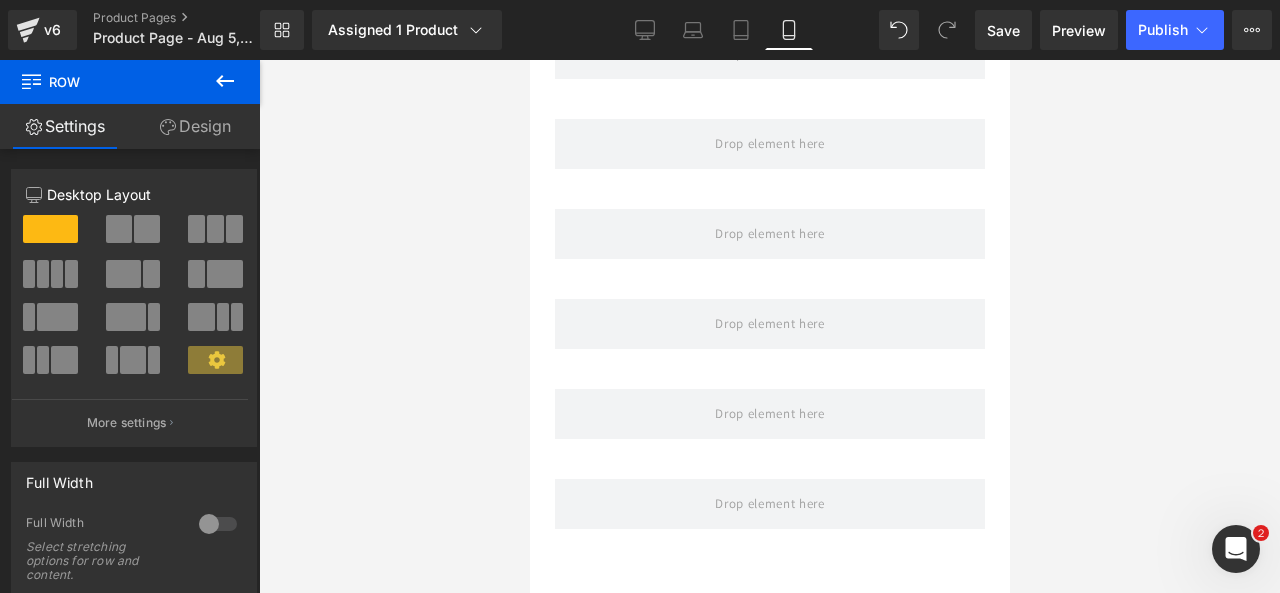 click at bounding box center (225, 82) 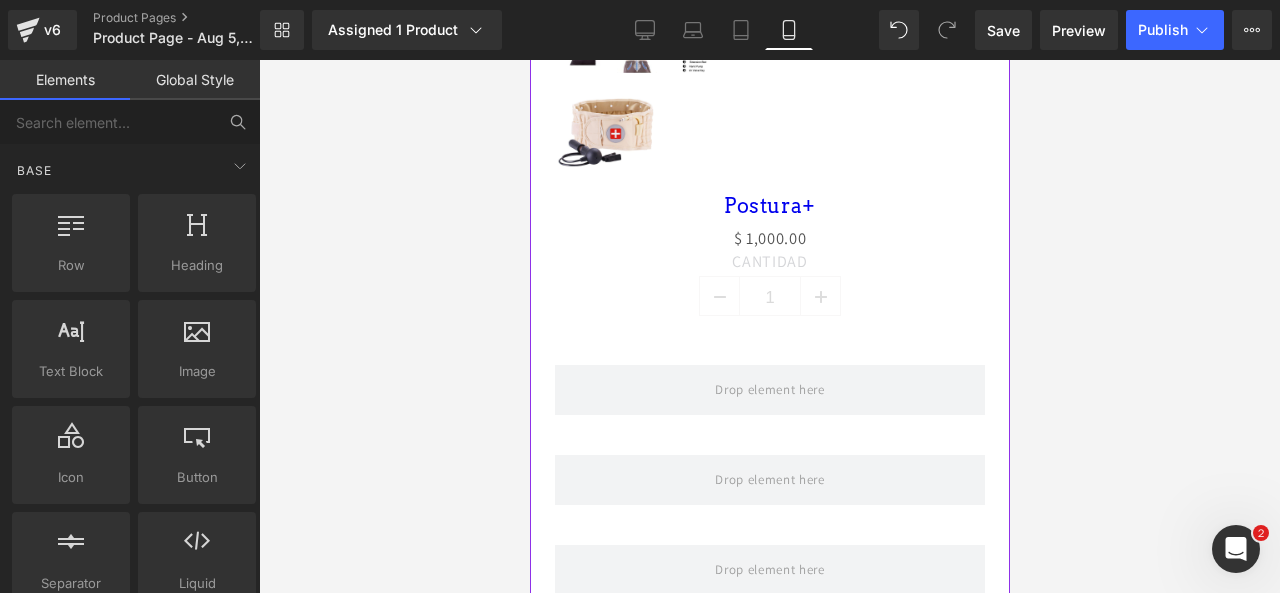 scroll, scrollTop: 1086, scrollLeft: 0, axis: vertical 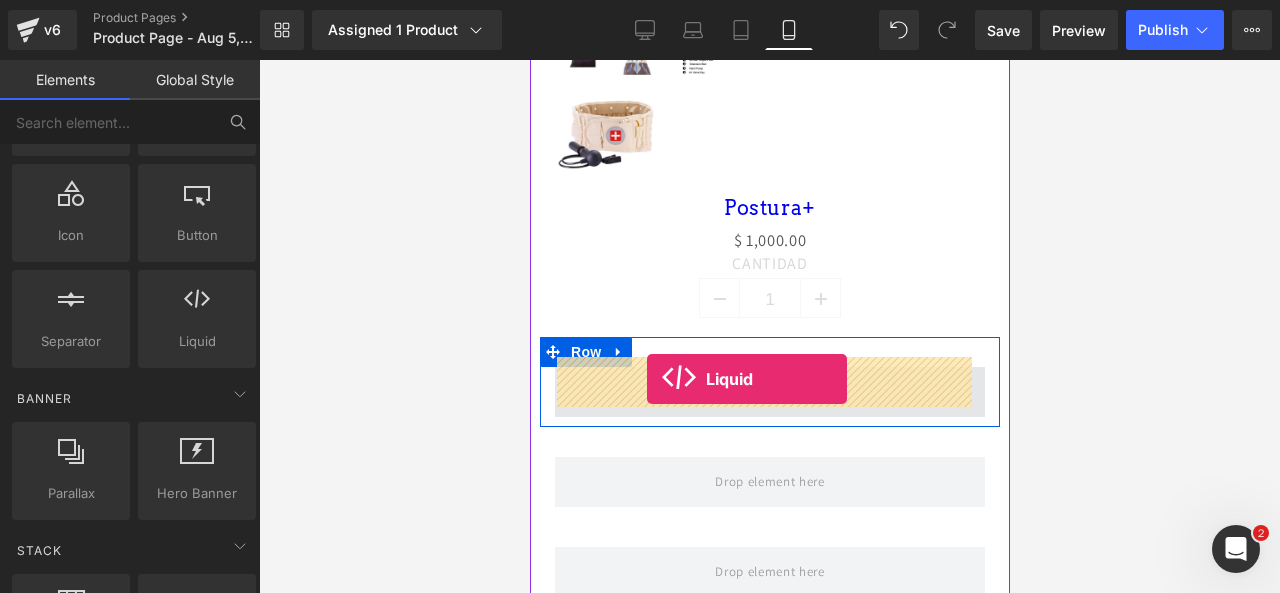 drag, startPoint x: 716, startPoint y: 387, endPoint x: 646, endPoint y: 379, distance: 70.45566 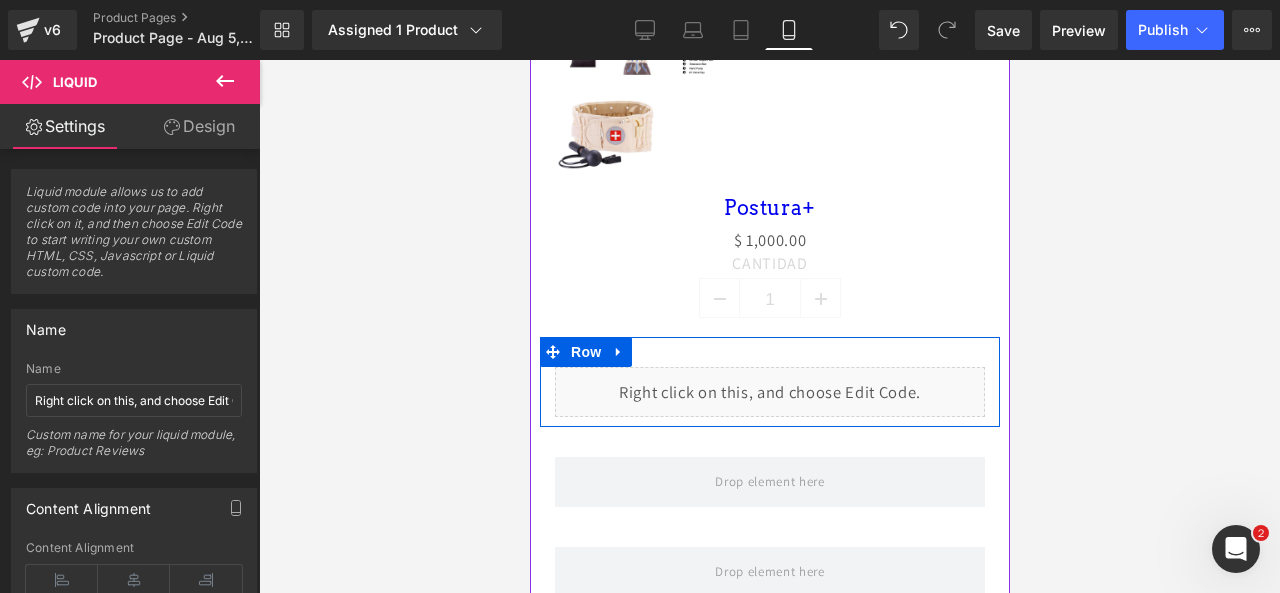 click on "Liquid" at bounding box center [769, 392] 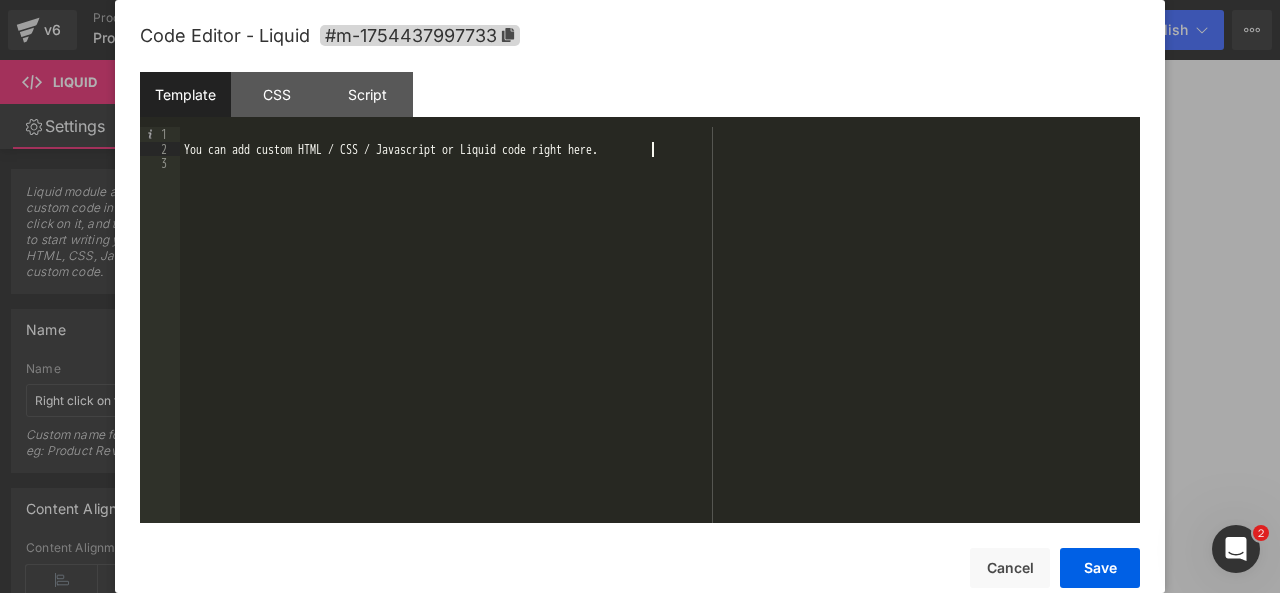 click on "You can add custom HTML / CSS / Javascript or Liquid code right here." at bounding box center [660, 339] 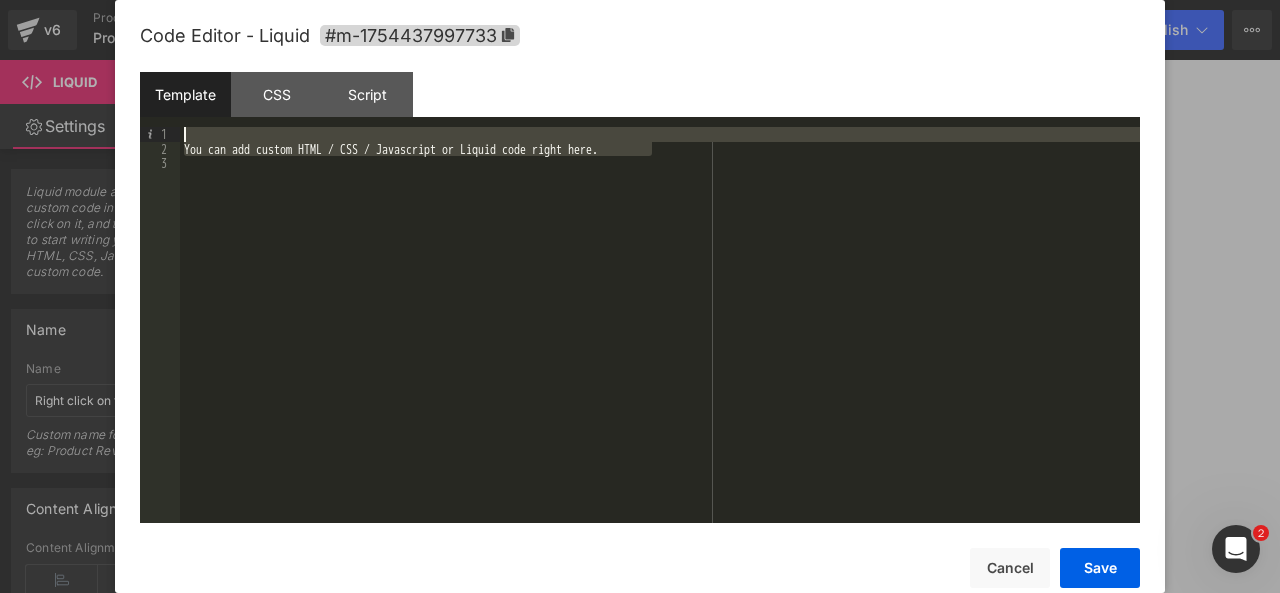 drag, startPoint x: 672, startPoint y: 147, endPoint x: 507, endPoint y: 80, distance: 178.08424 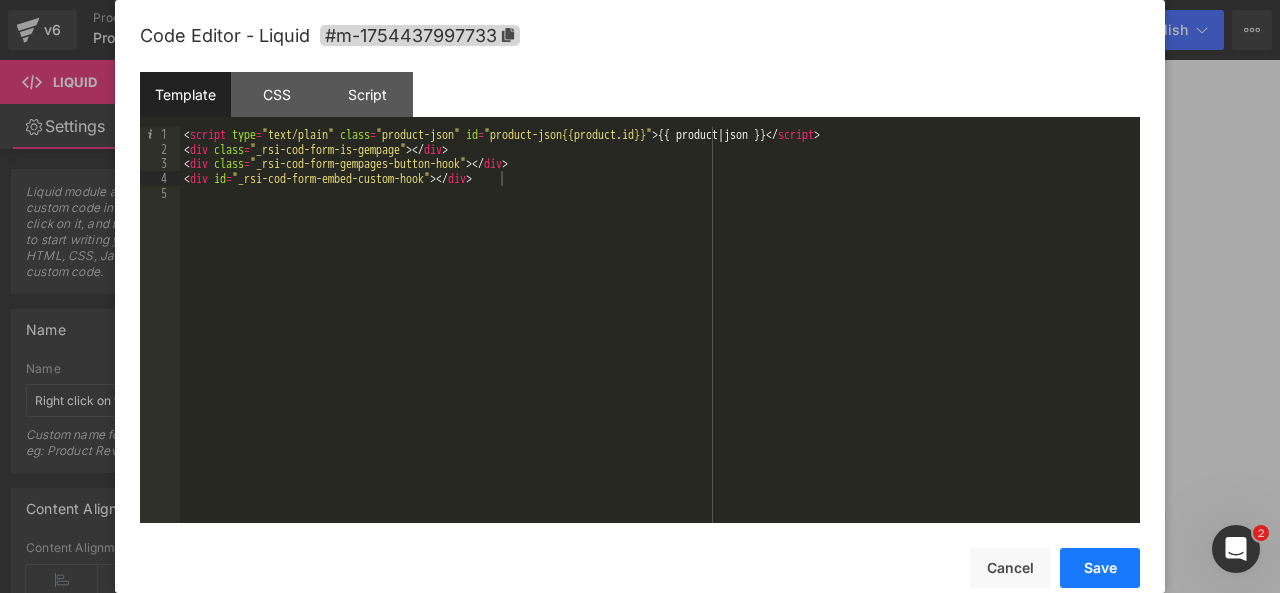click on "Save" at bounding box center (1100, 568) 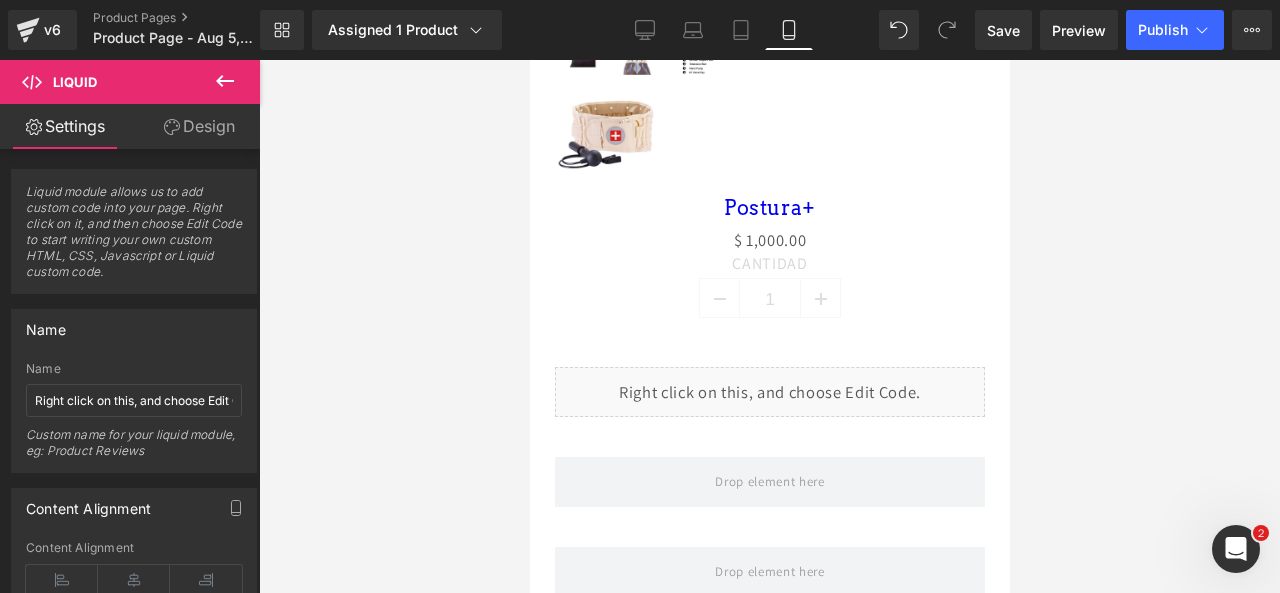 click 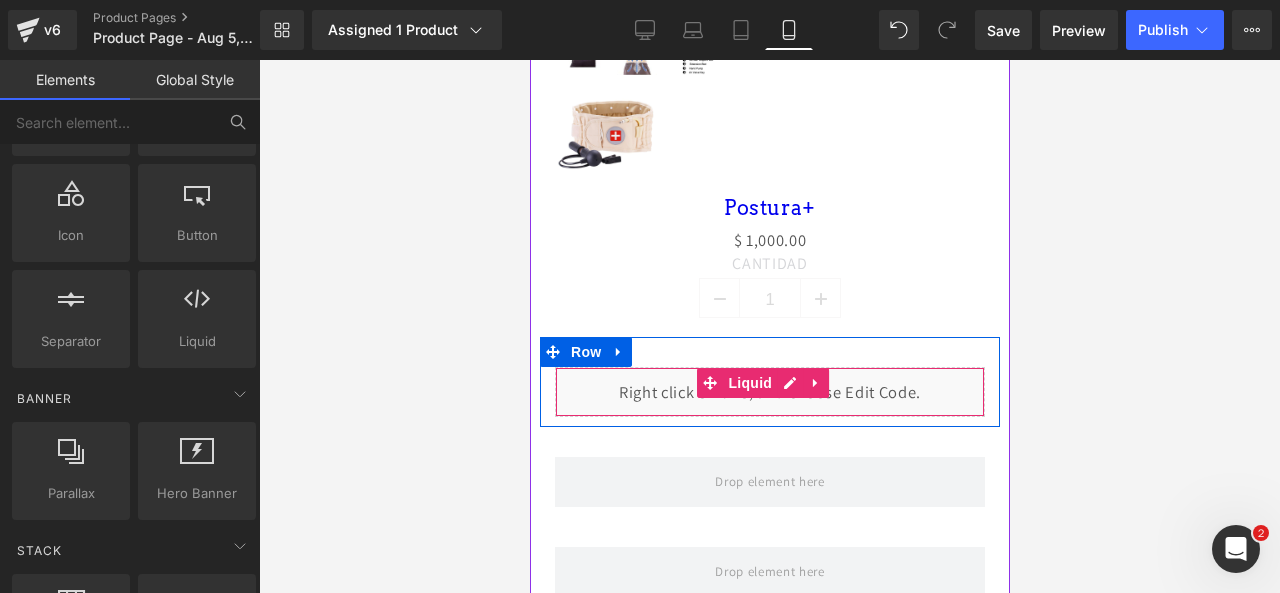 scroll, scrollTop: 1158, scrollLeft: 0, axis: vertical 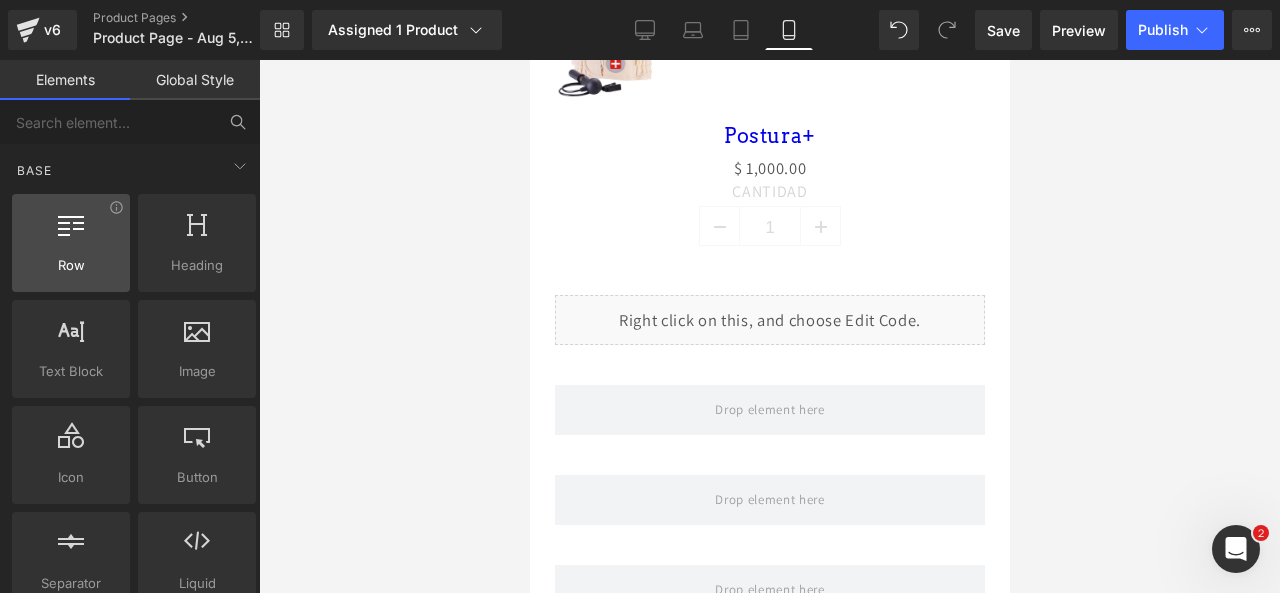 click on "Row  rows, columns, layouts, div" at bounding box center [71, 243] 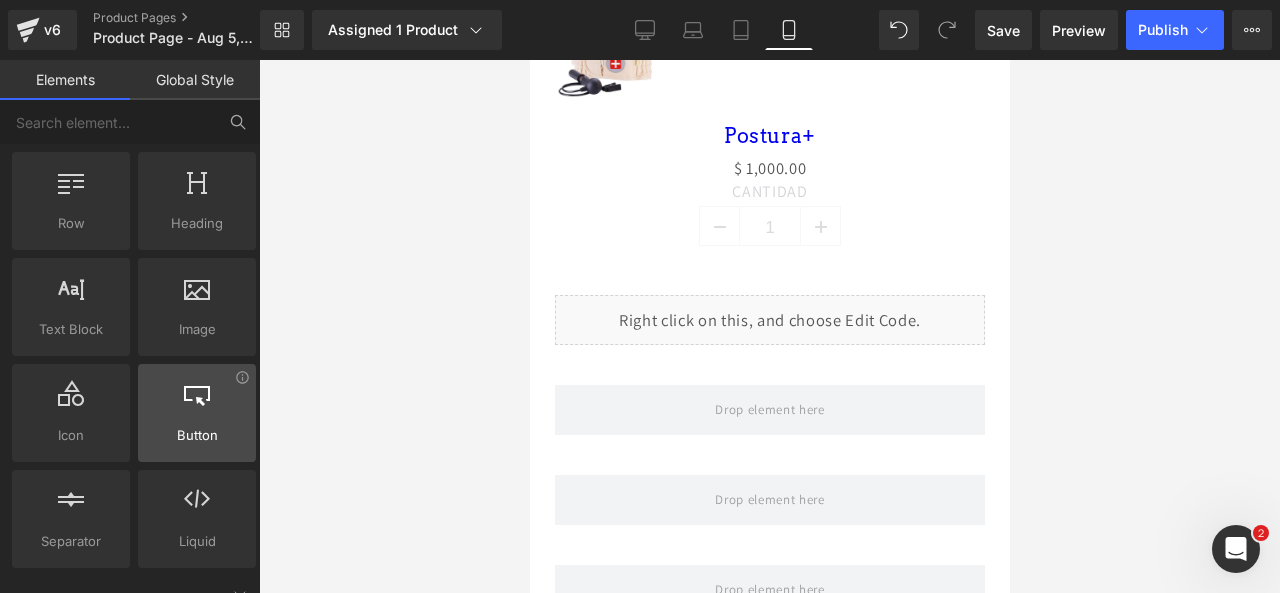 scroll, scrollTop: 33, scrollLeft: 0, axis: vertical 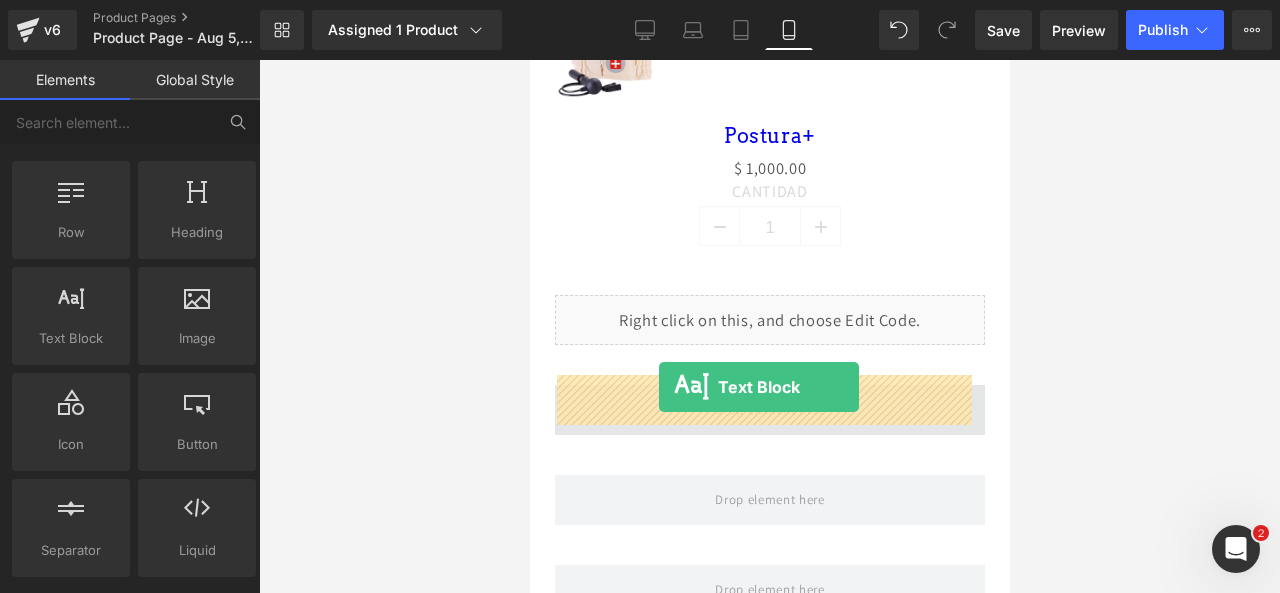 drag, startPoint x: 617, startPoint y: 390, endPoint x: 658, endPoint y: 387, distance: 41.109608 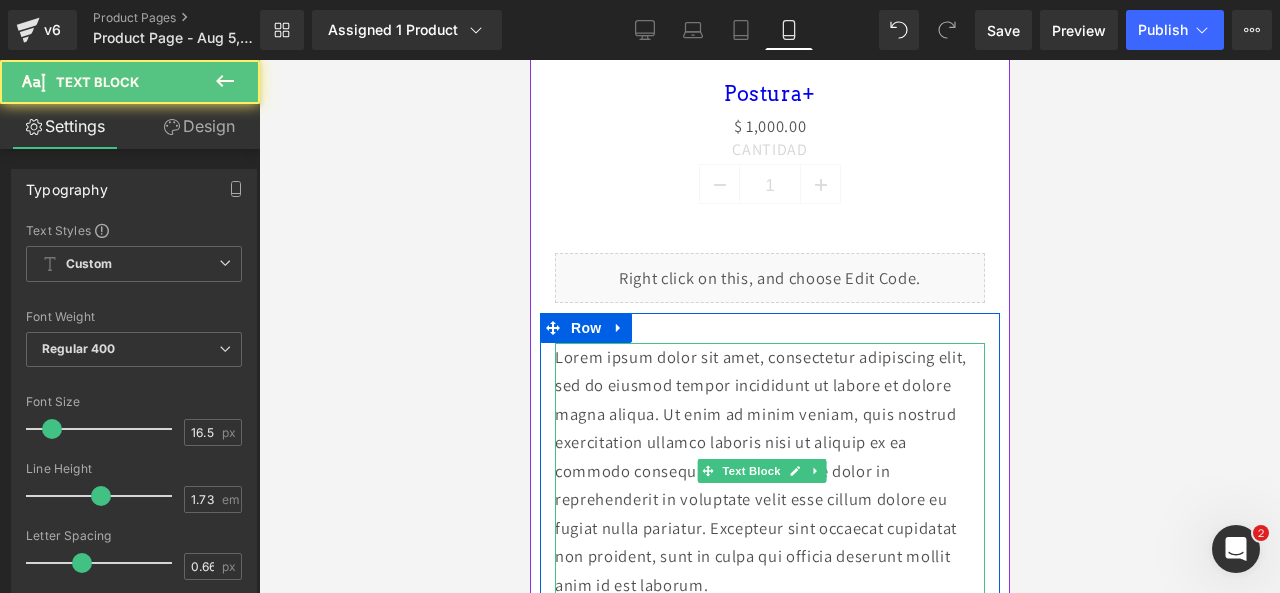 scroll, scrollTop: 1202, scrollLeft: 0, axis: vertical 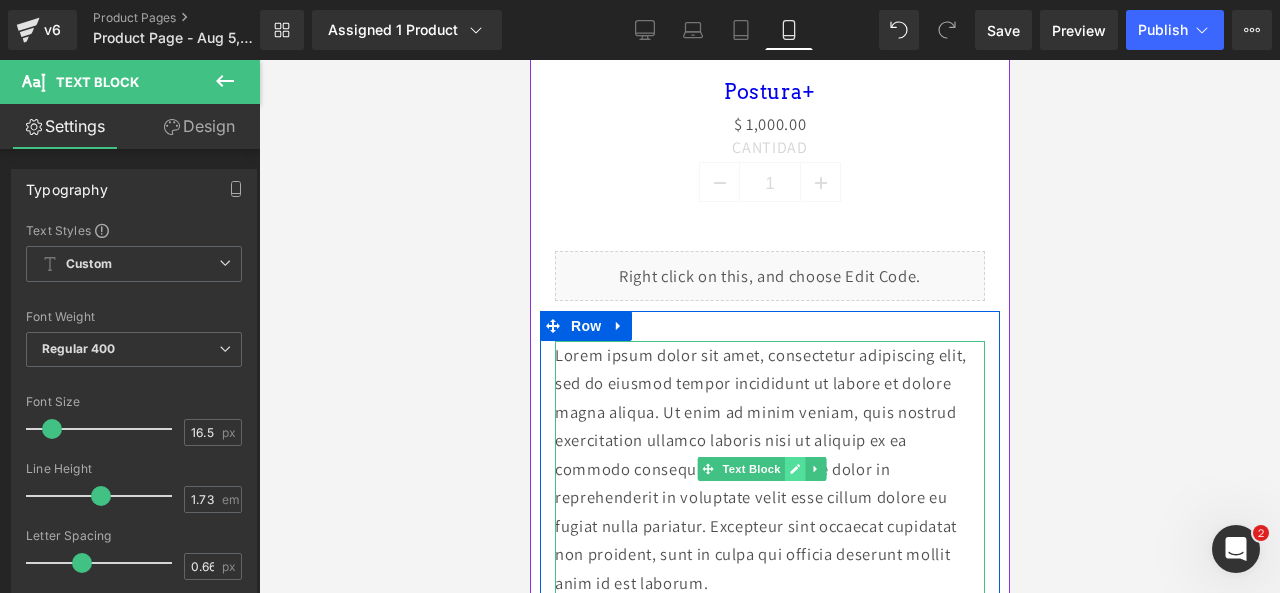 click at bounding box center (794, 469) 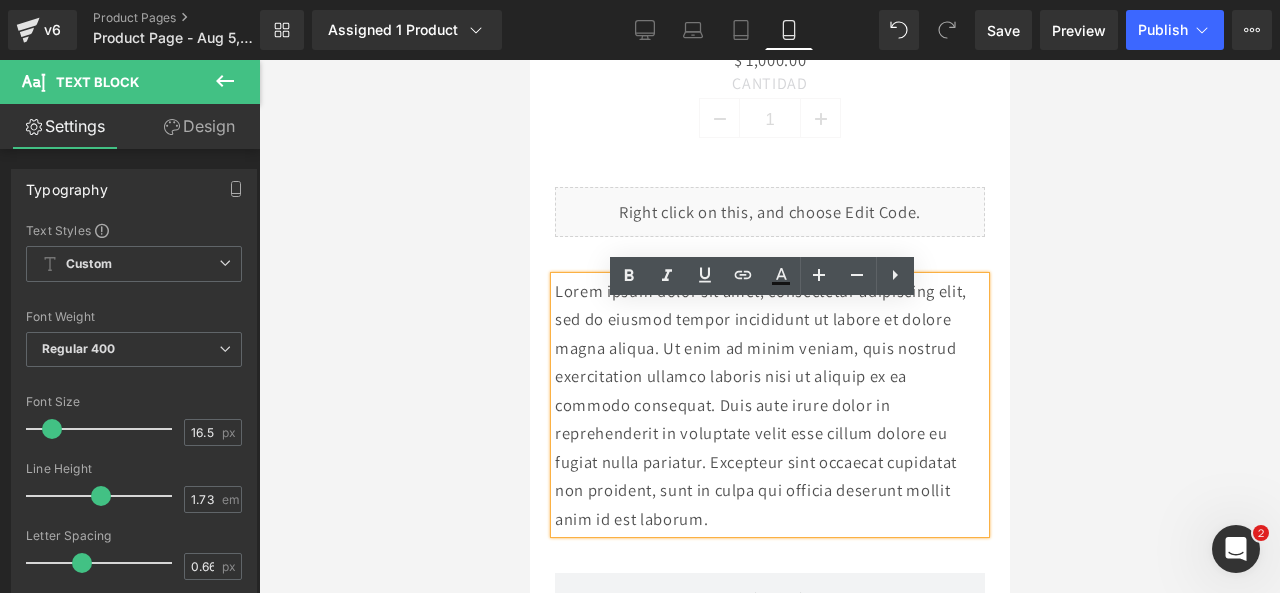 scroll, scrollTop: 1272, scrollLeft: 0, axis: vertical 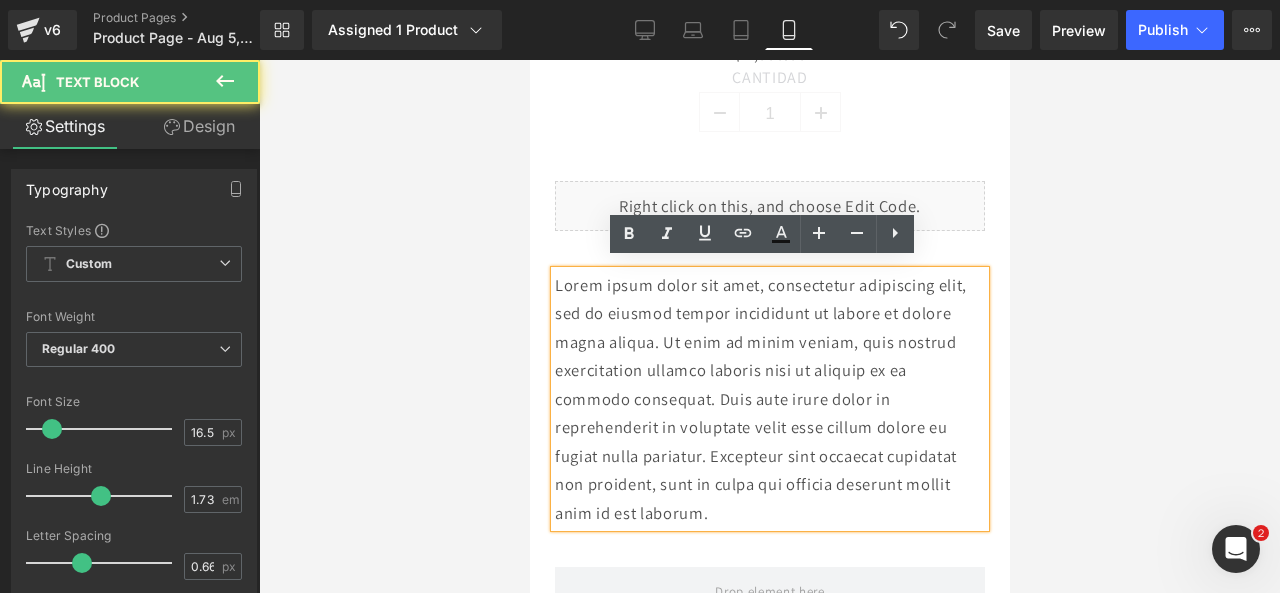 click on "Lorem ipsum dolor sit amet, consectetur adipiscing elit, sed do eiusmod tempor incididunt ut labore et dolore magna aliqua. Ut enim ad minim veniam, quis nostrud exercitation ullamco laboris nisi ut aliquip ex ea commodo consequat. Duis aute irure dolor in reprehenderit in voluptate velit esse cillum dolore eu fugiat nulla pariatur. Excepteur sint occaecat cupidatat non proident, sunt in culpa qui officia deserunt mollit anim id est laborum." at bounding box center (769, 399) 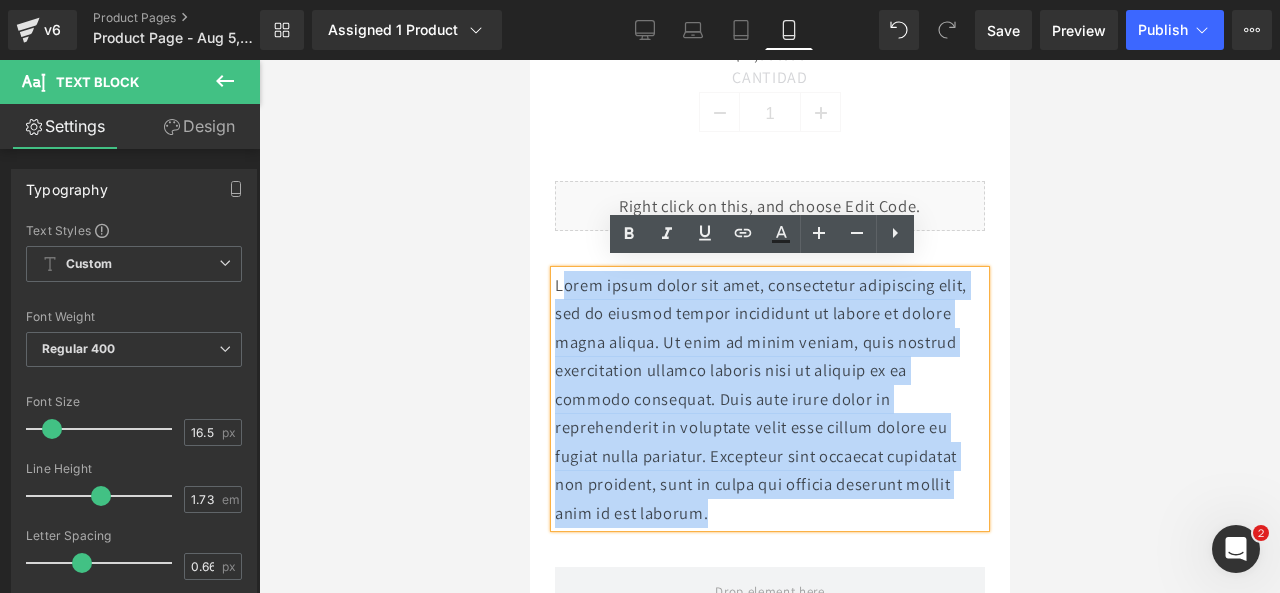 drag, startPoint x: 727, startPoint y: 501, endPoint x: 566, endPoint y: 279, distance: 274.2353 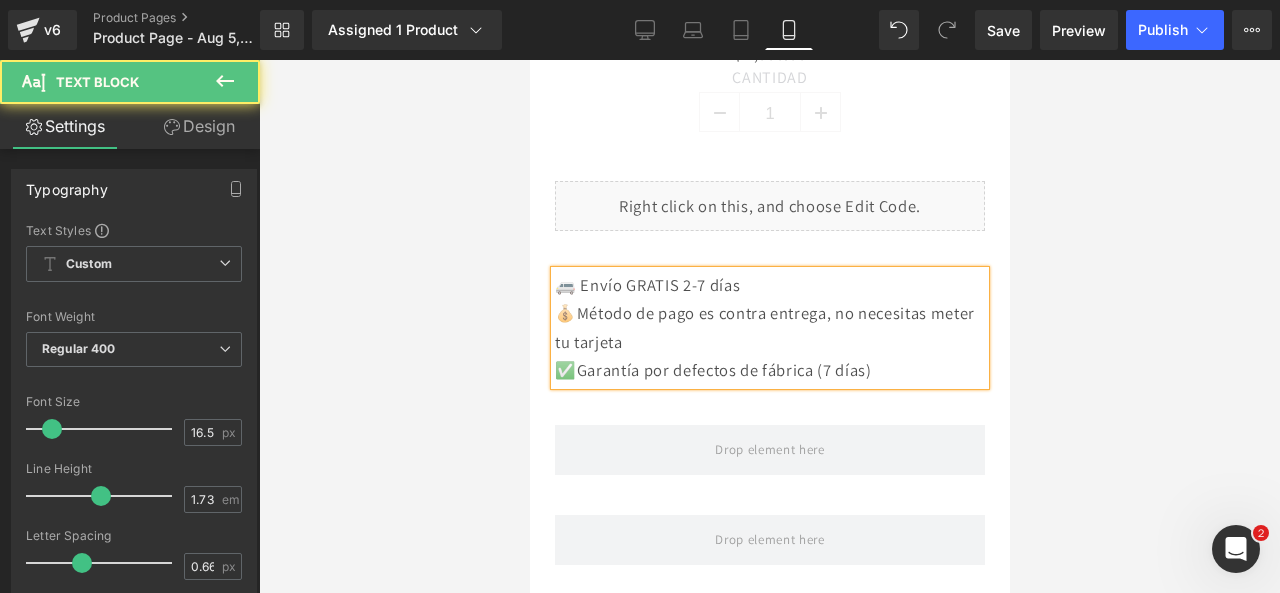 click on "💰Método de pago es contra entrega, no necesitas meter tu tarjeta" at bounding box center (769, 327) 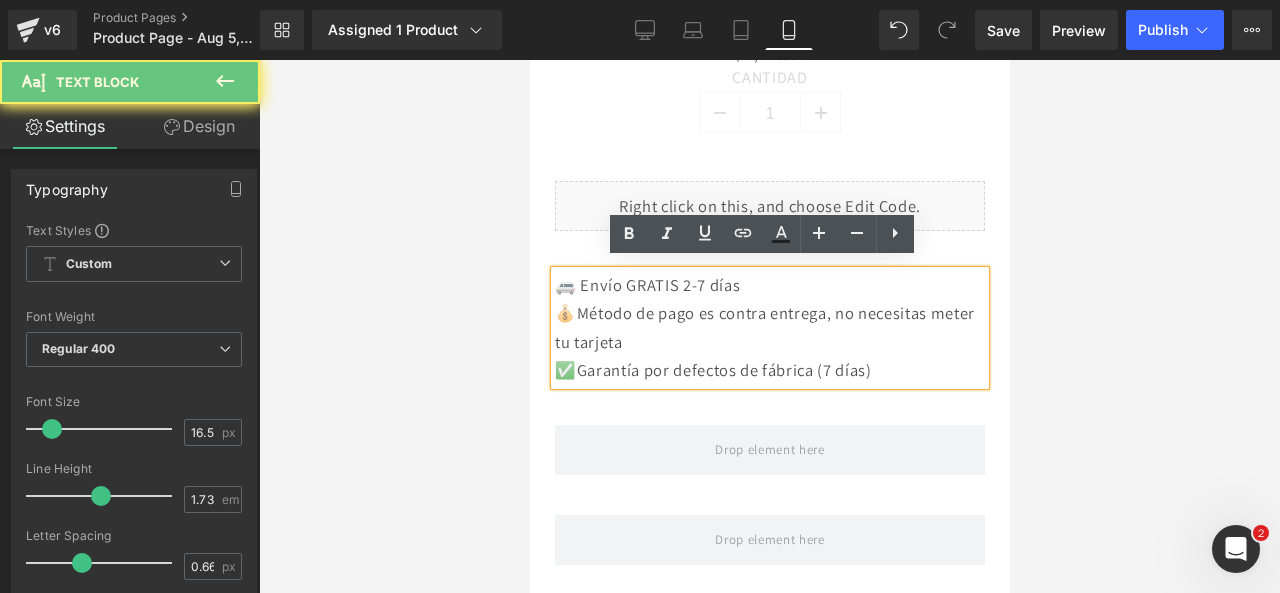 click on "✅Garantía por defectos de fábrica (7 días)" at bounding box center [769, 370] 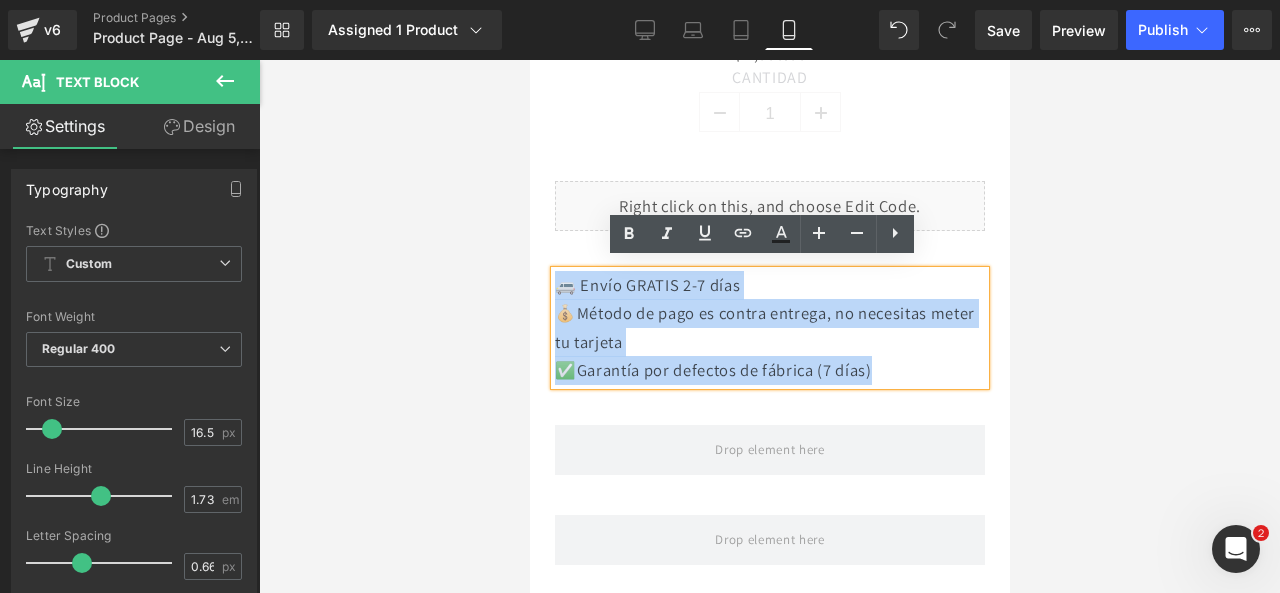 drag, startPoint x: 898, startPoint y: 353, endPoint x: 556, endPoint y: 269, distance: 352.16473 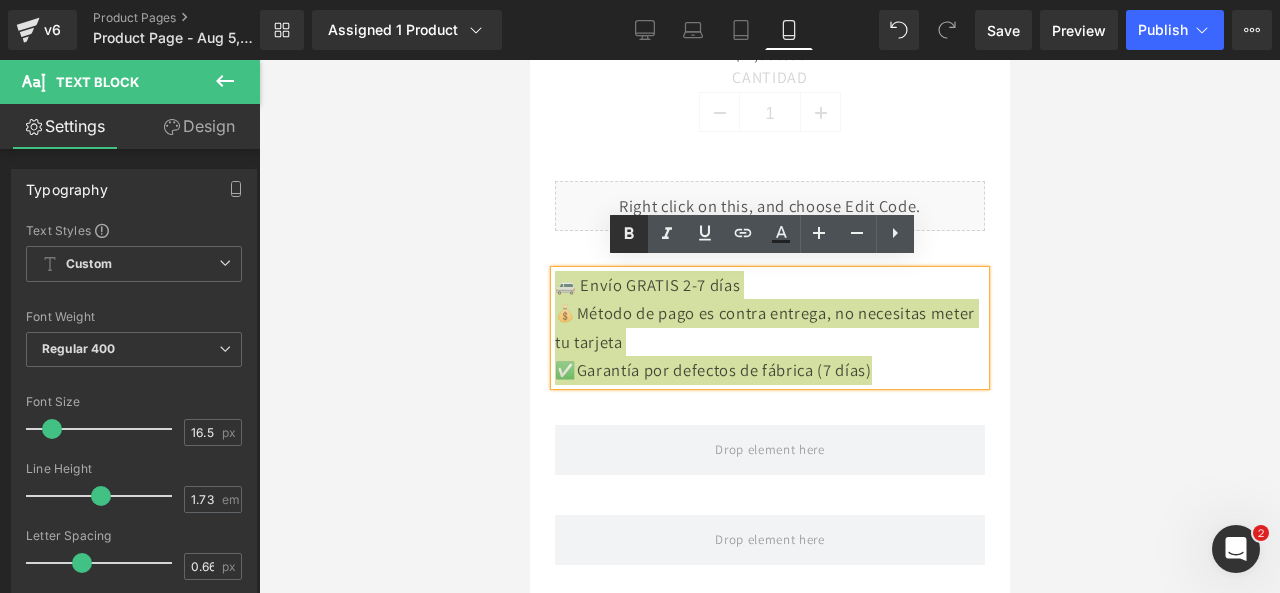 click 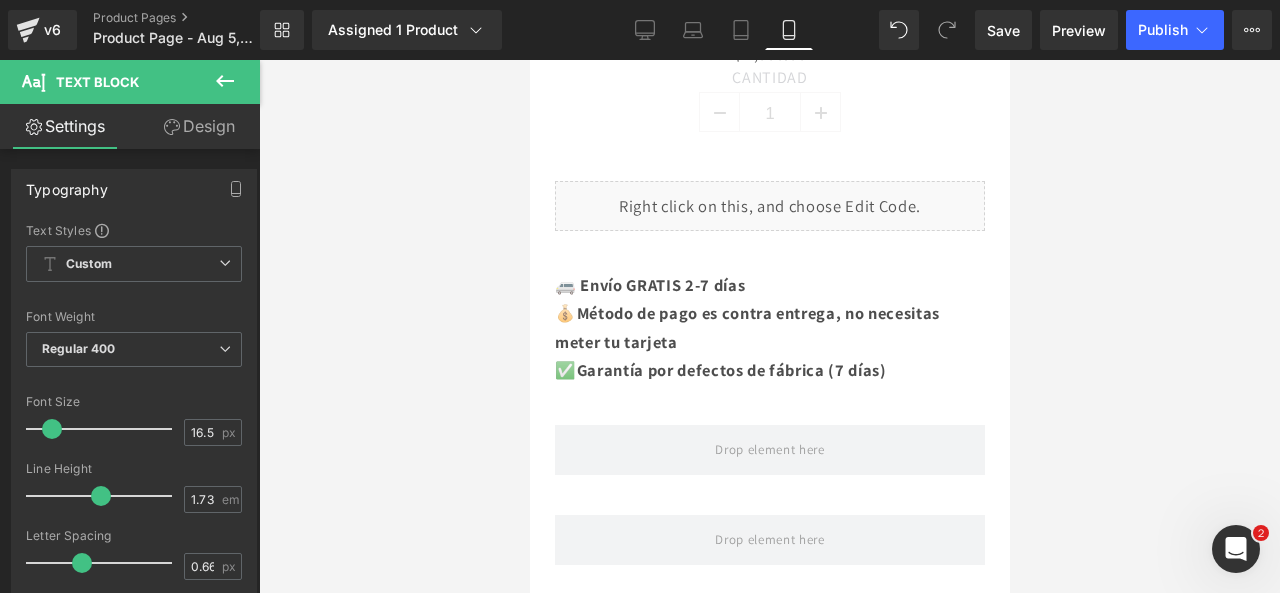 click at bounding box center [225, 82] 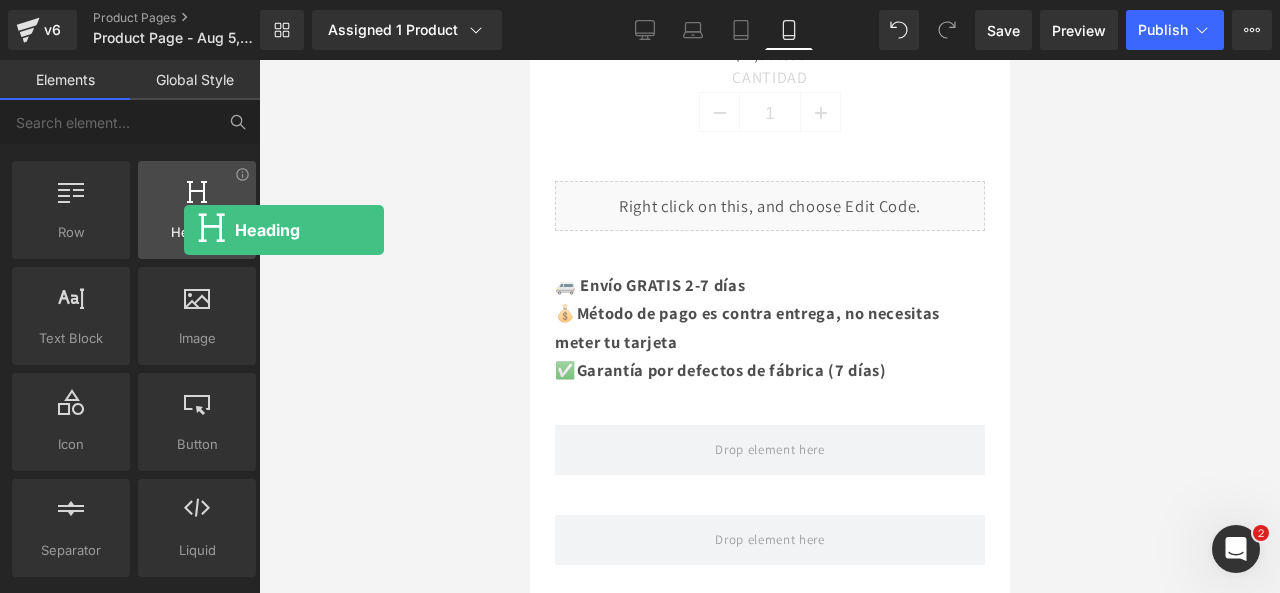 drag, startPoint x: 170, startPoint y: 221, endPoint x: 184, endPoint y: 230, distance: 16.643316 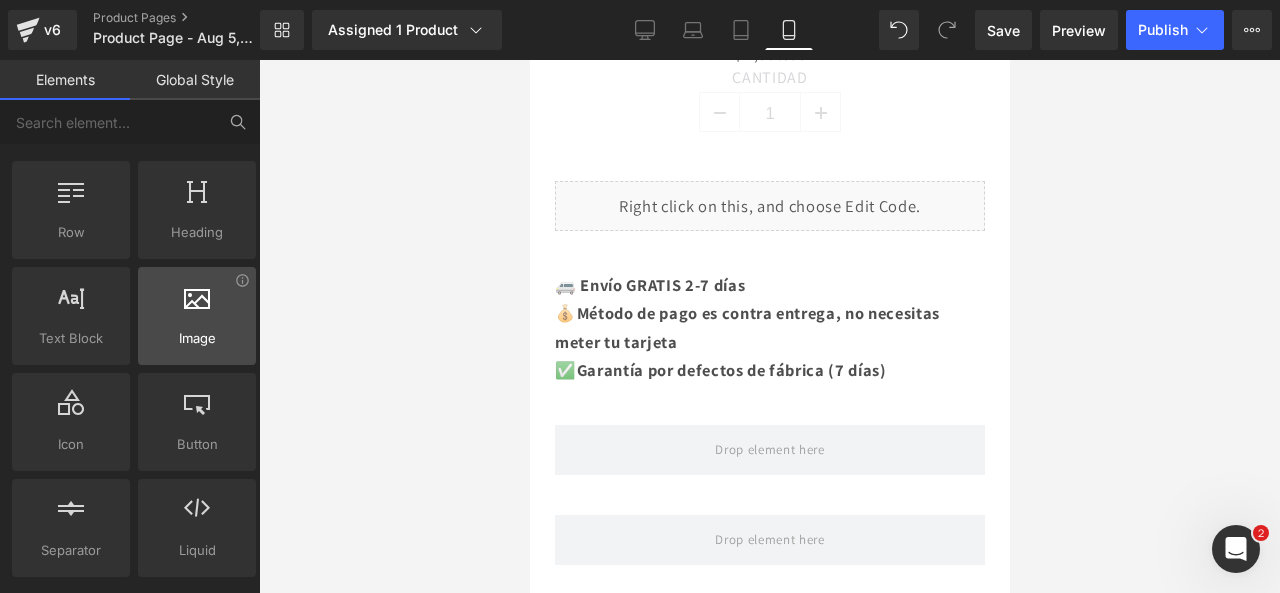 scroll, scrollTop: 0, scrollLeft: 0, axis: both 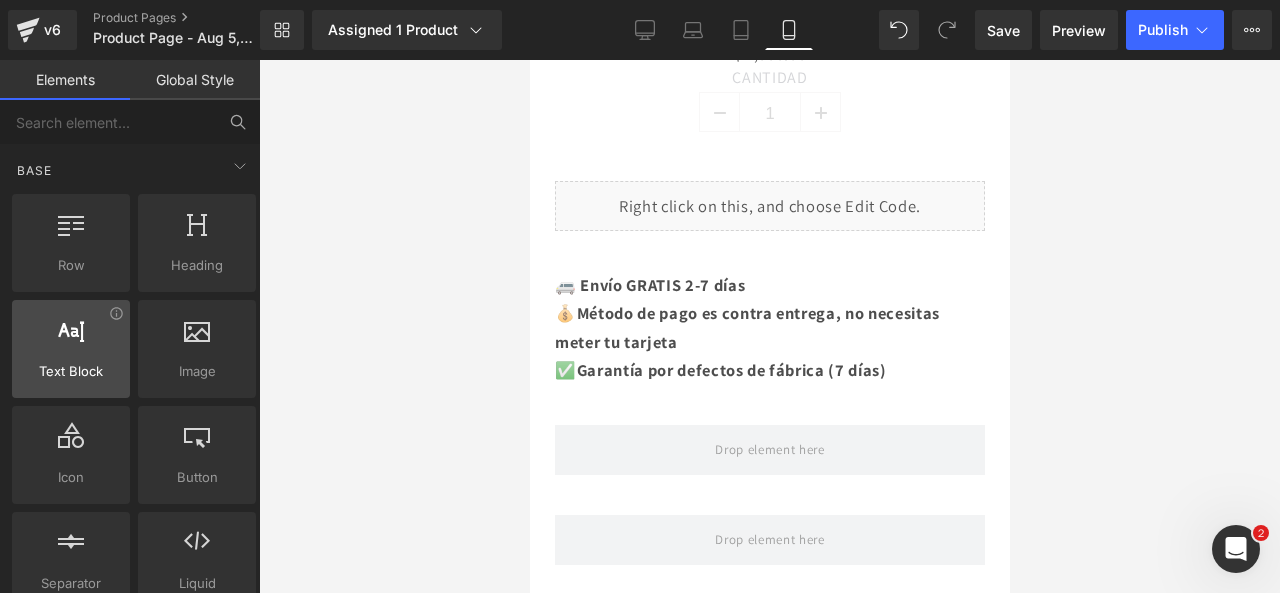 drag, startPoint x: 142, startPoint y: 360, endPoint x: 120, endPoint y: 380, distance: 29.732138 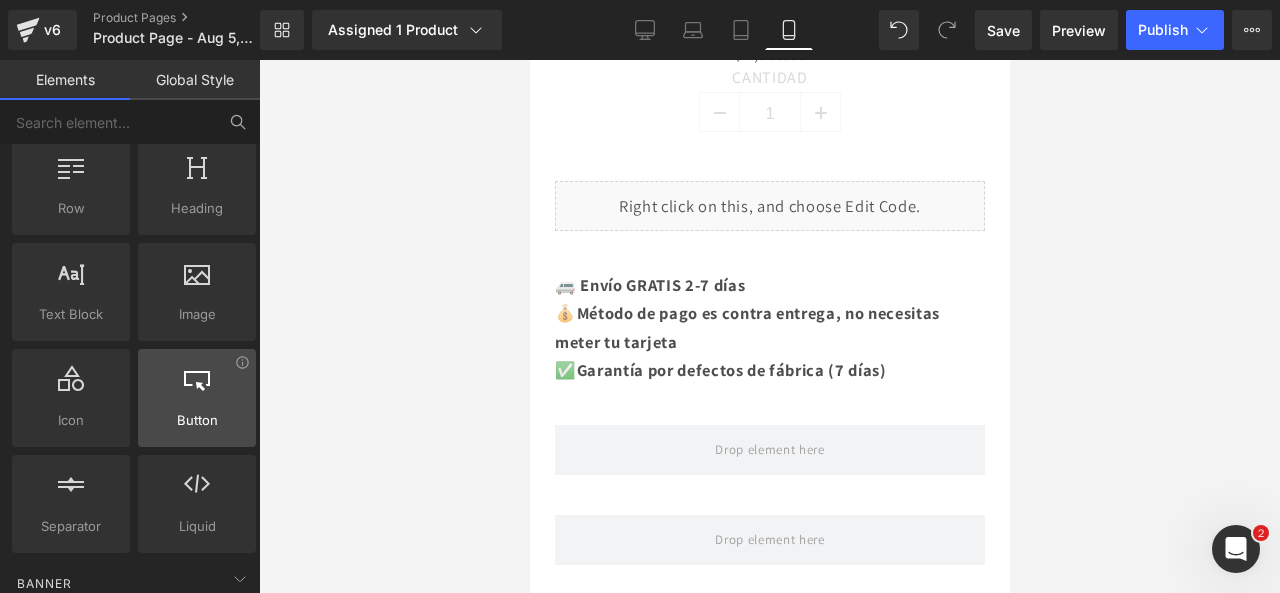scroll, scrollTop: 0, scrollLeft: 0, axis: both 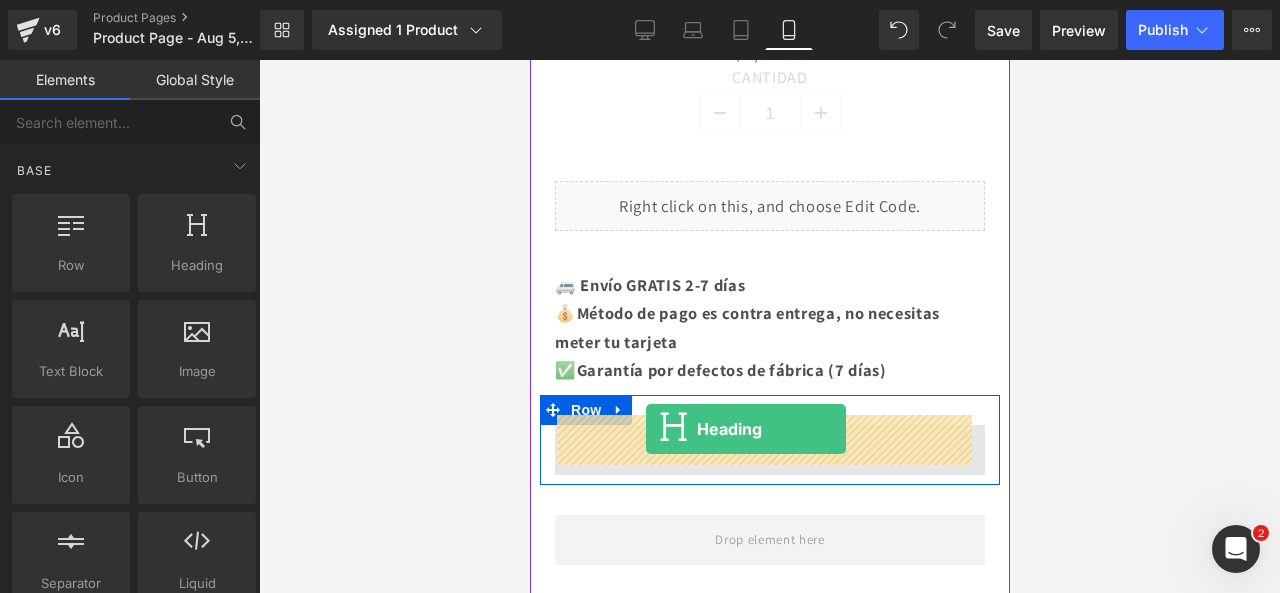 drag, startPoint x: 746, startPoint y: 287, endPoint x: 645, endPoint y: 429, distance: 174.25555 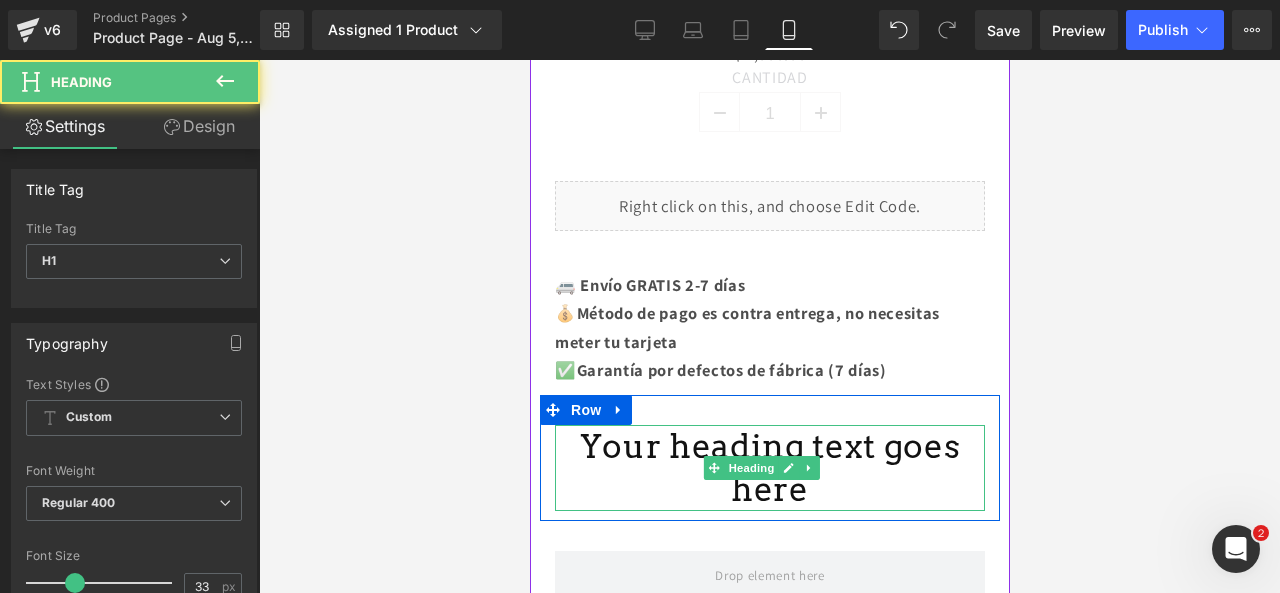 click on "Your heading text goes here" at bounding box center (769, 468) 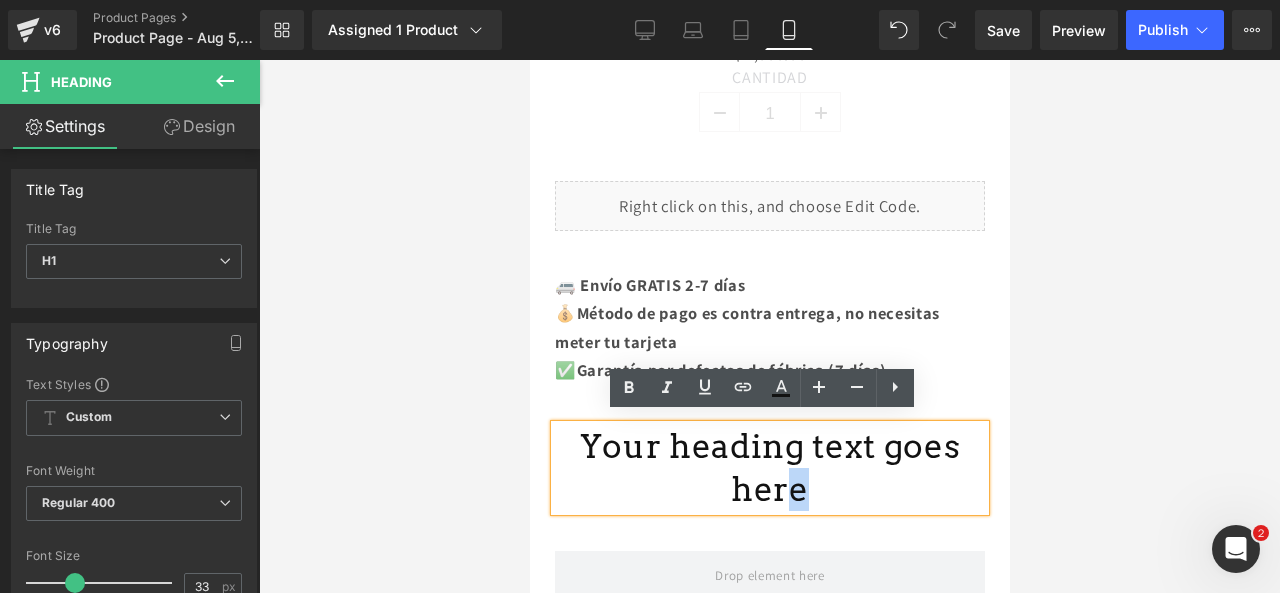 click on "Your heading text goes here" at bounding box center (769, 468) 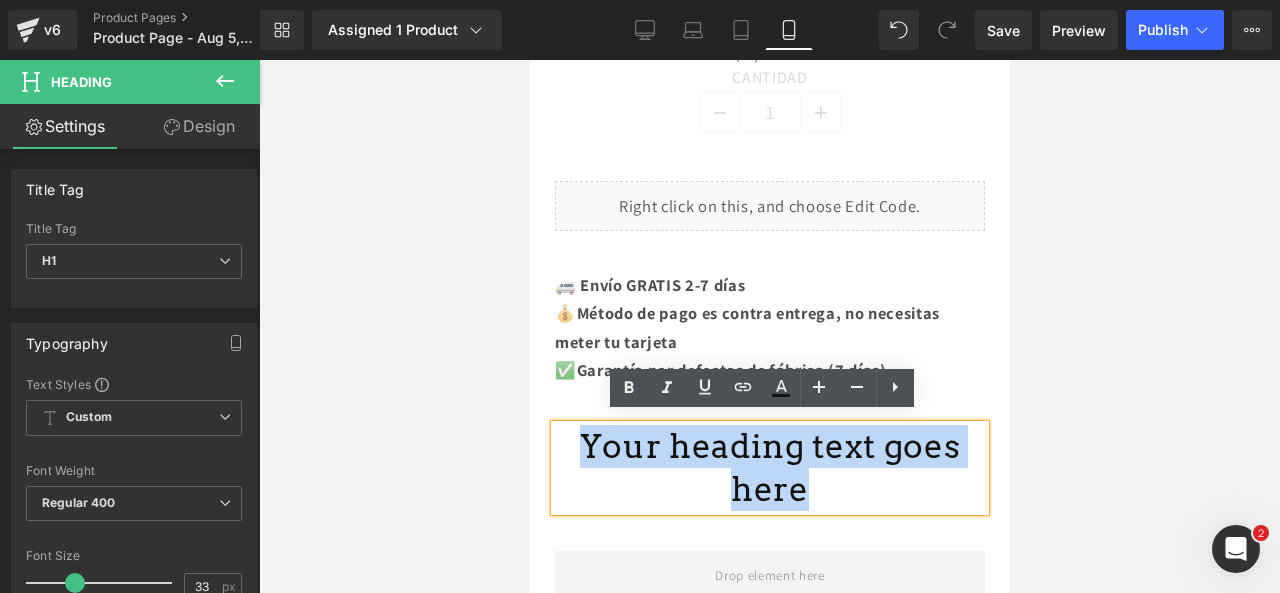 drag, startPoint x: 955, startPoint y: 431, endPoint x: 524, endPoint y: 439, distance: 431.07425 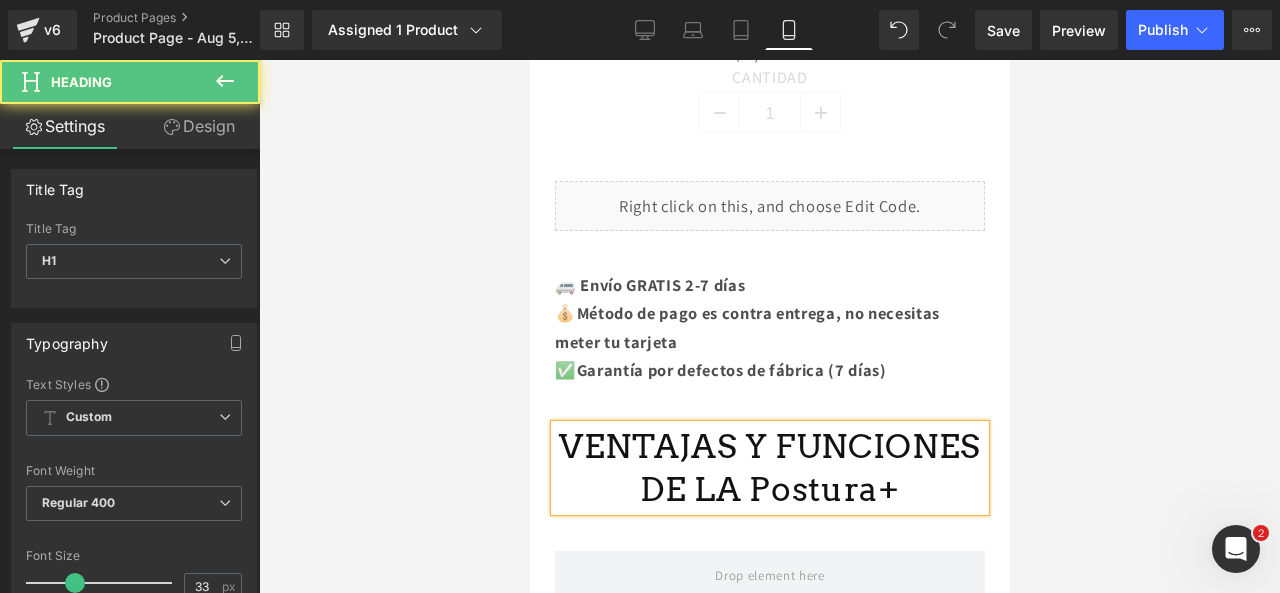 click on "VENTAJAS Y FUNCIONES DE LA Postura+" at bounding box center (769, 468) 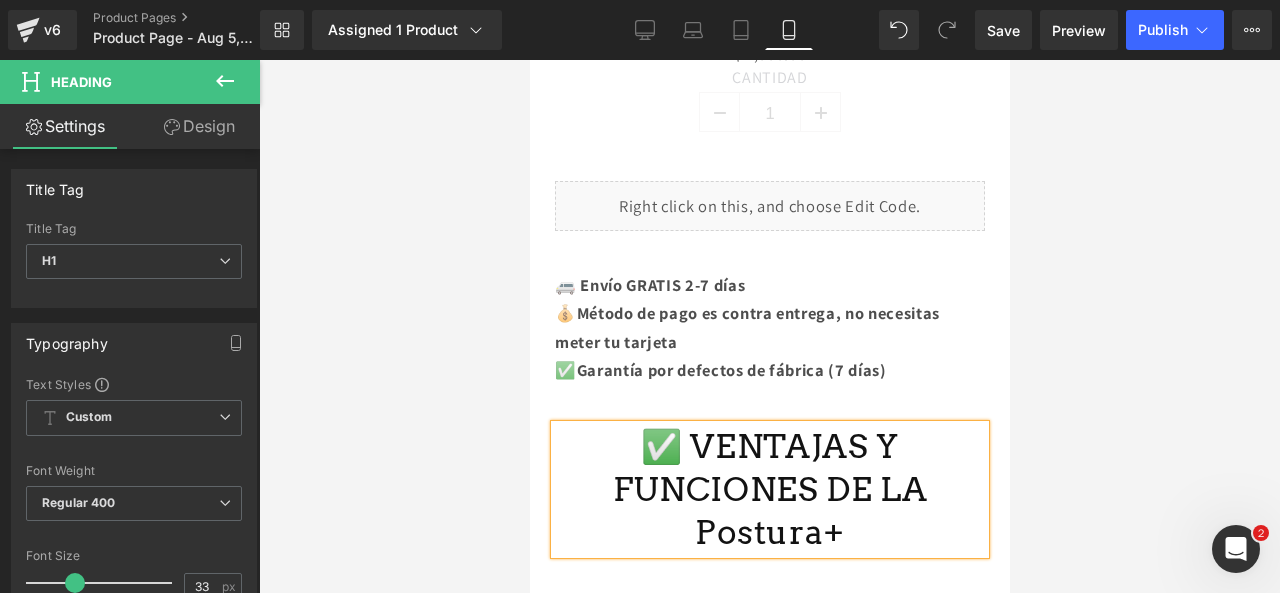 click on "✅ VENTAJAS Y FUNCIONES DE LA Postura+" at bounding box center [769, 489] 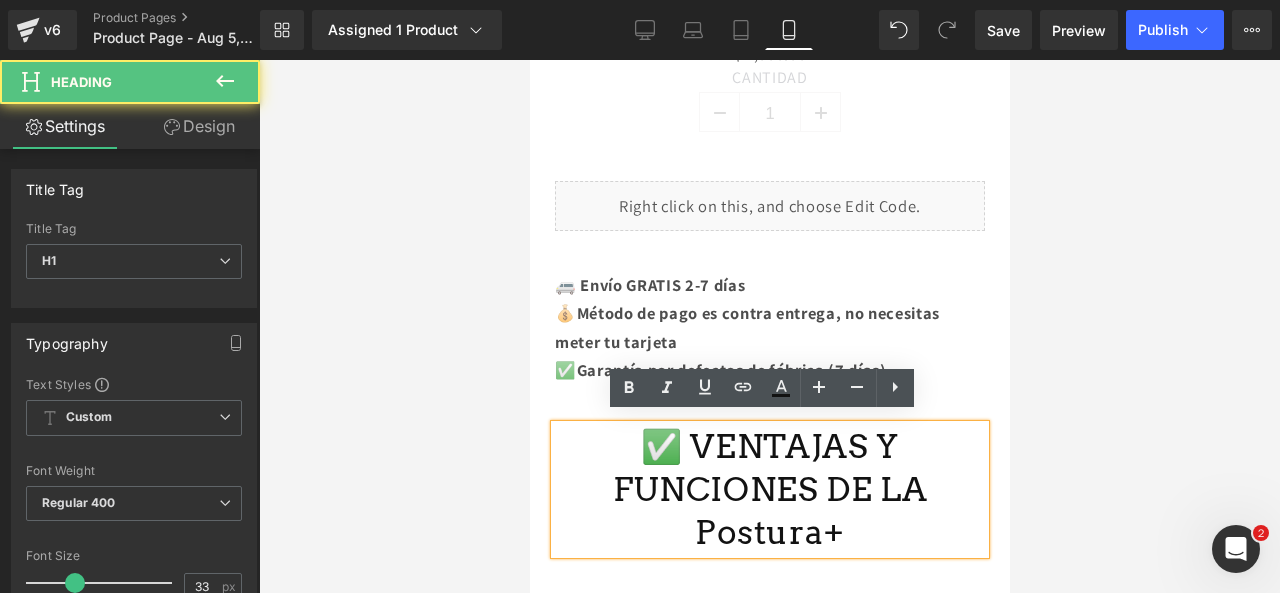 click on "✅ VENTAJAS Y FUNCIONES DE LA Postura+" at bounding box center [769, 489] 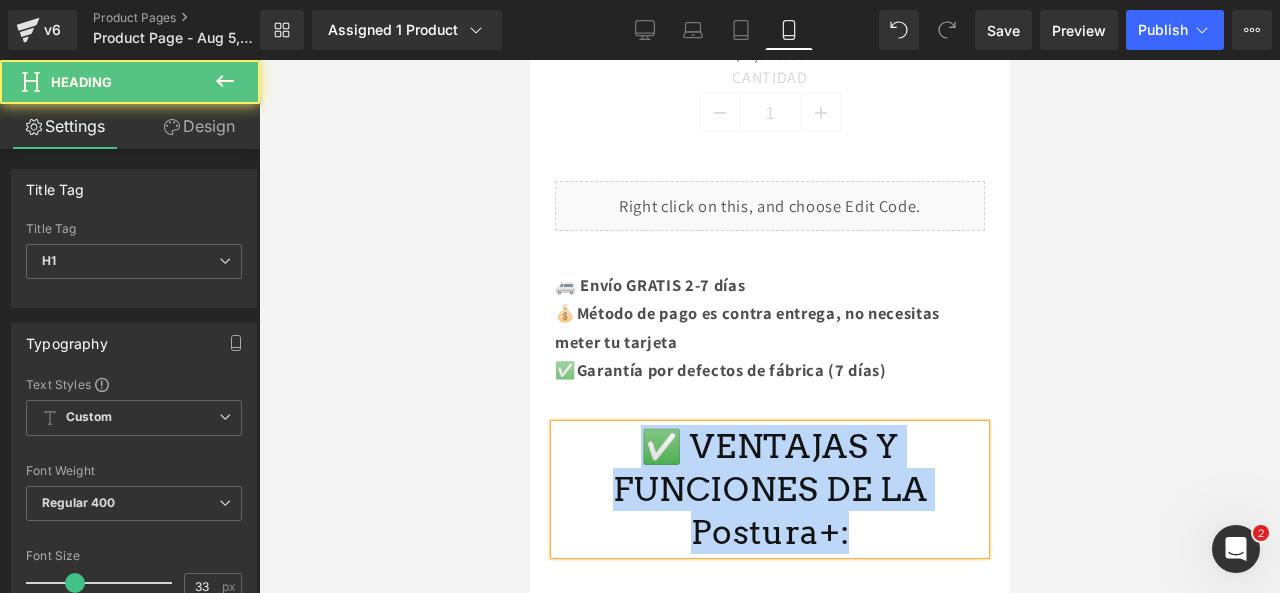 drag, startPoint x: 858, startPoint y: 514, endPoint x: 626, endPoint y: 443, distance: 242.62111 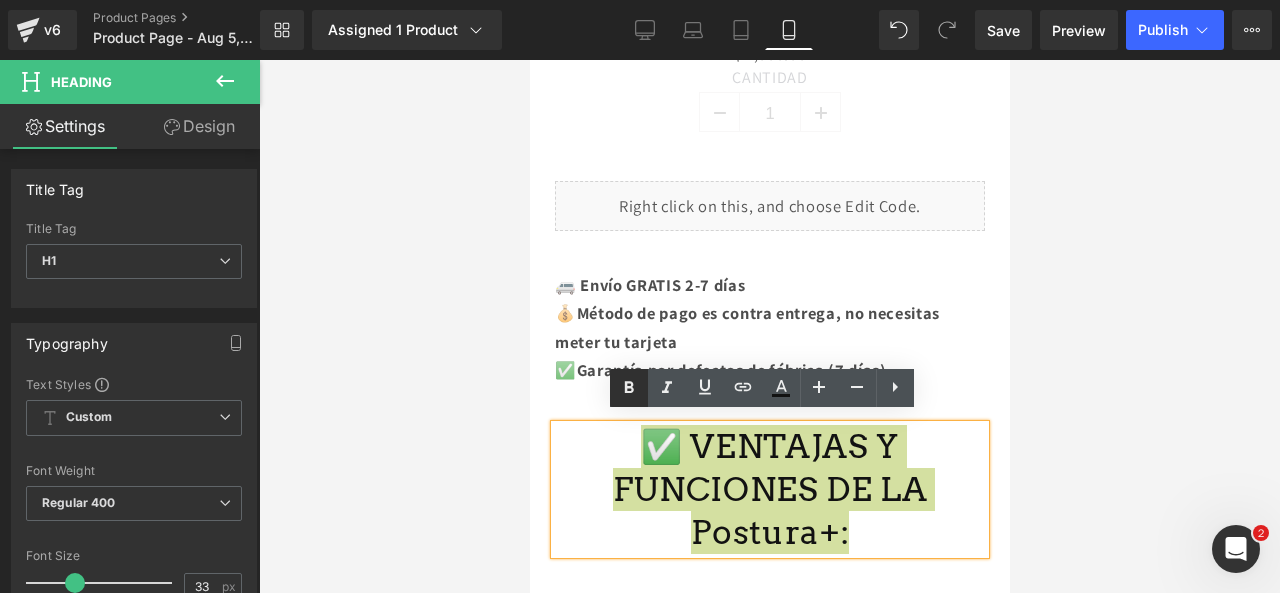 click 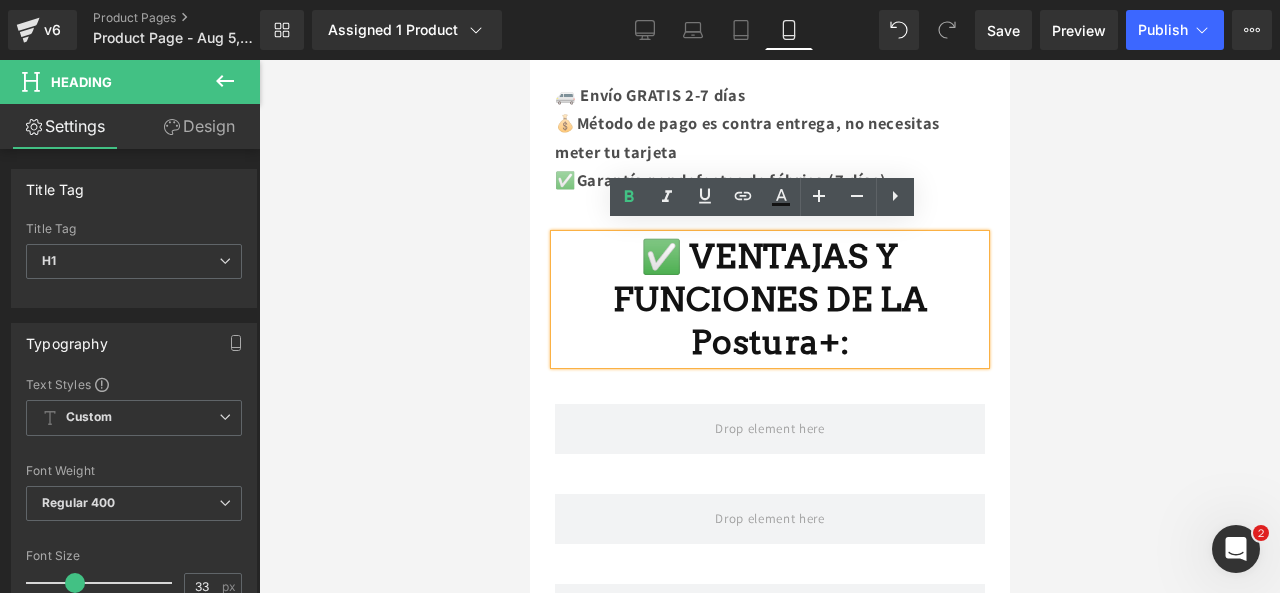 scroll, scrollTop: 1474, scrollLeft: 0, axis: vertical 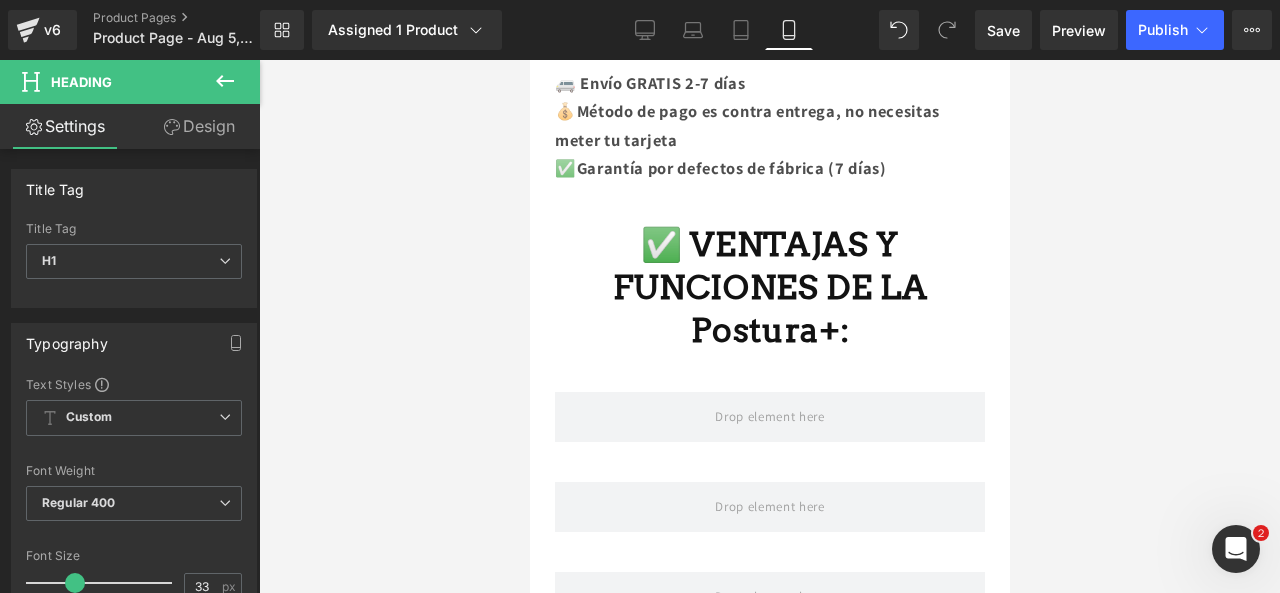 click at bounding box center (225, 82) 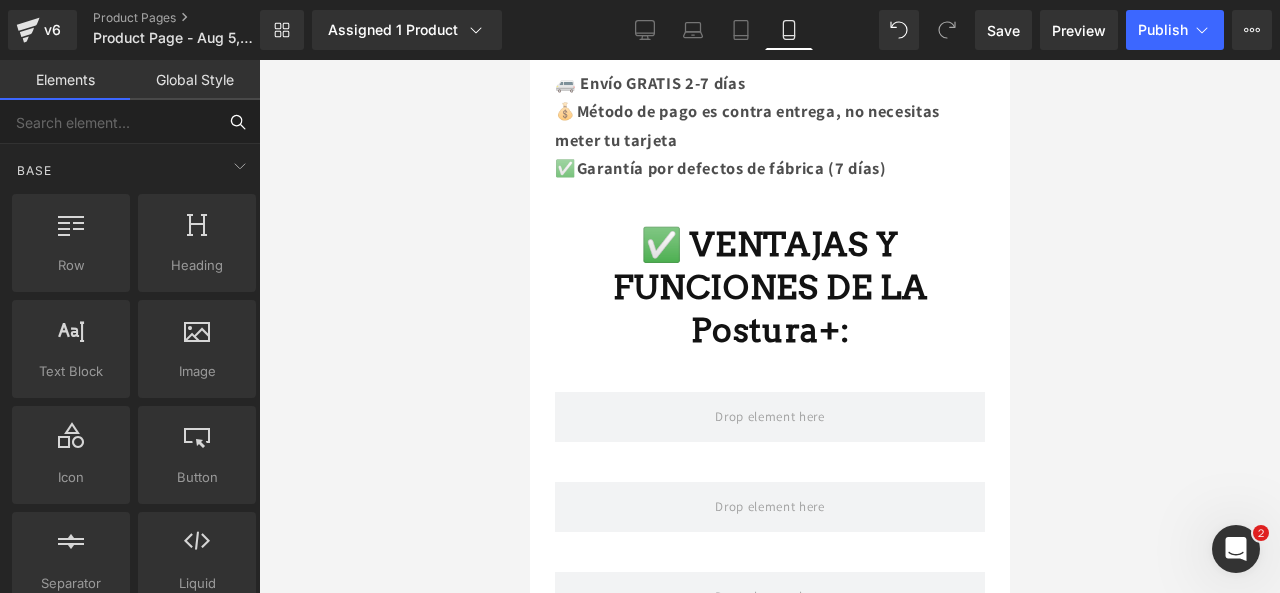 click at bounding box center [108, 122] 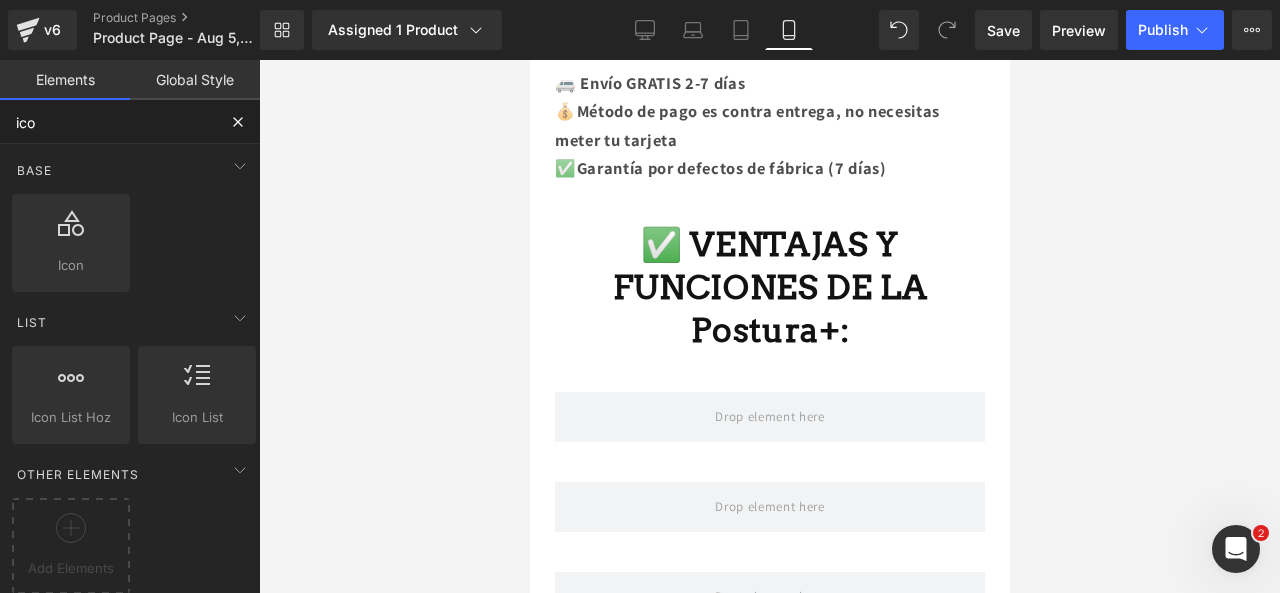 type on "icon" 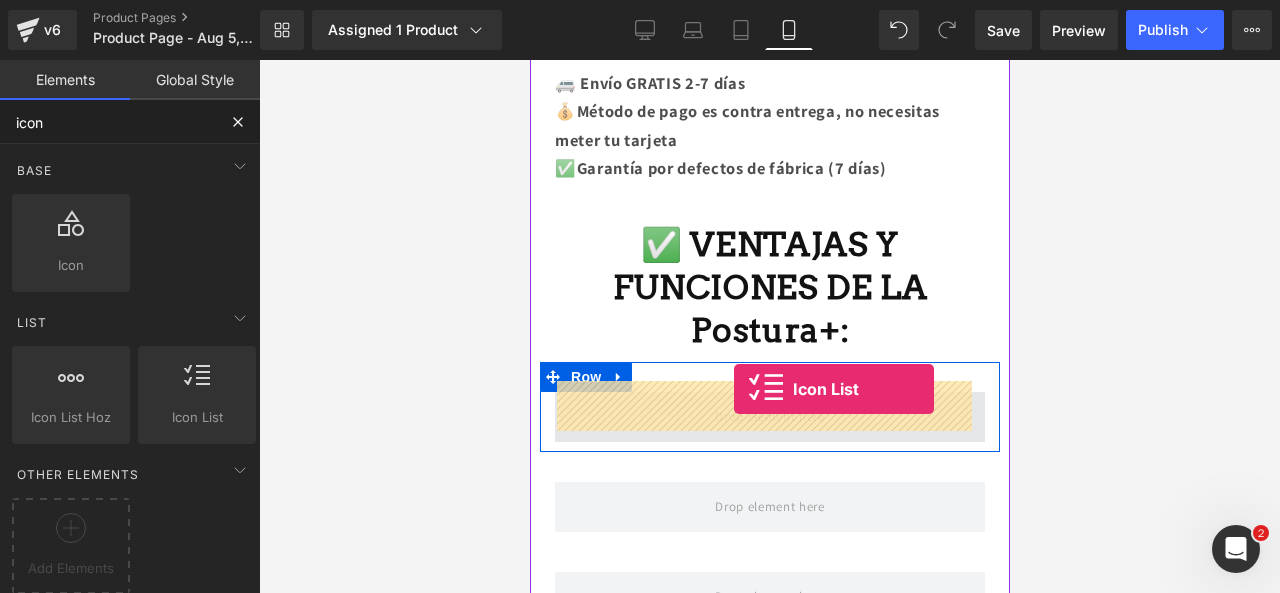 drag, startPoint x: 719, startPoint y: 439, endPoint x: 733, endPoint y: 391, distance: 50 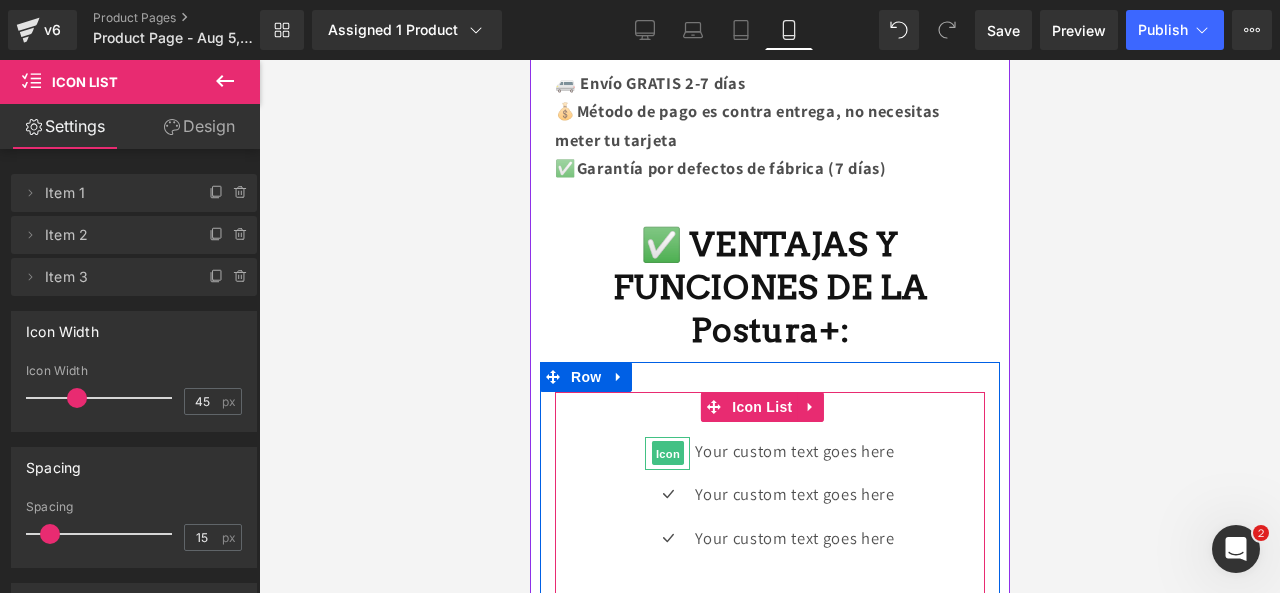 click on "Icon" at bounding box center [667, 454] 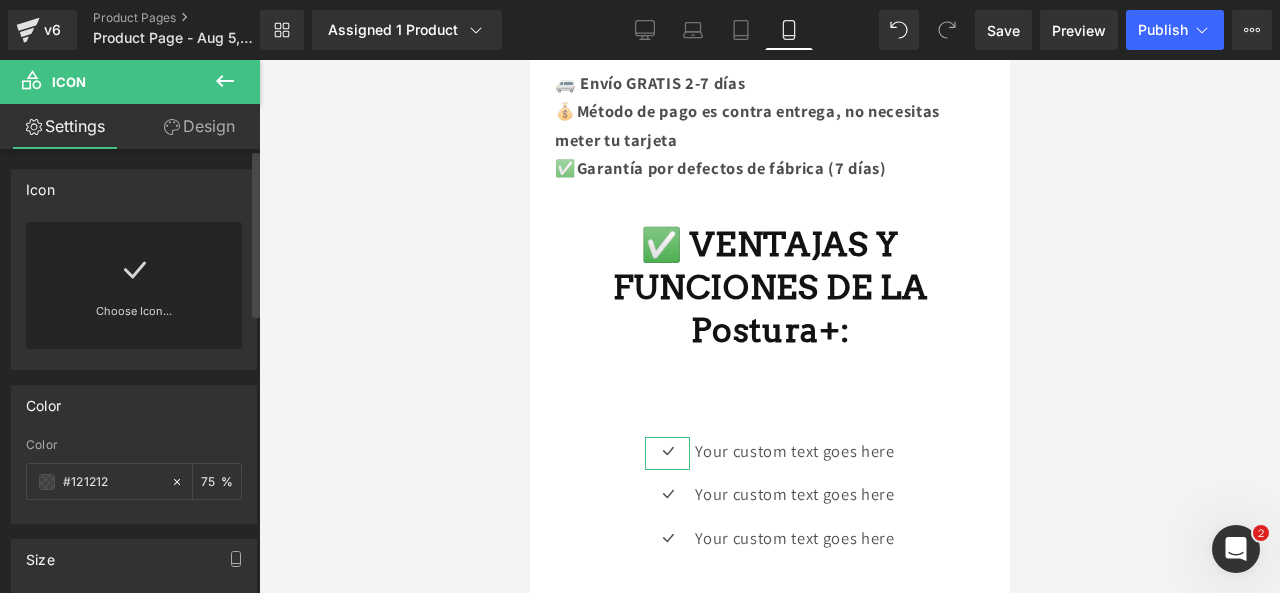 click at bounding box center [134, 262] 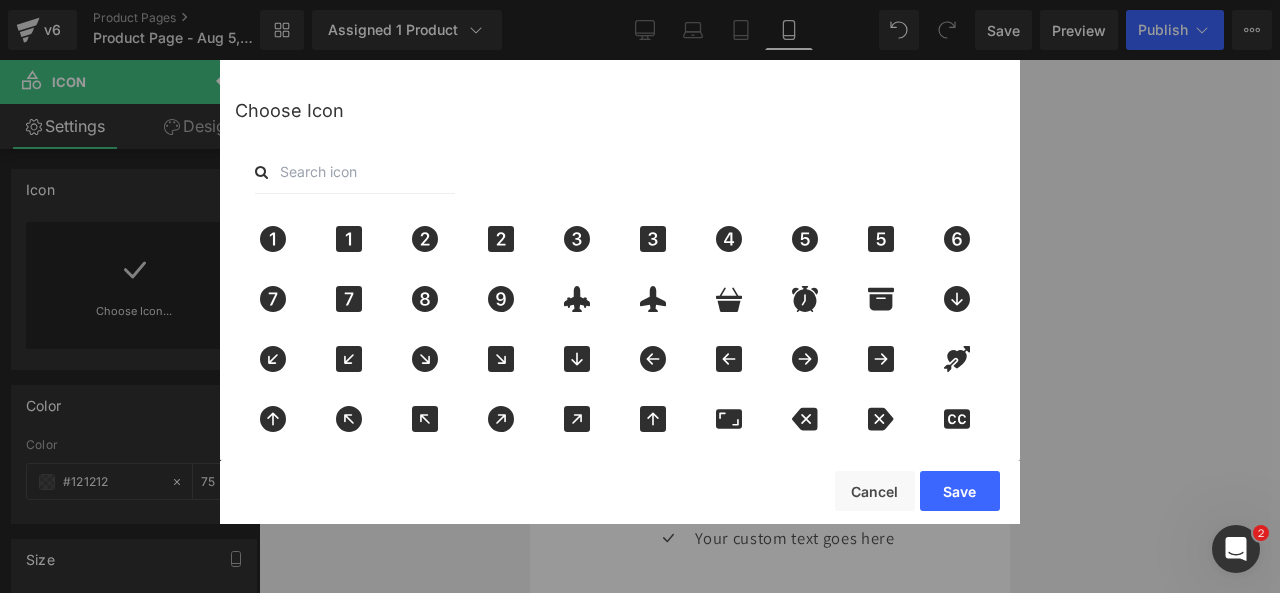 click at bounding box center [355, 172] 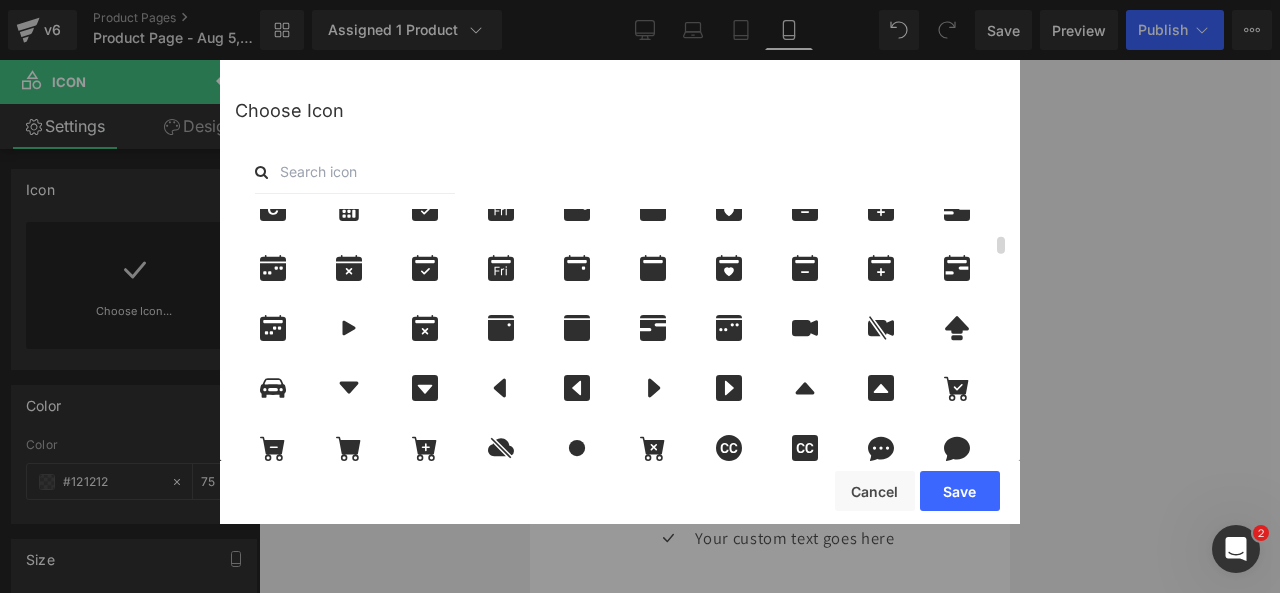 scroll, scrollTop: 510, scrollLeft: 0, axis: vertical 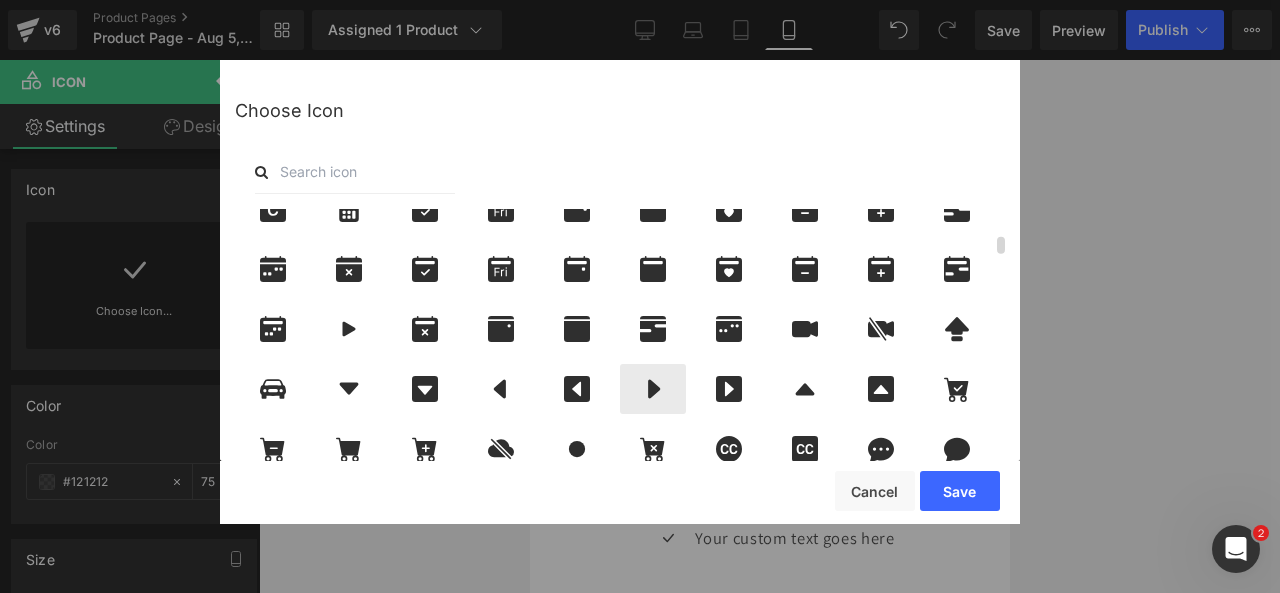 click 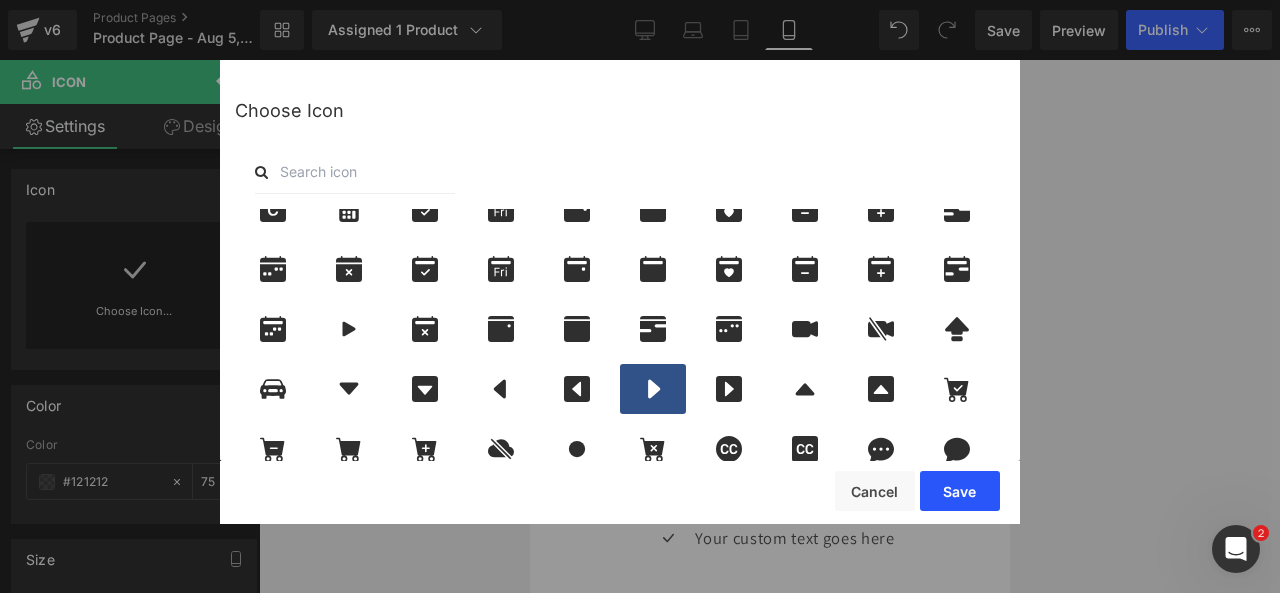 click on "Save" at bounding box center (960, 491) 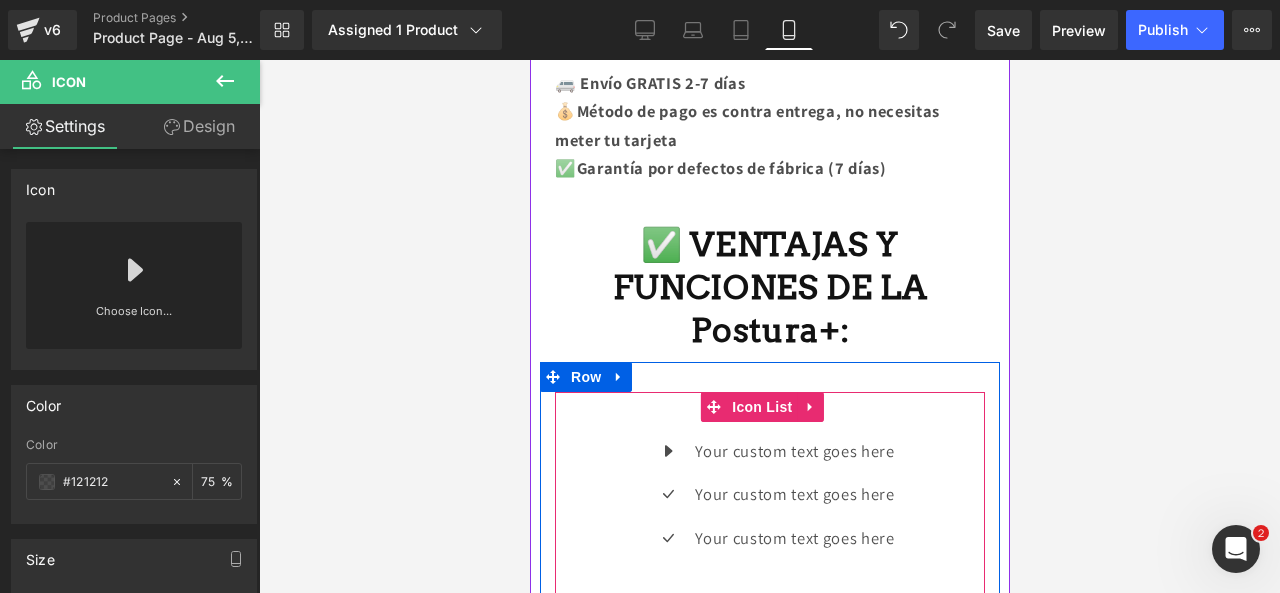 click on "Icon
Your custom text goes here
Text Block
Icon
Your custom text goes here
Text Block
Icon
Your custom text goes here
Text Block" at bounding box center [769, 502] 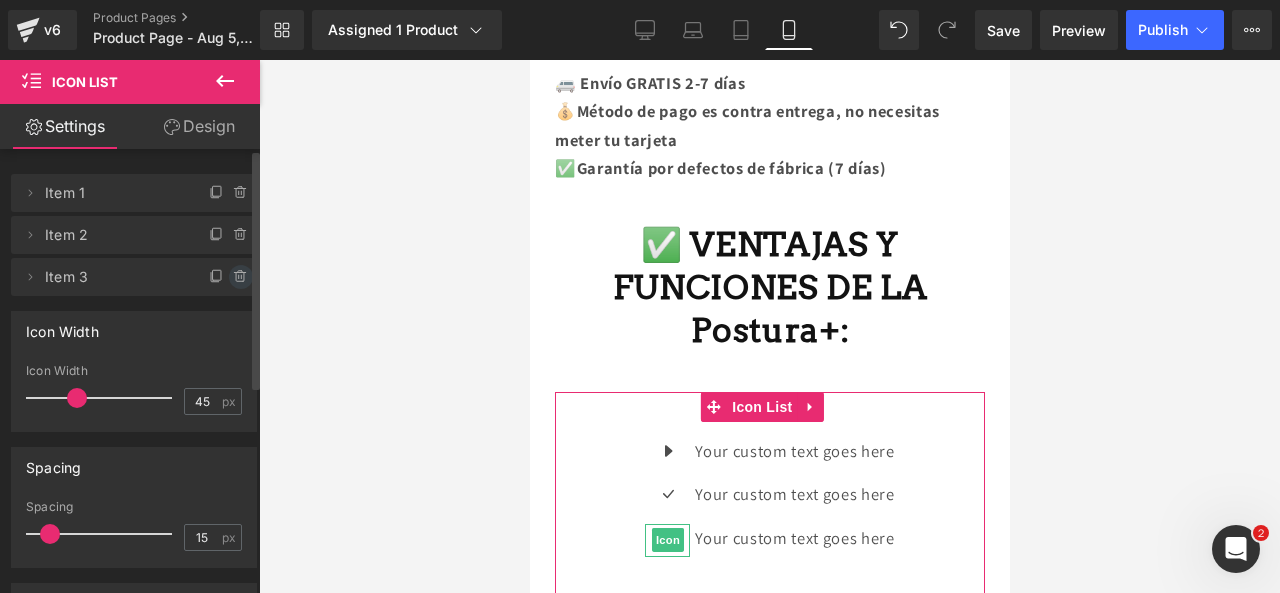 click at bounding box center [241, 277] 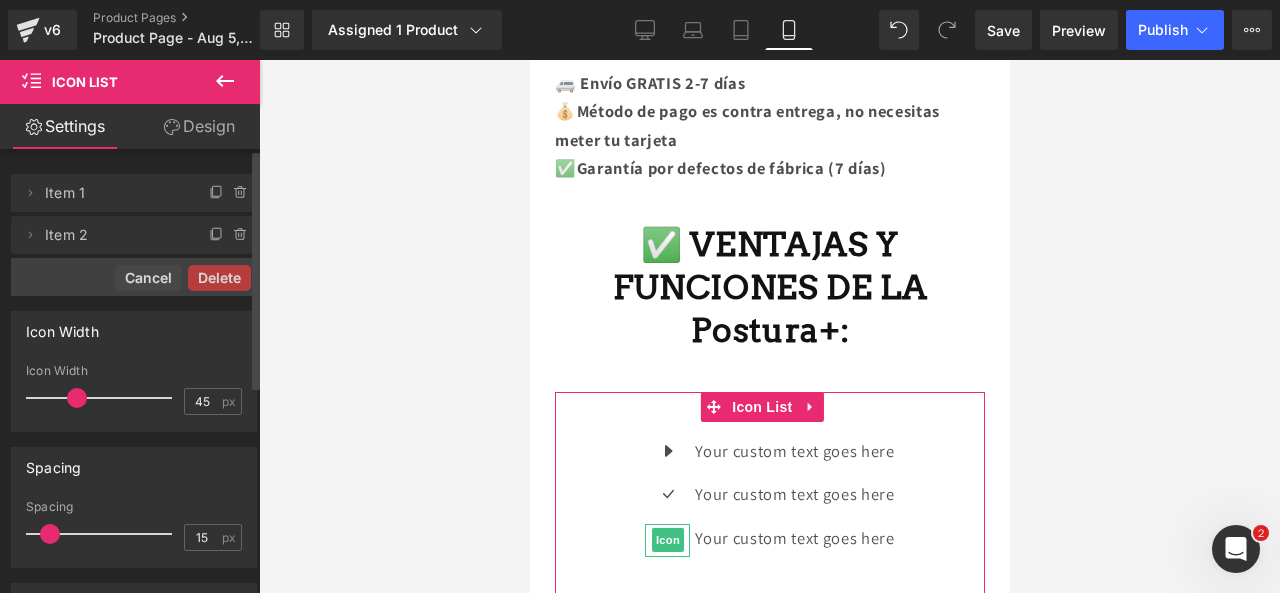 click on "Delete" at bounding box center [219, 278] 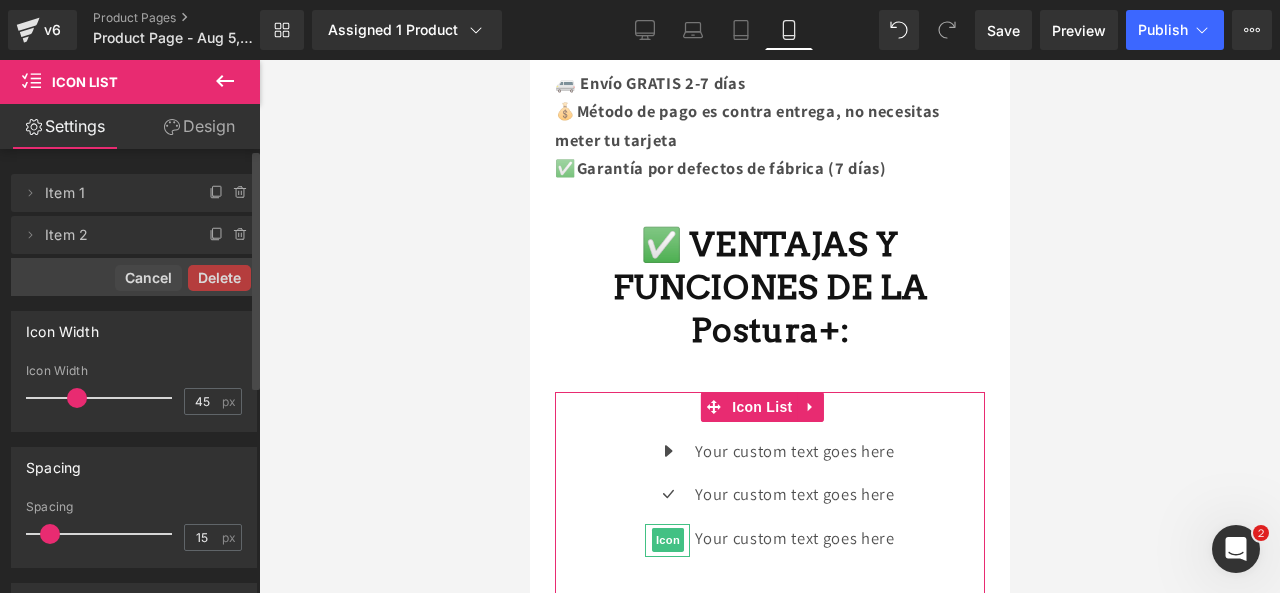 click on "Icon Width 45px Icon Width 45 px" at bounding box center [134, 364] 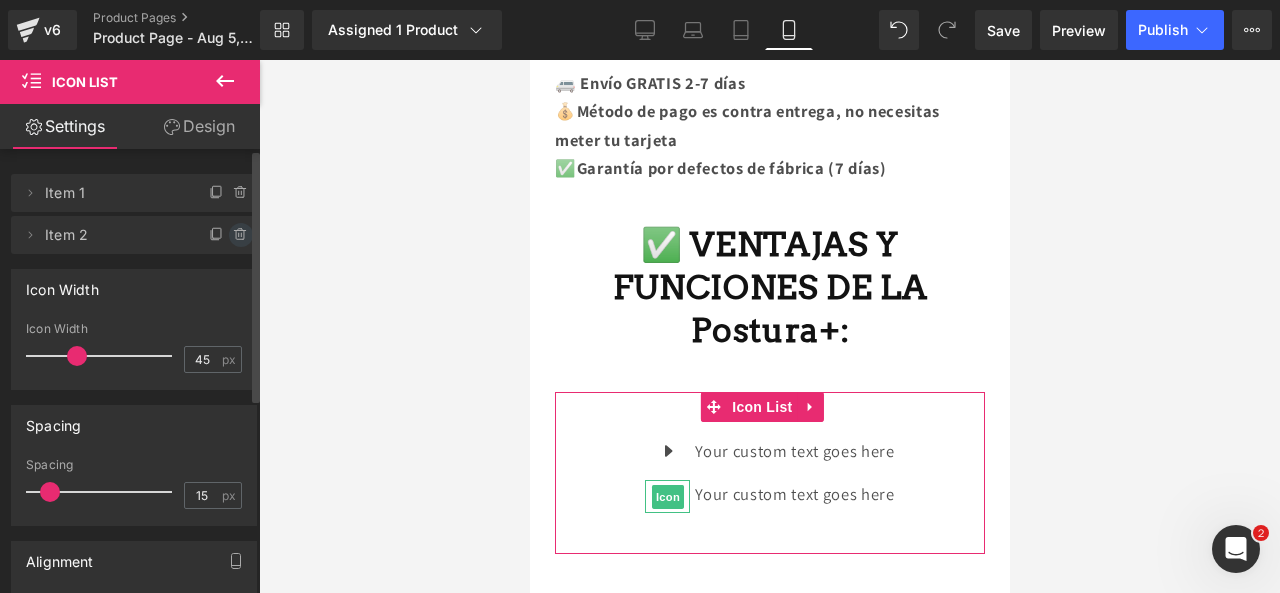 click 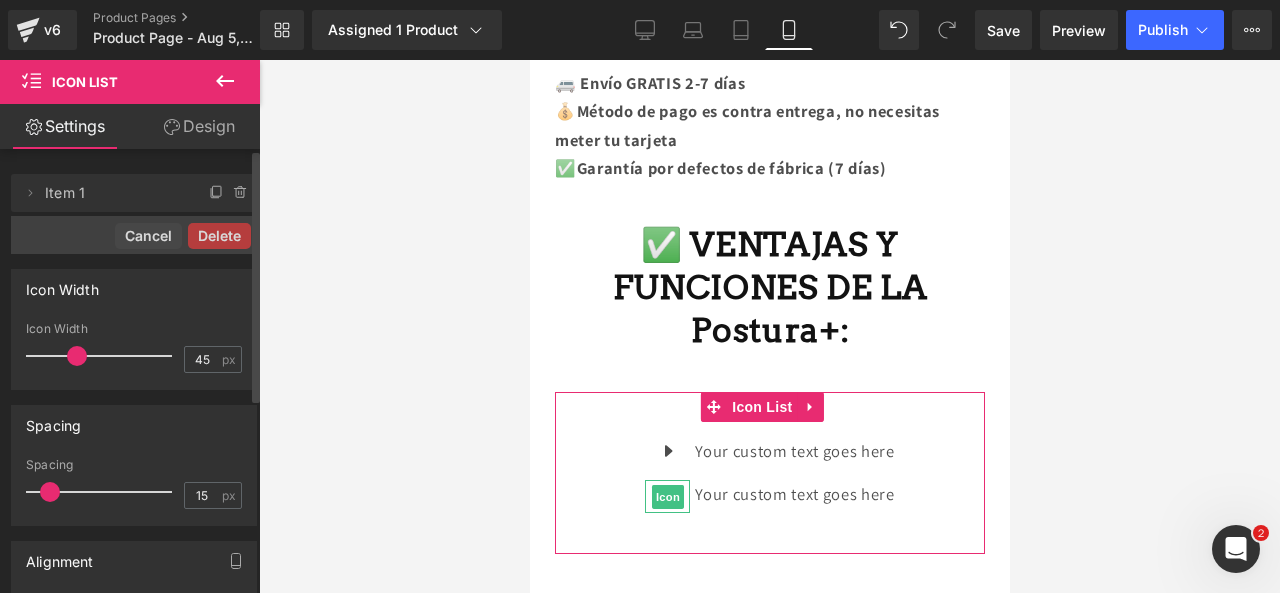 click on "Delete" at bounding box center (219, 236) 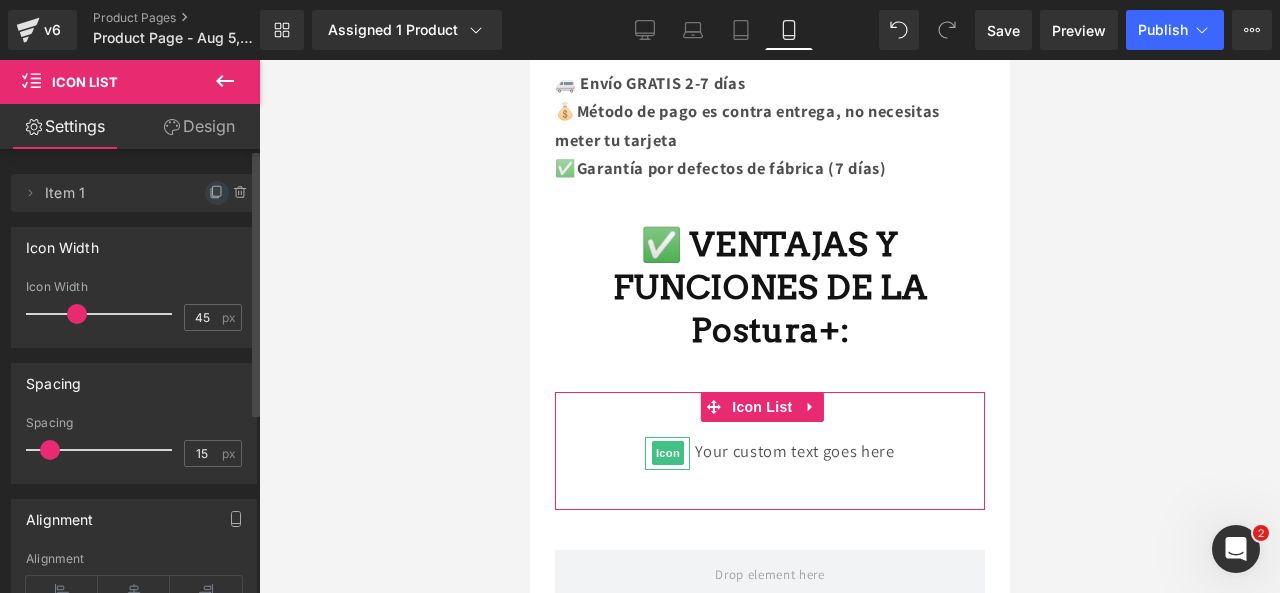 click 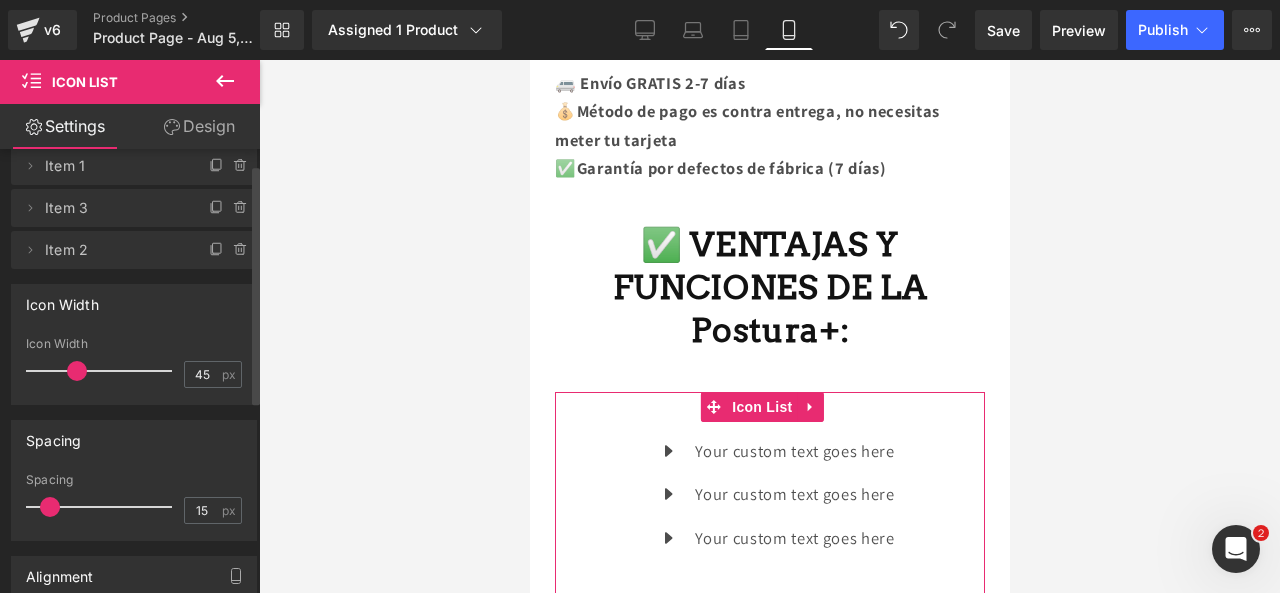 scroll, scrollTop: 28, scrollLeft: 0, axis: vertical 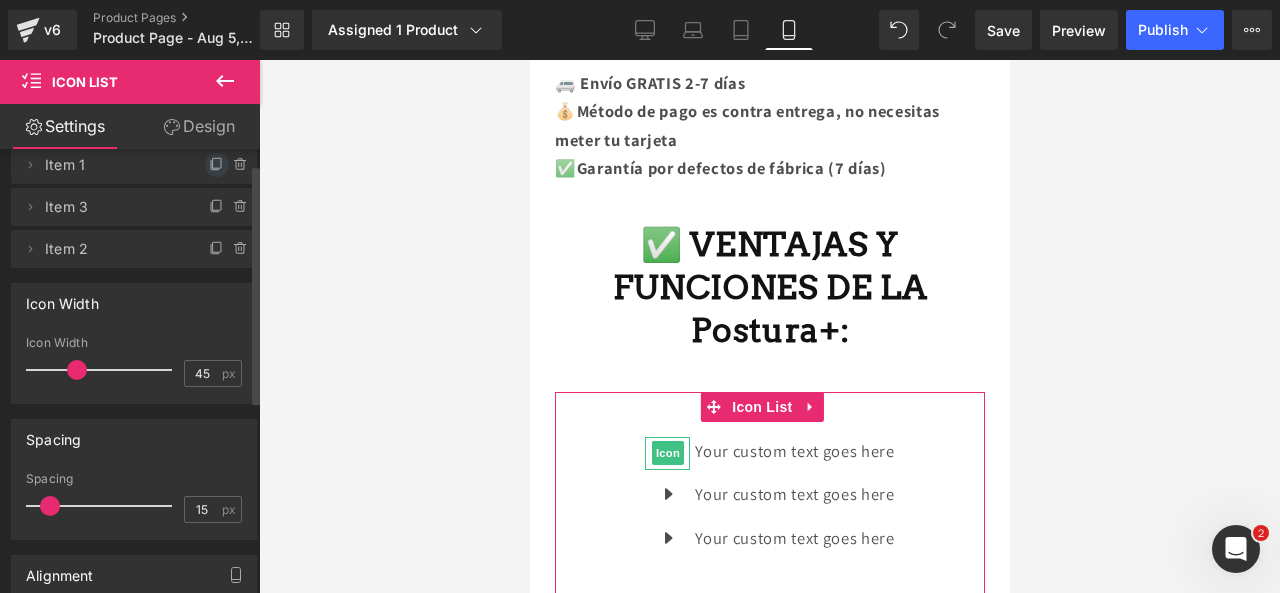click 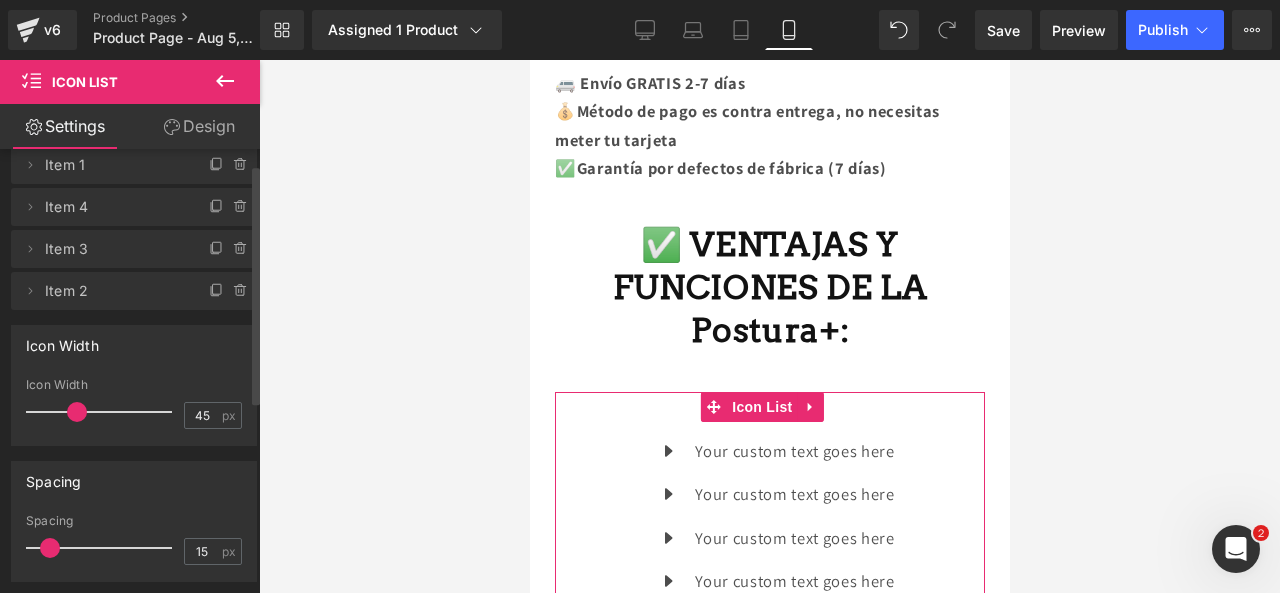 click 